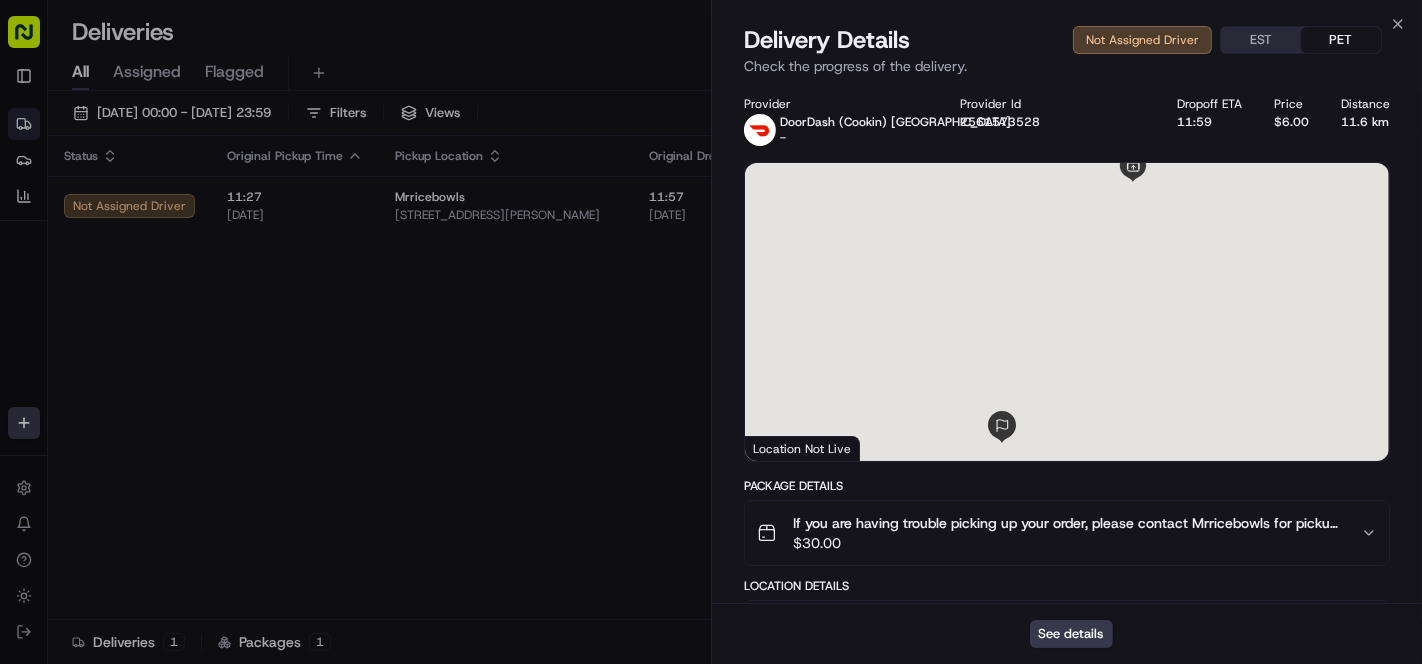 scroll, scrollTop: 0, scrollLeft: 0, axis: both 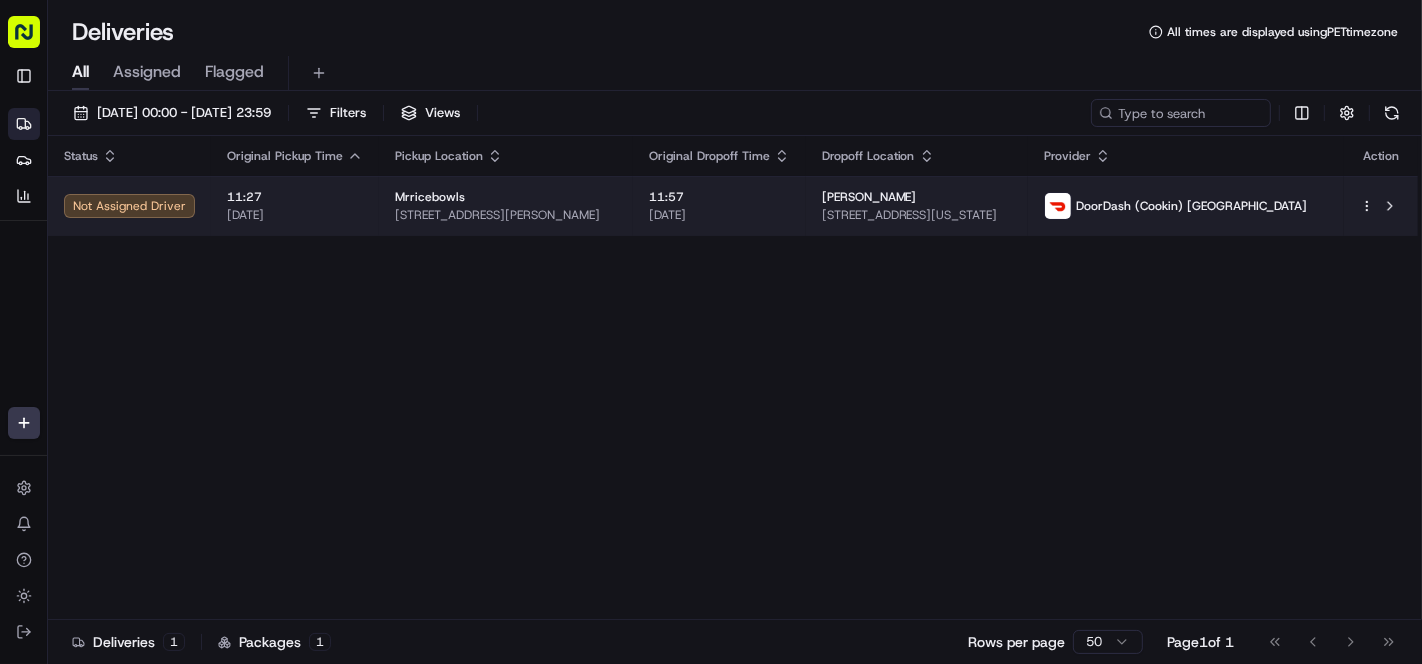 click on "11:57" at bounding box center (719, 197) 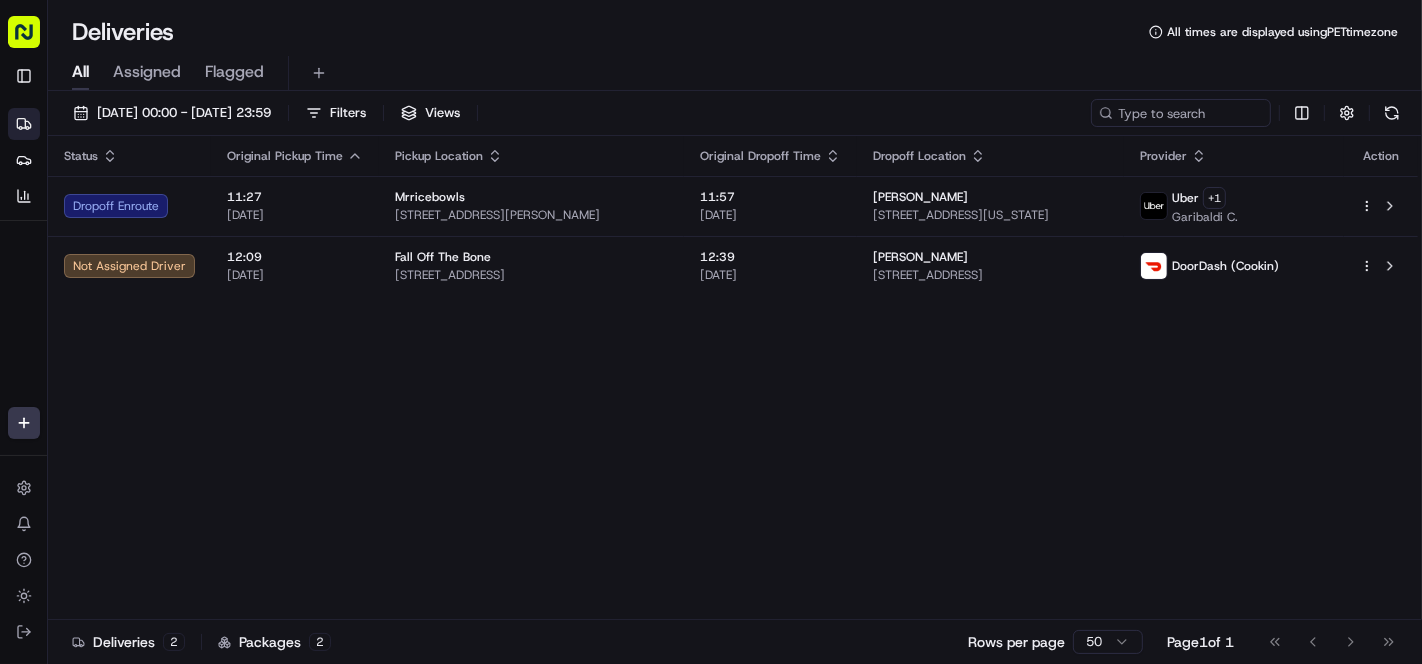 click 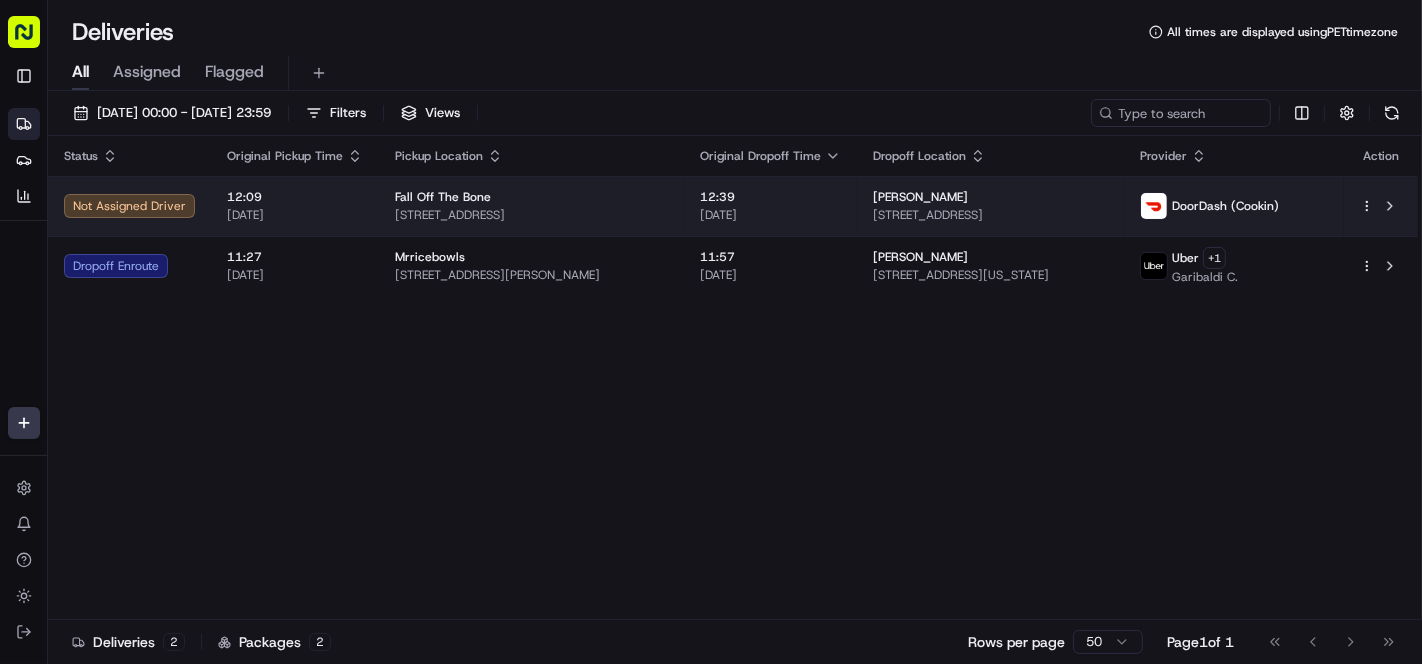 click on "[STREET_ADDRESS]" at bounding box center [531, 215] 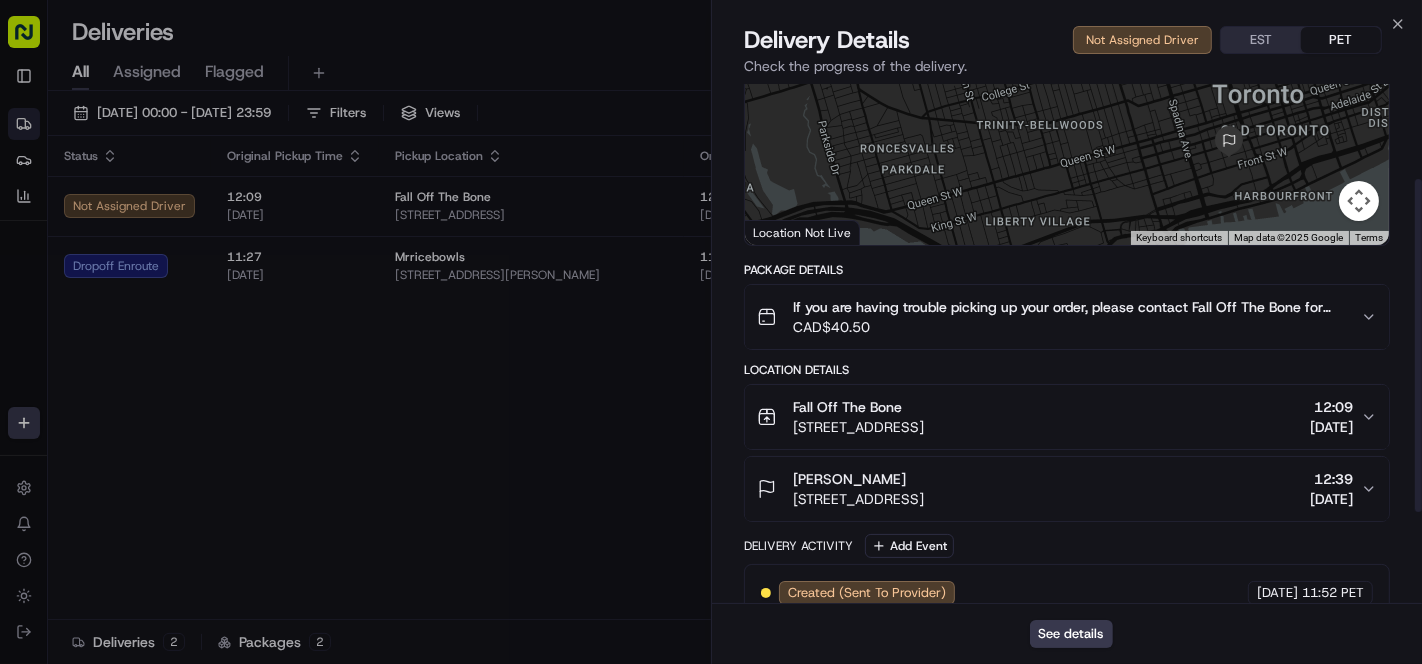 scroll, scrollTop: 290, scrollLeft: 0, axis: vertical 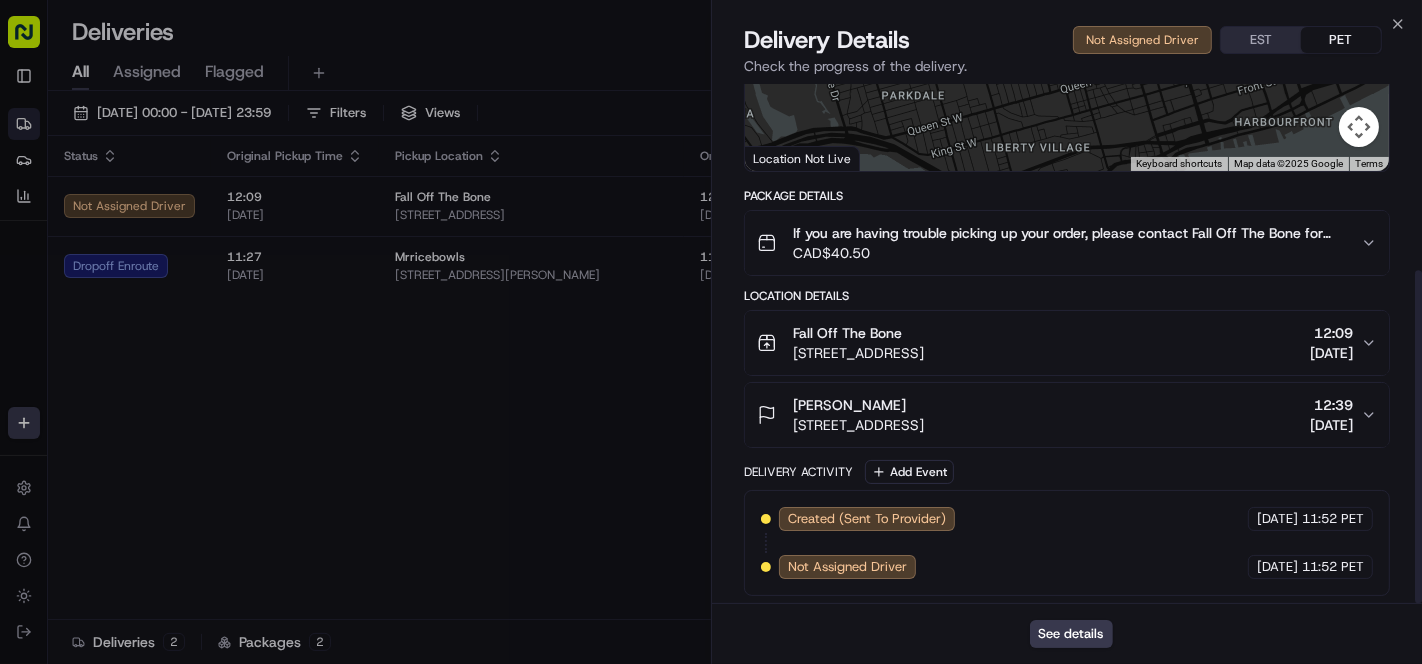 click on "CAD$ 40.50" at bounding box center [1069, 253] 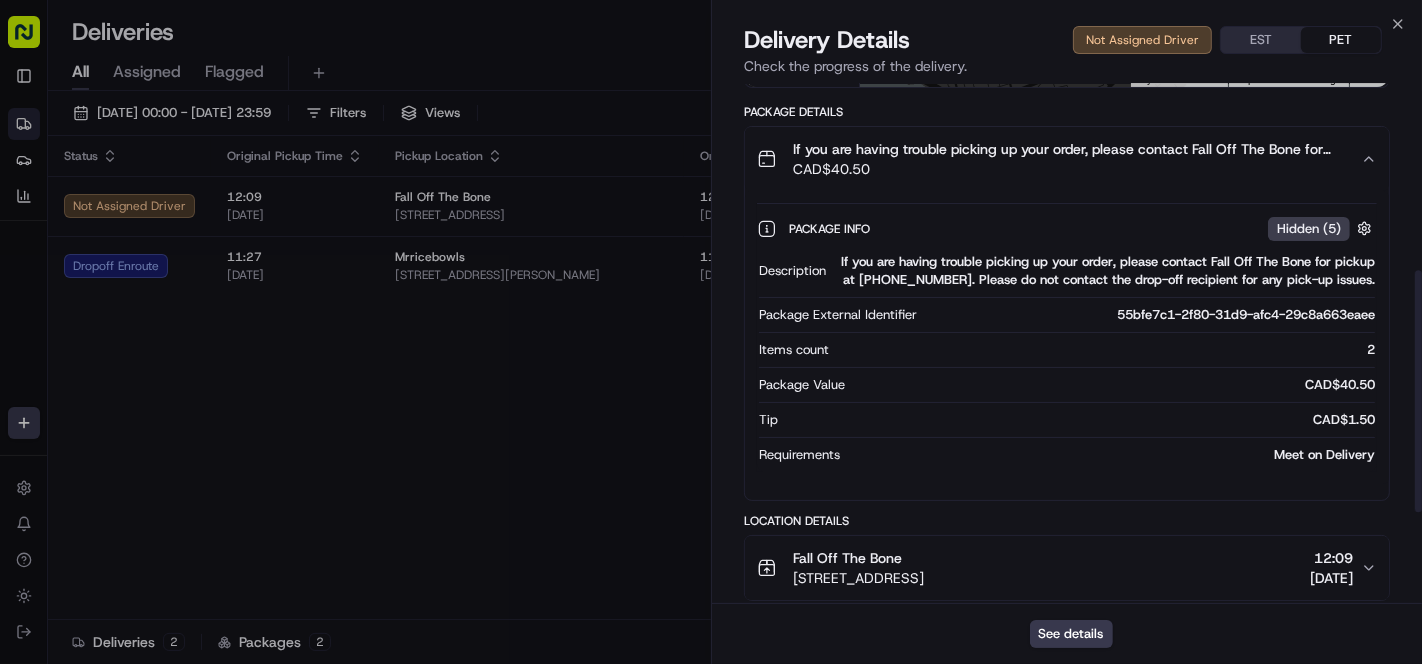 scroll, scrollTop: 401, scrollLeft: 0, axis: vertical 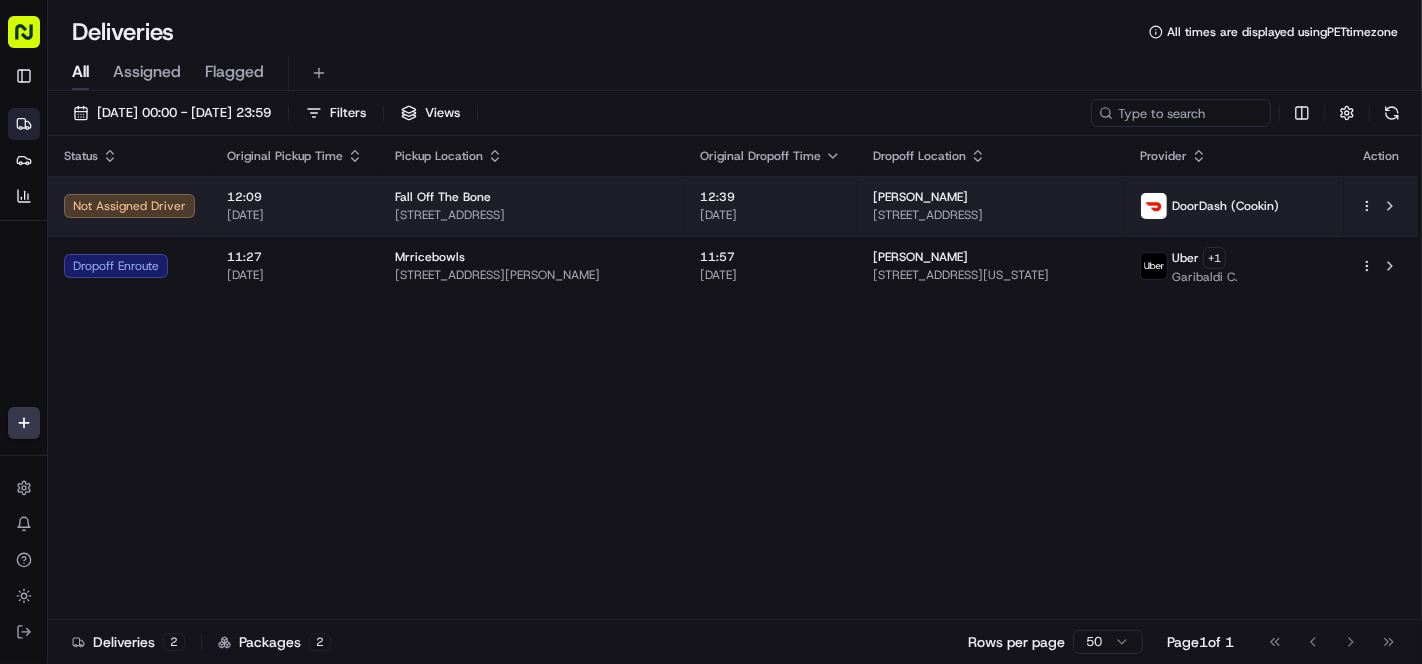 click on "Fall Off The Bone [STREET_ADDRESS]" at bounding box center [531, 206] 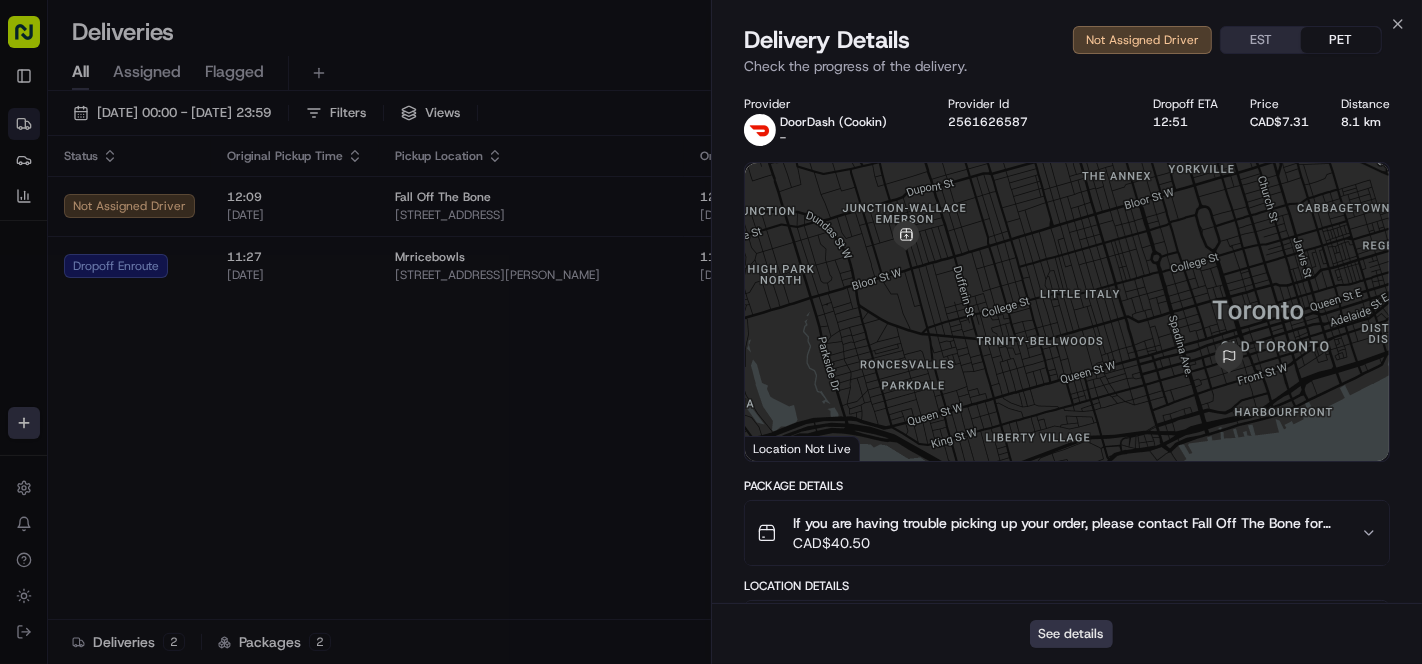click on "See details" at bounding box center (1071, 634) 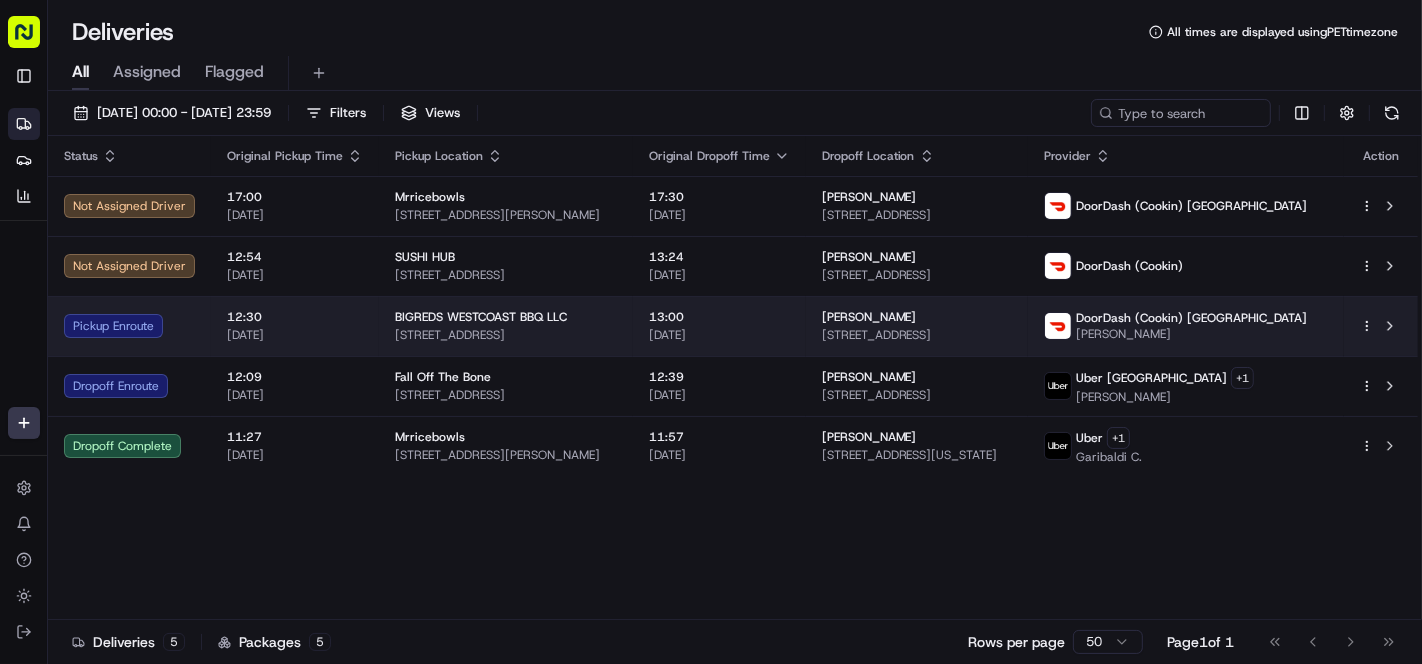 click on "[STREET_ADDRESS]" at bounding box center (506, 335) 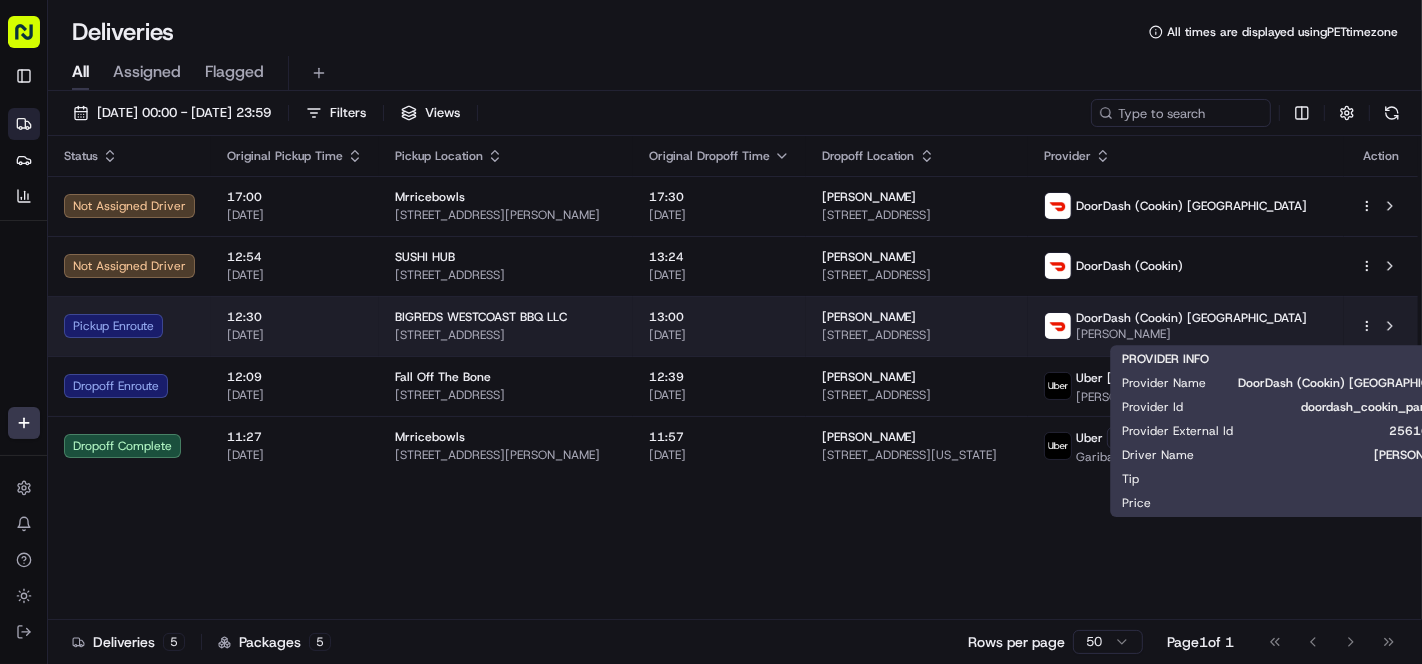 click on "James V." at bounding box center (1191, 334) 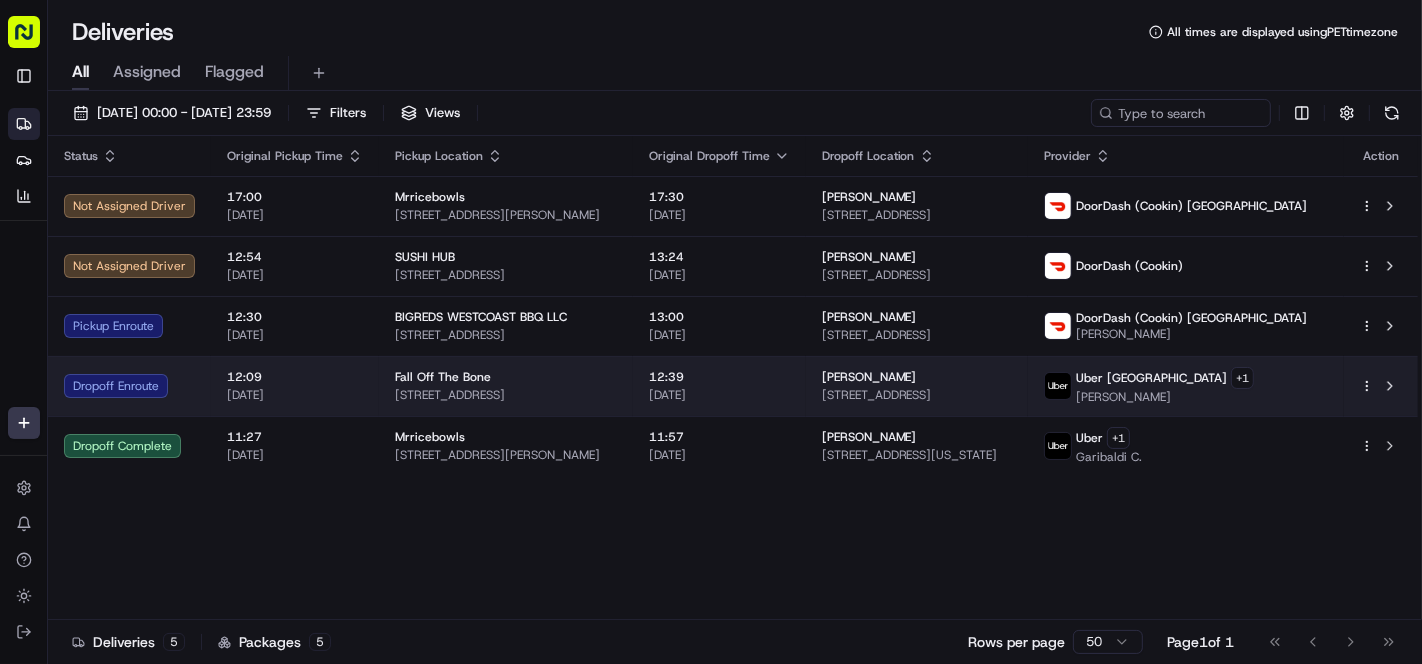 click on "KEBREAB T." at bounding box center (1165, 397) 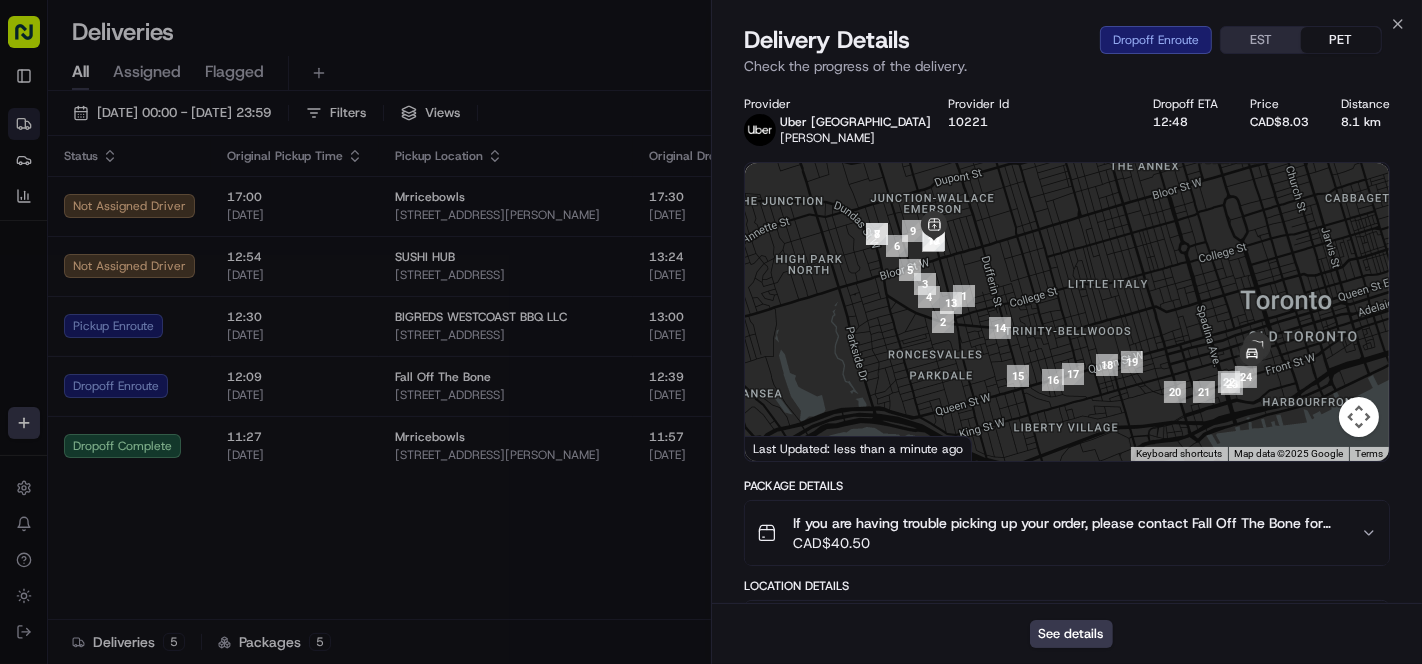 scroll, scrollTop: 222, scrollLeft: 0, axis: vertical 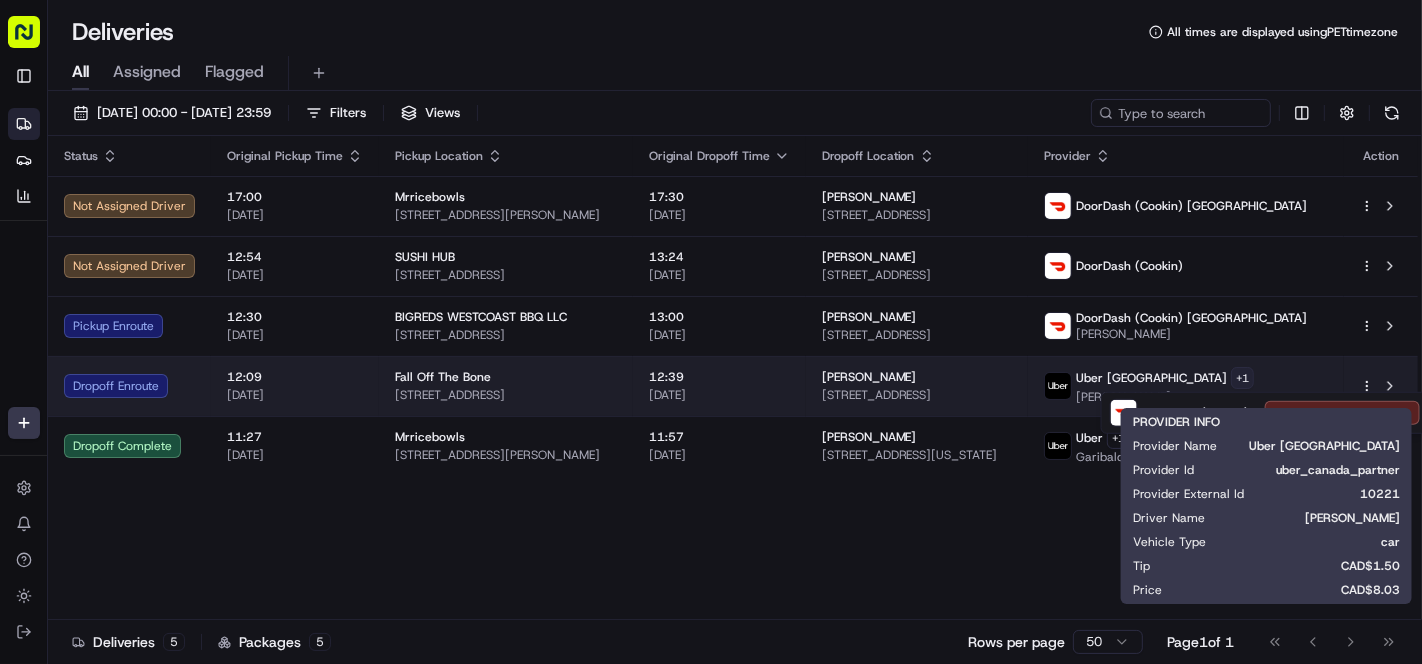 click on "Cookin App renata@cookin.com Toggle Sidebar Deliveries Providers Analytics Favorites Main Menu Members & Organization Organization Users Roles Preferences Customization Tracking Orchestration Automations Locations Pickup Locations Dropoff Locations Billing Billing Refund Requests Integrations Notification Triggers Webhooks API Keys Request Logs Create Settings Notifications Chat with us! Toggle Theme Log out Deliveries All times are displayed using  PET  timezone All Assigned Flagged 10/07/2025 00:00 - 10/07/2025 23:59 Filters Views Status Original Pickup Time Pickup Location Original Dropoff Time Dropoff Location Provider Action Not Assigned Driver 17:00 10/07/2025 Mrricebowls 999 Carver St #2, Philadelphia, PA 19124, USA 17:30 10/07/2025 Tamika Shanks 1700 N Edgewood St, Philadelphia, PA 19151, USA DoorDash (Cookin) US Not Assigned Driver 12:54 10/07/2025 SUSHI HUB 74 Lippincott St, Toronto, ON M5S 2P1, Canada 13:24 10/07/2025 Svitlana Lutsiv 30 Shore Breeze Dr, Toronto, ON M8V 0J1, Canada +" at bounding box center [711, 332] 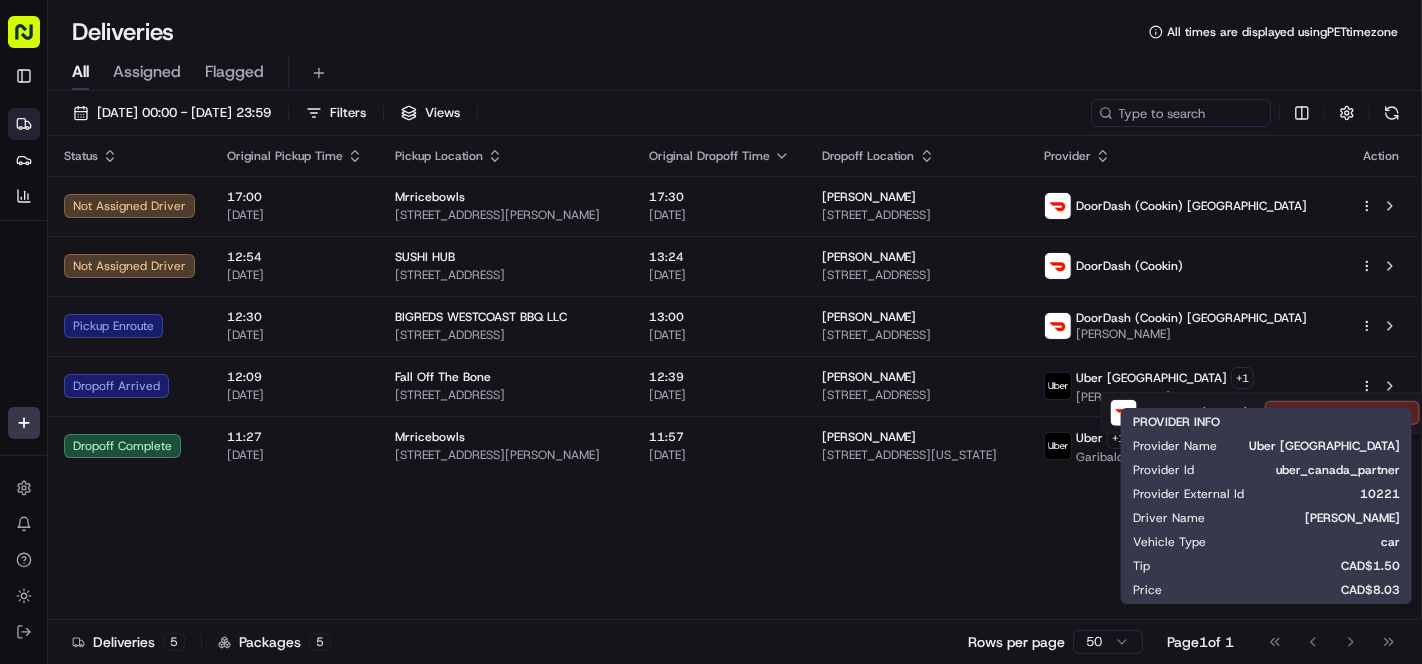 click on "Cookin App renata@cookin.com Toggle Sidebar Deliveries Providers Analytics Favorites Main Menu Members & Organization Organization Users Roles Preferences Customization Tracking Orchestration Automations Locations Pickup Locations Dropoff Locations Billing Billing Refund Requests Integrations Notification Triggers Webhooks API Keys Request Logs Create Settings Notifications Chat with us! Toggle Theme Log out Deliveries All times are displayed using  PET  timezone All Assigned Flagged 10/07/2025 00:00 - 10/07/2025 23:59 Filters Views Status Original Pickup Time Pickup Location Original Dropoff Time Dropoff Location Provider Action Not Assigned Driver 17:00 10/07/2025 Mrricebowls 999 Carver St #2, Philadelphia, PA 19124, USA 17:30 10/07/2025 Tamika Shanks 1700 N Edgewood St, Philadelphia, PA 19151, USA DoorDash (Cookin) US Not Assigned Driver 12:54 10/07/2025 SUSHI HUB 74 Lippincott St, Toronto, ON M5S 2P1, Canada 13:24 10/07/2025 Svitlana Lutsiv 30 Shore Breeze Dr, Toronto, ON M8V 0J1, Canada +" at bounding box center (711, 332) 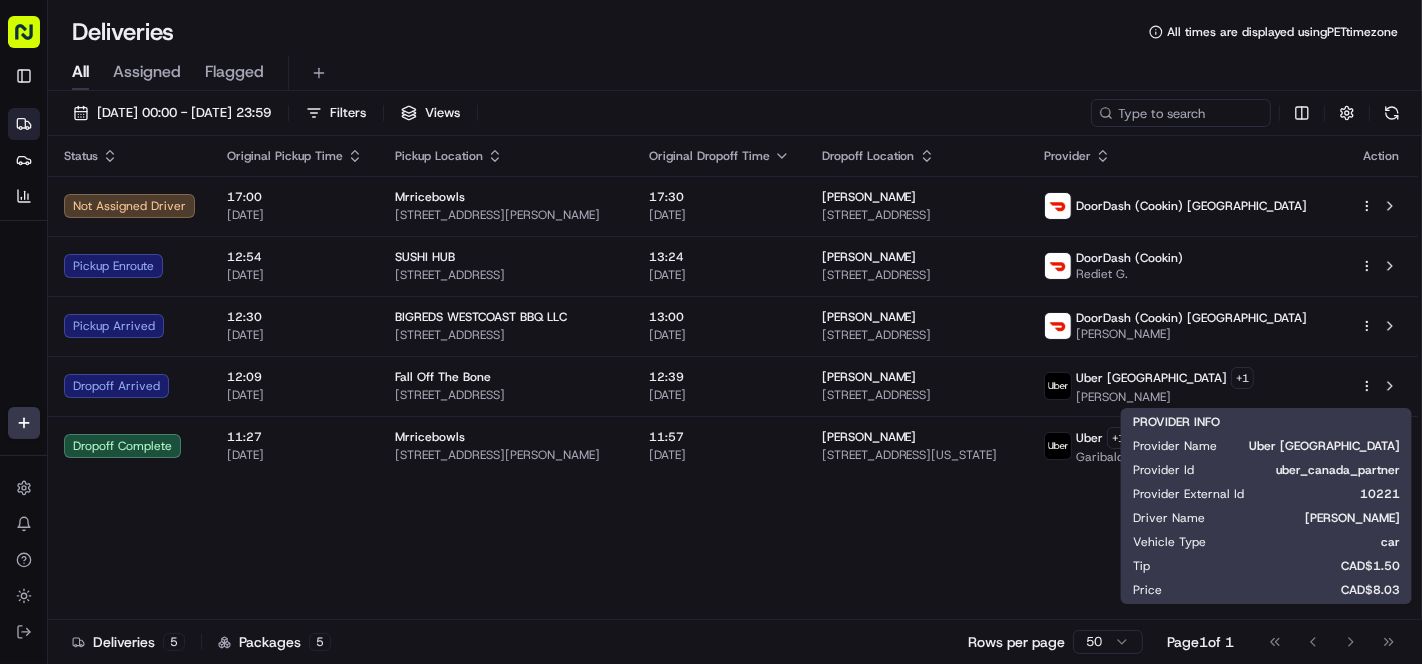 click on "Status Original Pickup Time Pickup Location Original Dropoff Time Dropoff Location Provider Action Not Assigned Driver 17:00 10/07/2025 Mrricebowls 999 Carver St #2, Philadelphia, PA 19124, USA 17:30 10/07/2025 Tamika Shanks 1700 N Edgewood St, Philadelphia, PA 19151, USA DoorDash (Cookin) US Pickup Enroute 12:54 10/07/2025 SUSHI HUB 74 Lippincott St, Toronto, ON M5S 2P1, Canada 13:24 10/07/2025 Svitlana Lutsiv 30 Shore Breeze Dr, Toronto, ON M8V 0J1, Canada DoorDash (Cookin) Rediet G. Pickup Arrived 12:30 10/07/2025 BIGREDS WESTCOAST BBQ LLC 5001 W El Parque Ave #45, Las Vegas, NV 89146, USA 13:00 10/07/2025 Sean Fuentes 6004 Golden Sun Ct, North Las Vegas, NV 89081, USA DoorDash (Cookin) US James V. Dropoff Arrived 12:09 10/07/2025 Fall Off The Bone 584 Lansdowne Ave, Toronto, ON M6H 3Y6, Canada 12:39 10/07/2025 Danielle Duval 205 Wellington St W, Toronto, ON M5V 3G7, Canada Uber Canada + 1 KEBREAB T. Dropoff Complete 11:27 10/07/2025 Mrricebowls 999 Carver St #2, Philadelphia, PA 19124, USA 11:57 Uber + 1" at bounding box center (733, 378) 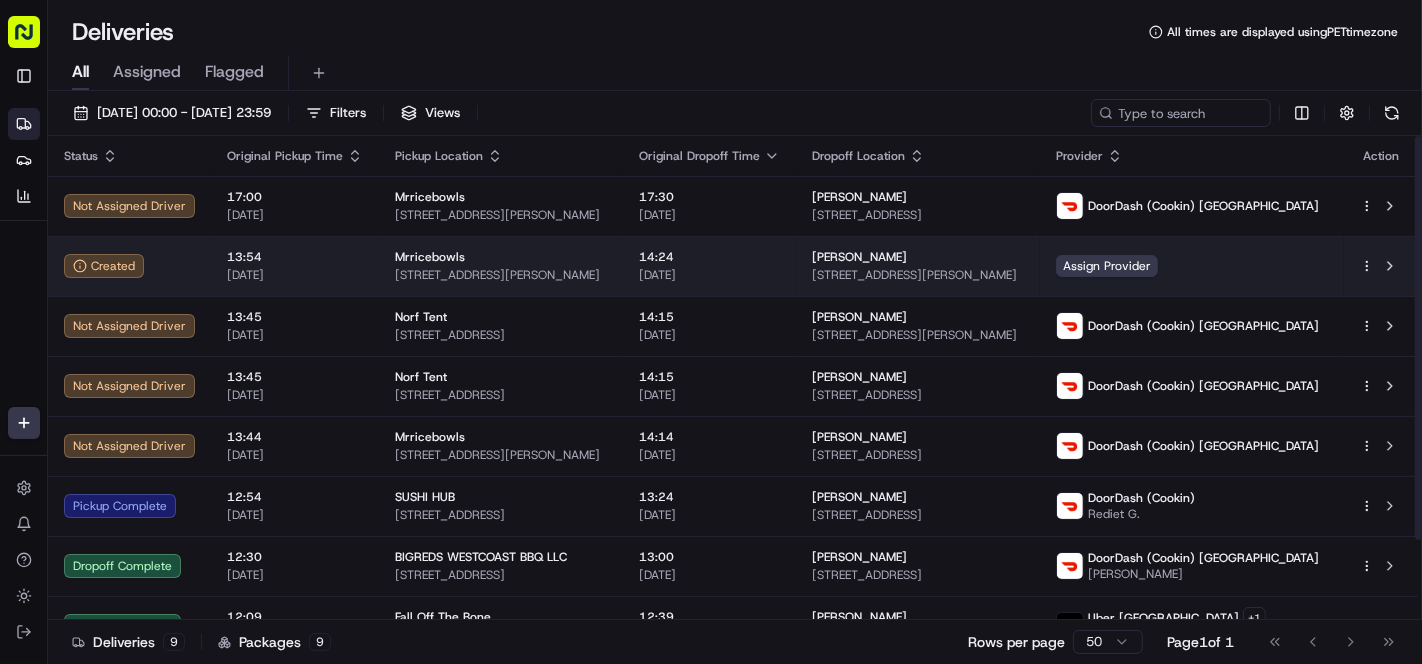 click on "Created" at bounding box center [129, 266] 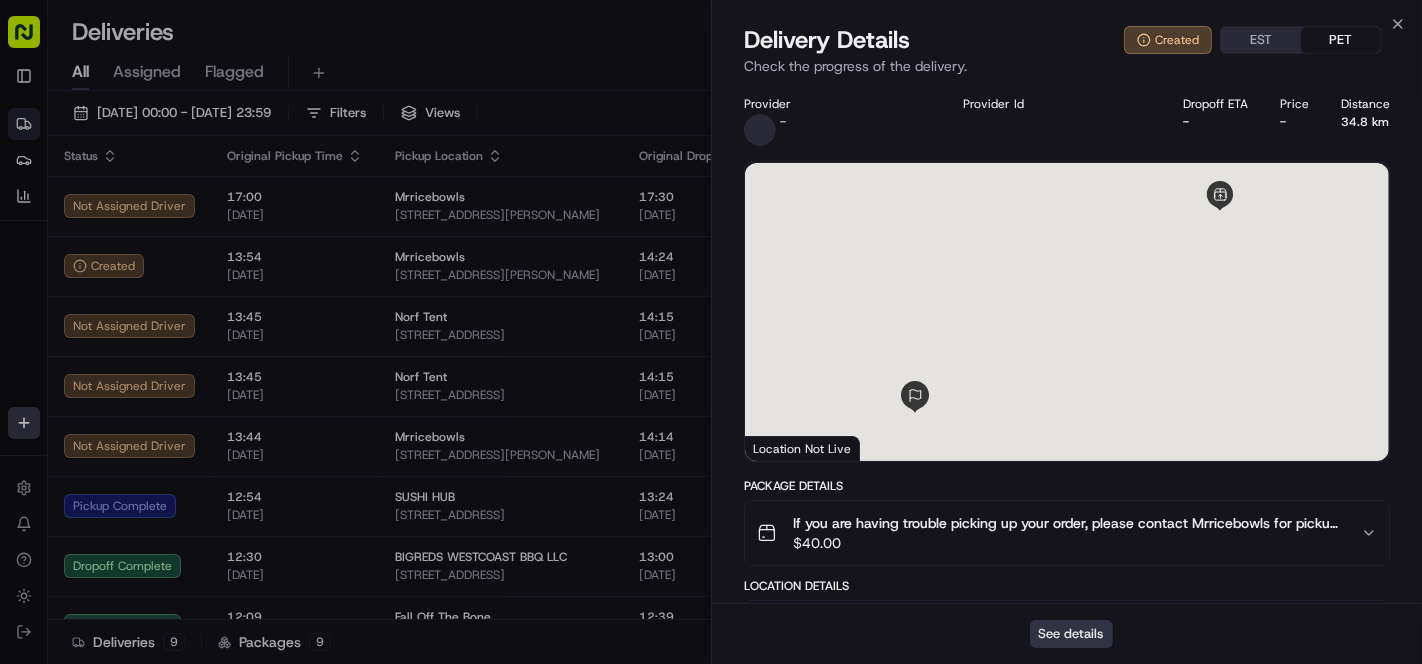 click on "See details" at bounding box center (1071, 634) 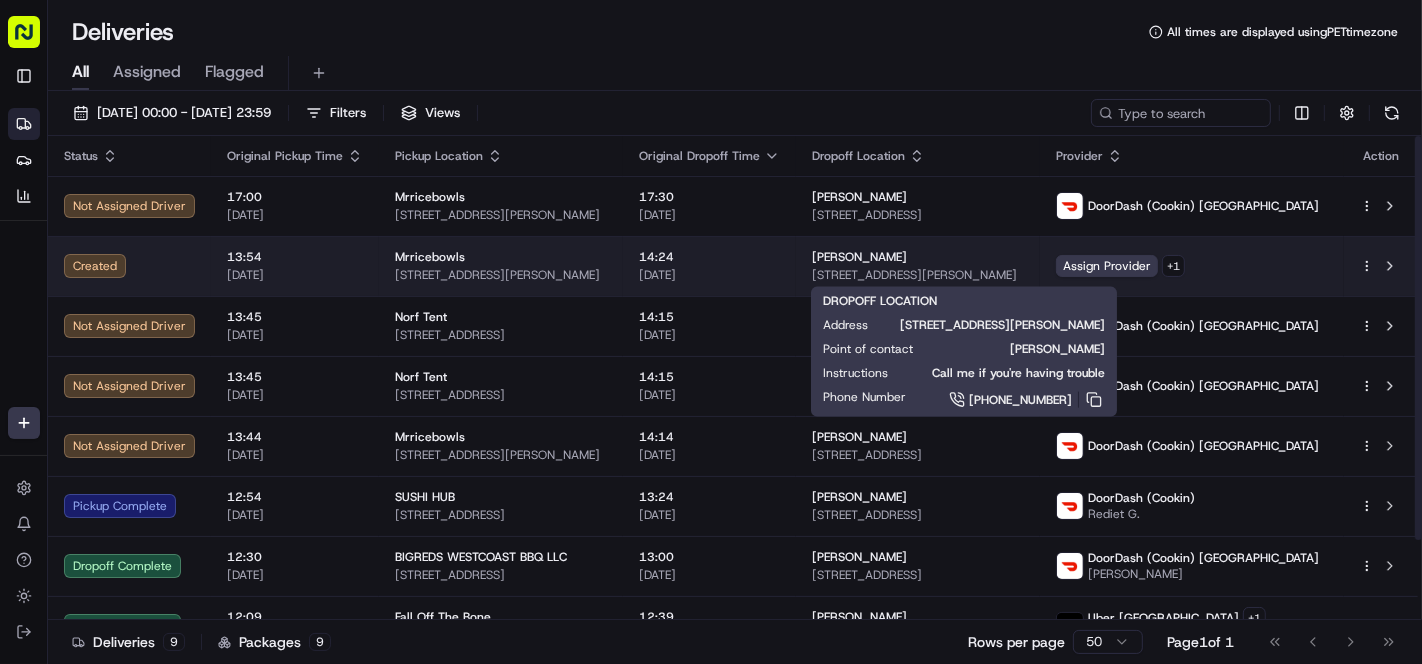click on "141 W Berkley Ave, Clifton Heights, PA 19018, USA" at bounding box center (918, 275) 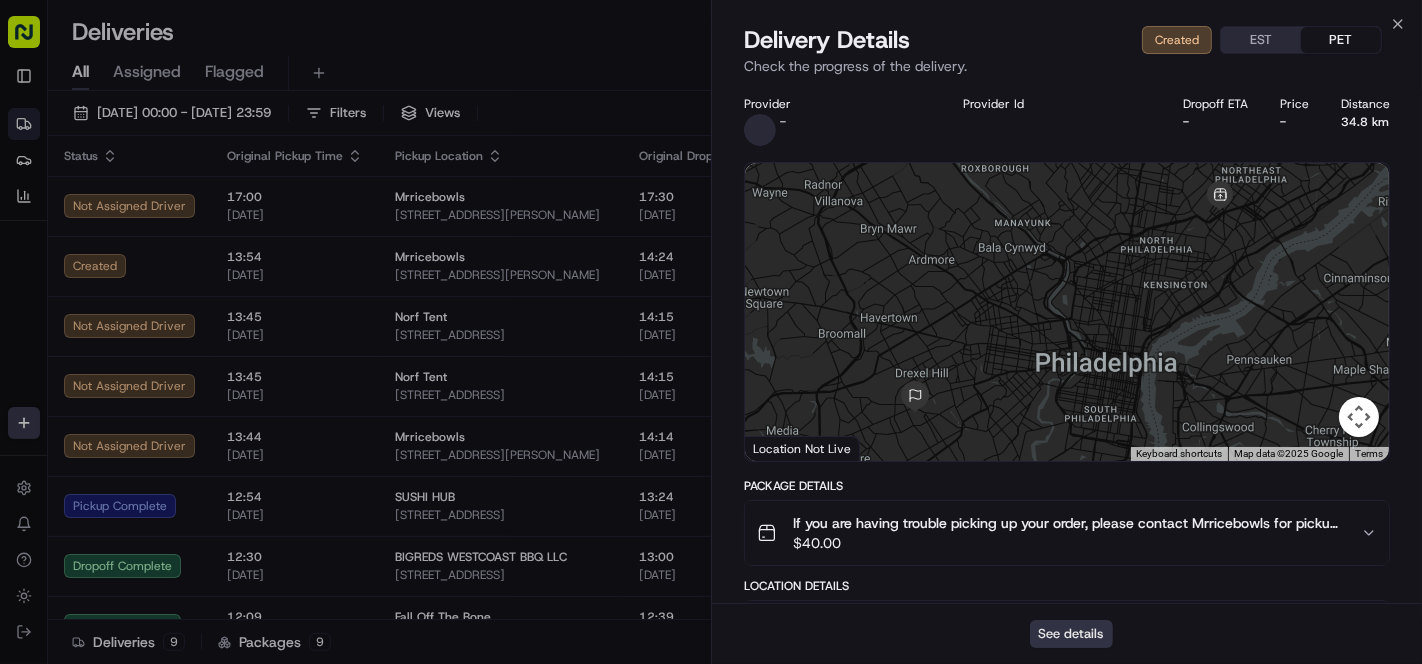 click on "See details" at bounding box center [1071, 634] 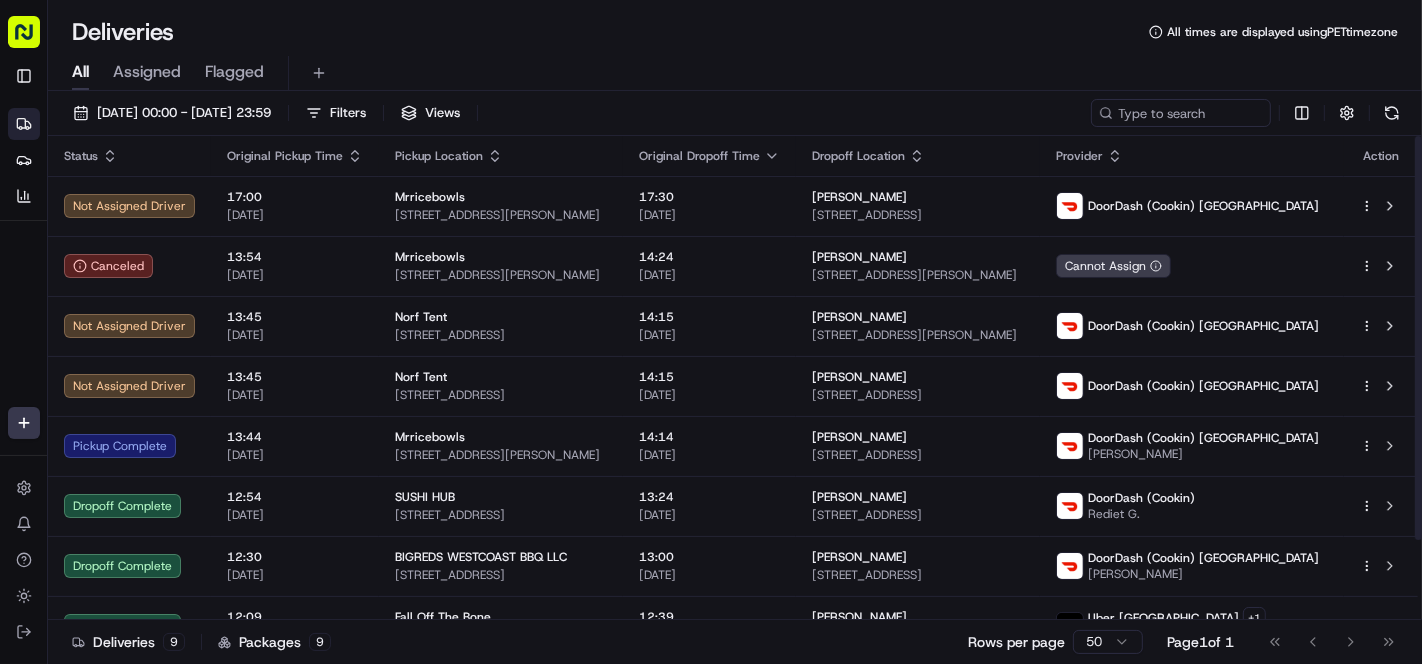 drag, startPoint x: 588, startPoint y: 67, endPoint x: 416, endPoint y: 12, distance: 180.57962 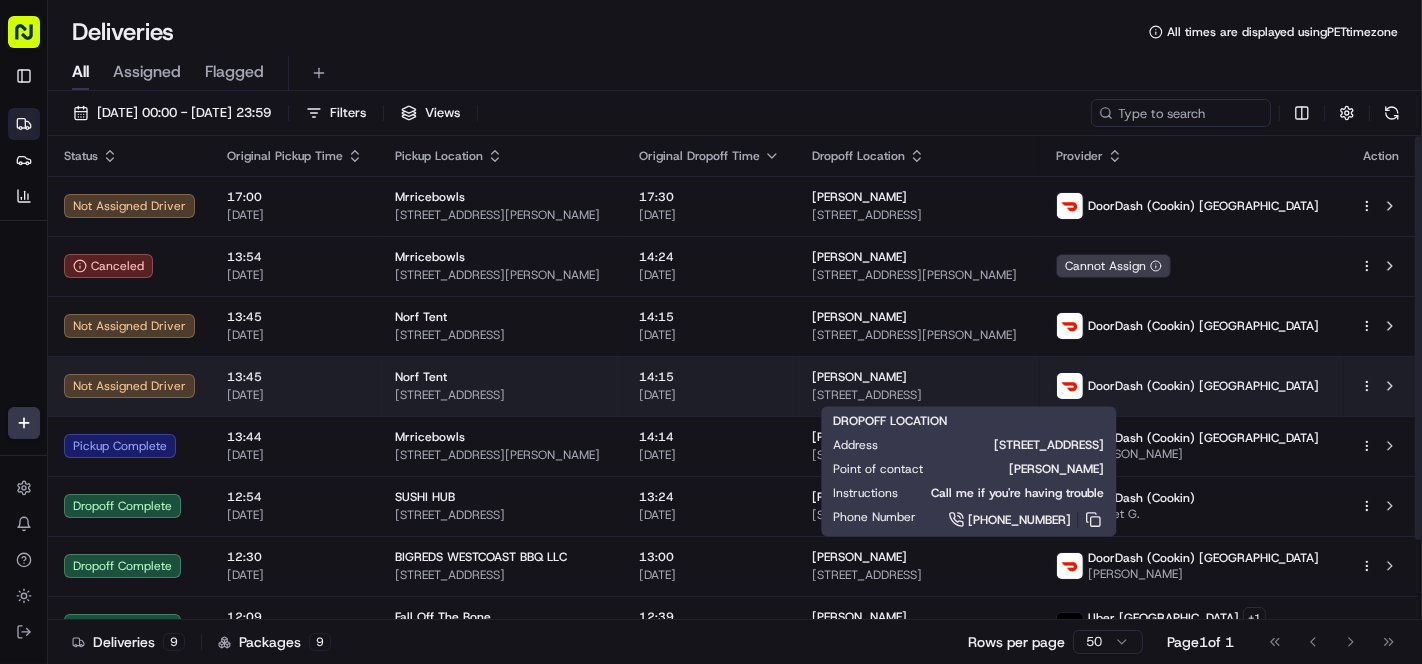 click on "Shanae Freeman" at bounding box center (859, 377) 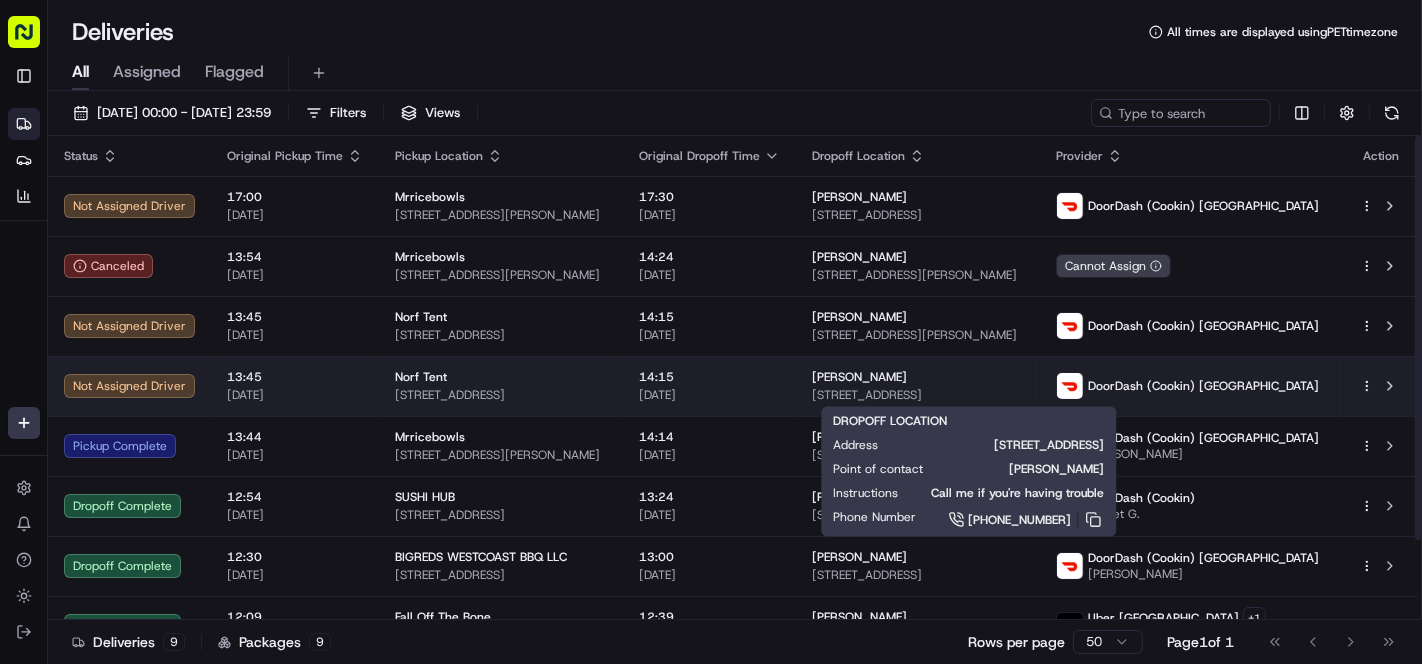 click on "Shanae Freeman" at bounding box center (859, 377) 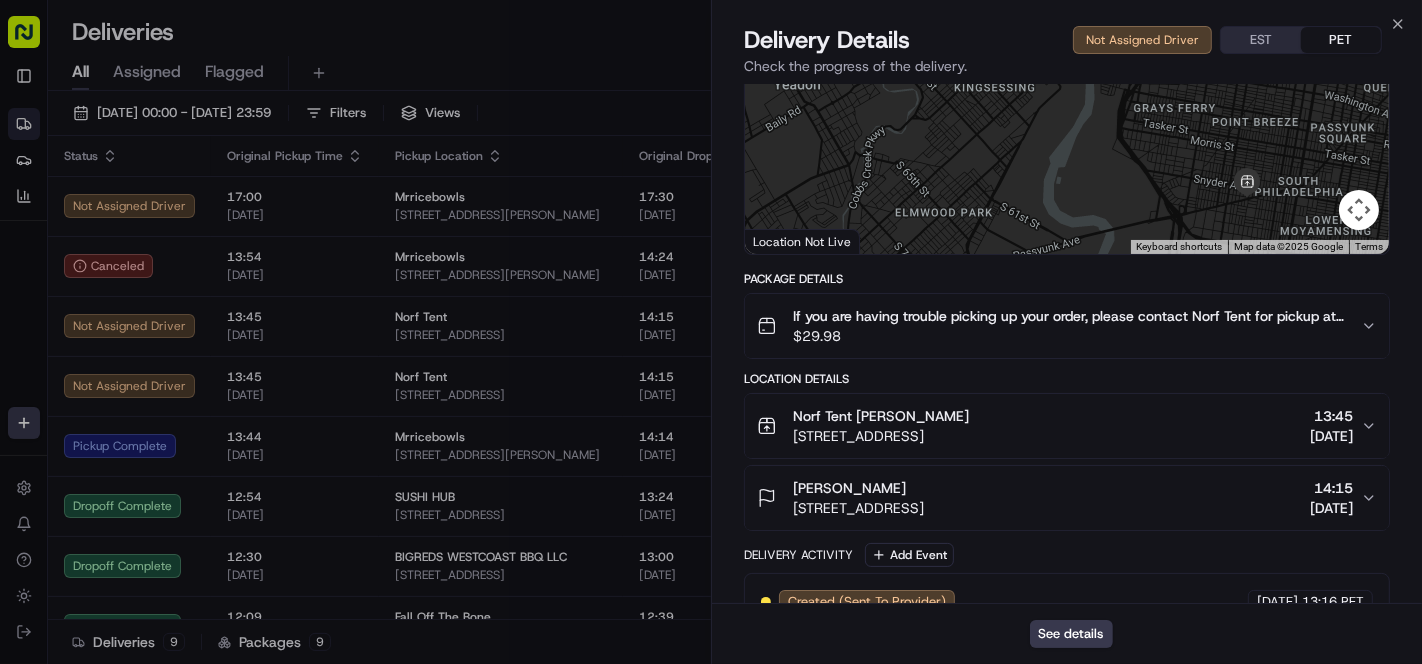 scroll, scrollTop: 290, scrollLeft: 0, axis: vertical 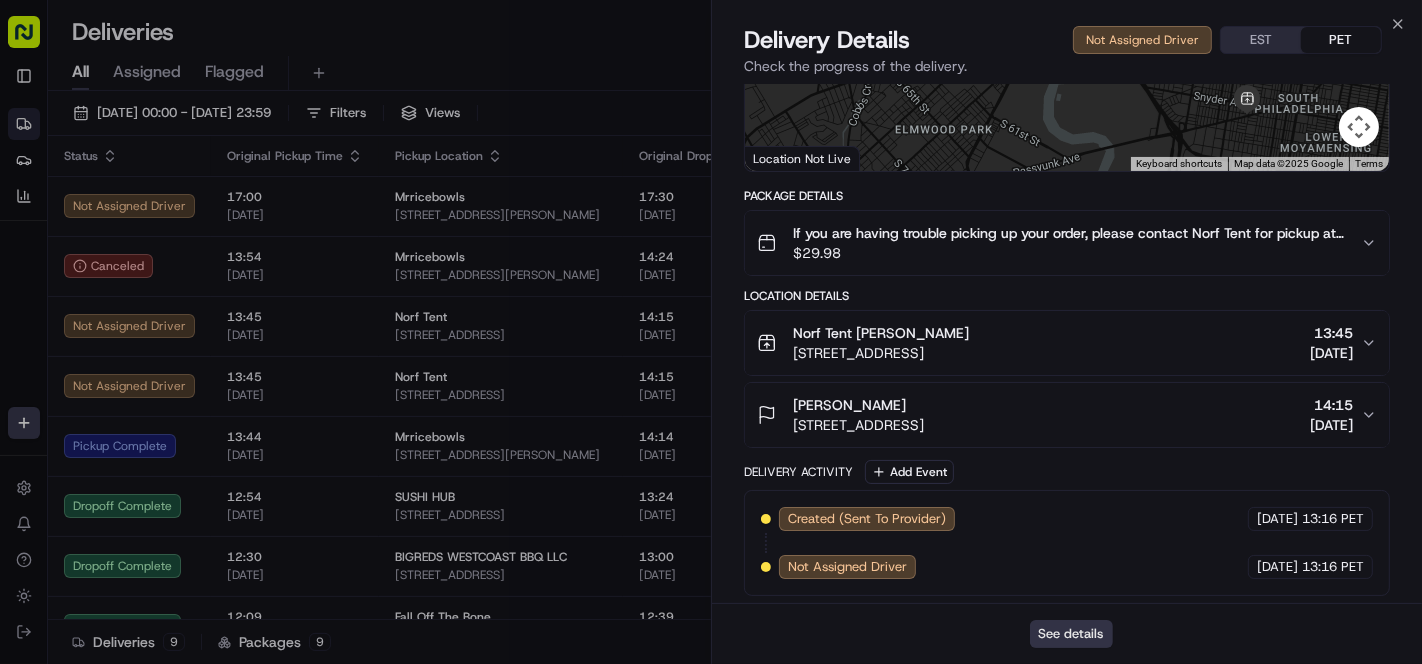 click on "See details" at bounding box center [1071, 634] 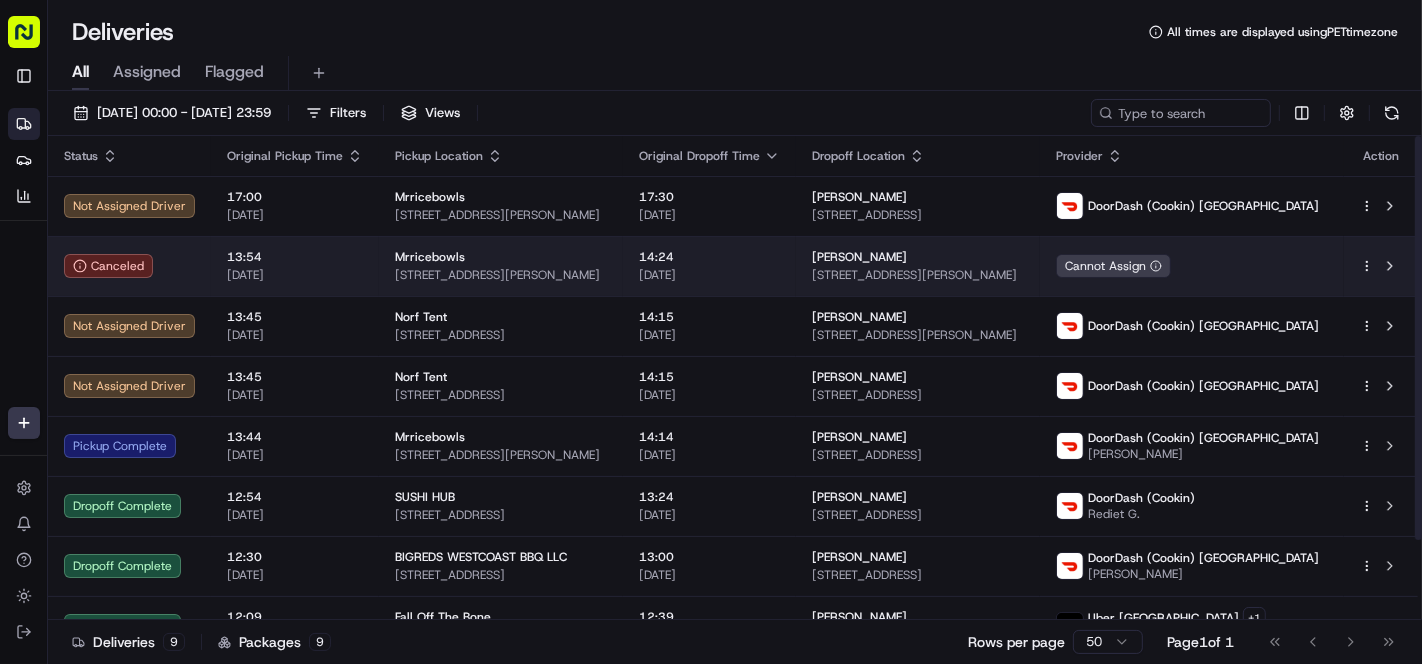click on "999 Carver St #2, Philadelphia, PA 19124, USA" at bounding box center [501, 275] 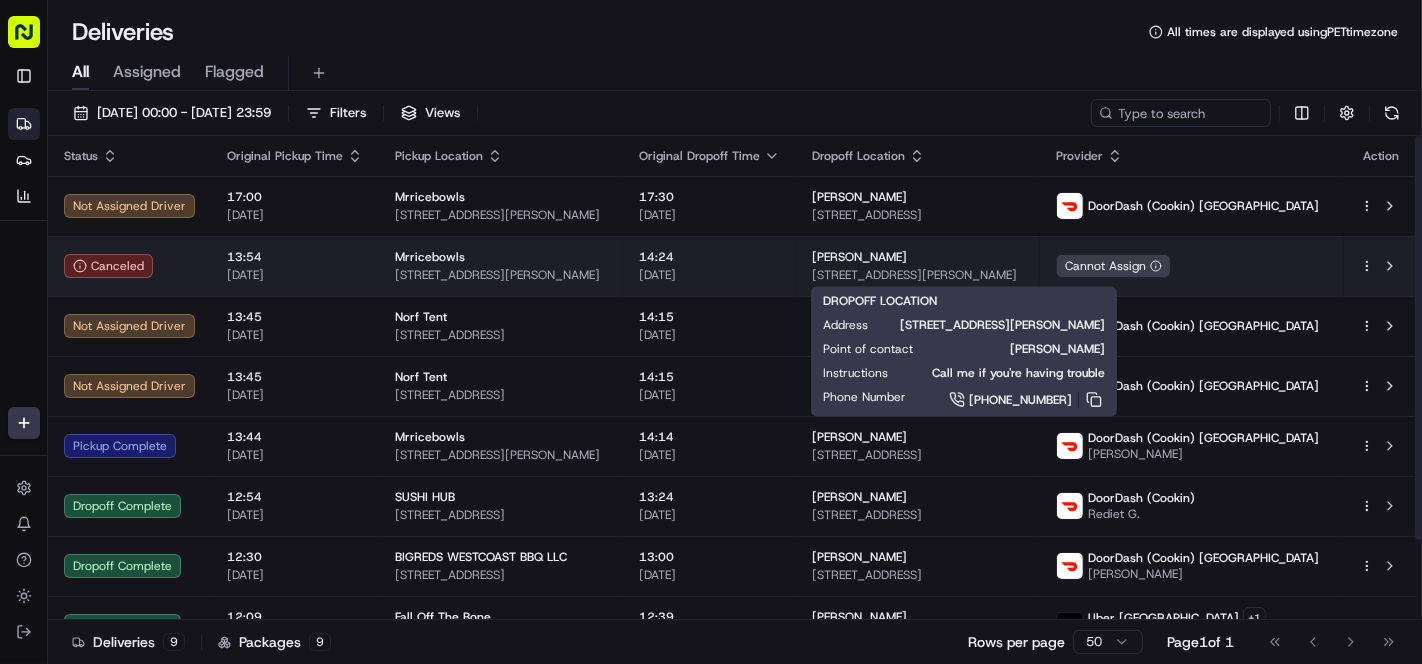 click on "141 W Berkley Ave, Clifton Heights, PA 19018, USA" at bounding box center (918, 275) 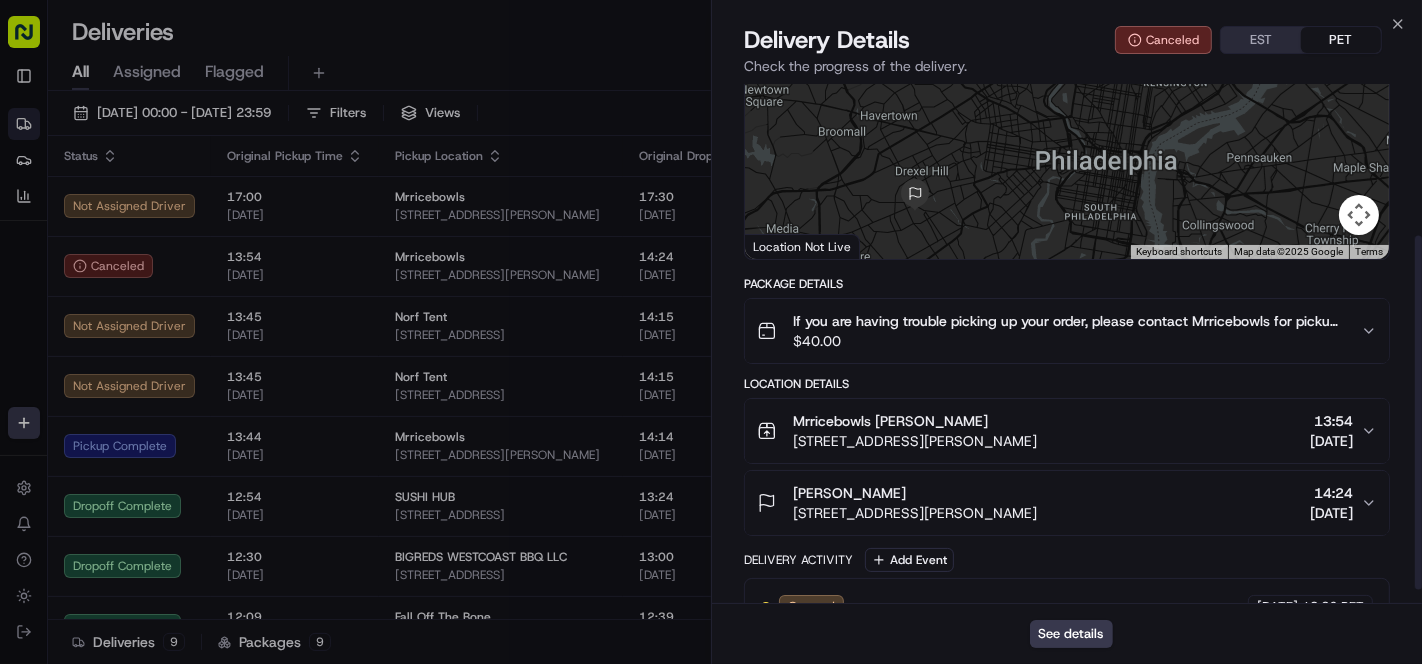 scroll, scrollTop: 222, scrollLeft: 0, axis: vertical 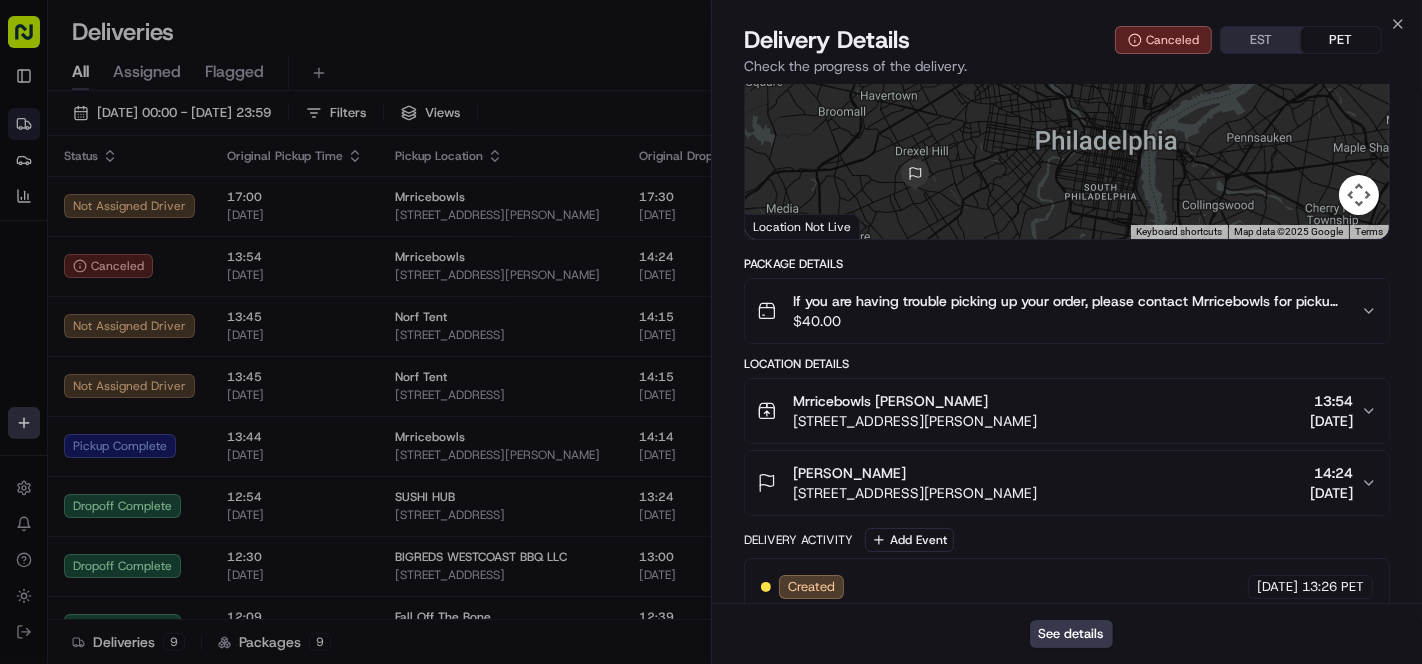 click on "141 W Berkley Ave, Clifton Heights, PA 19018, USA" at bounding box center [915, 493] 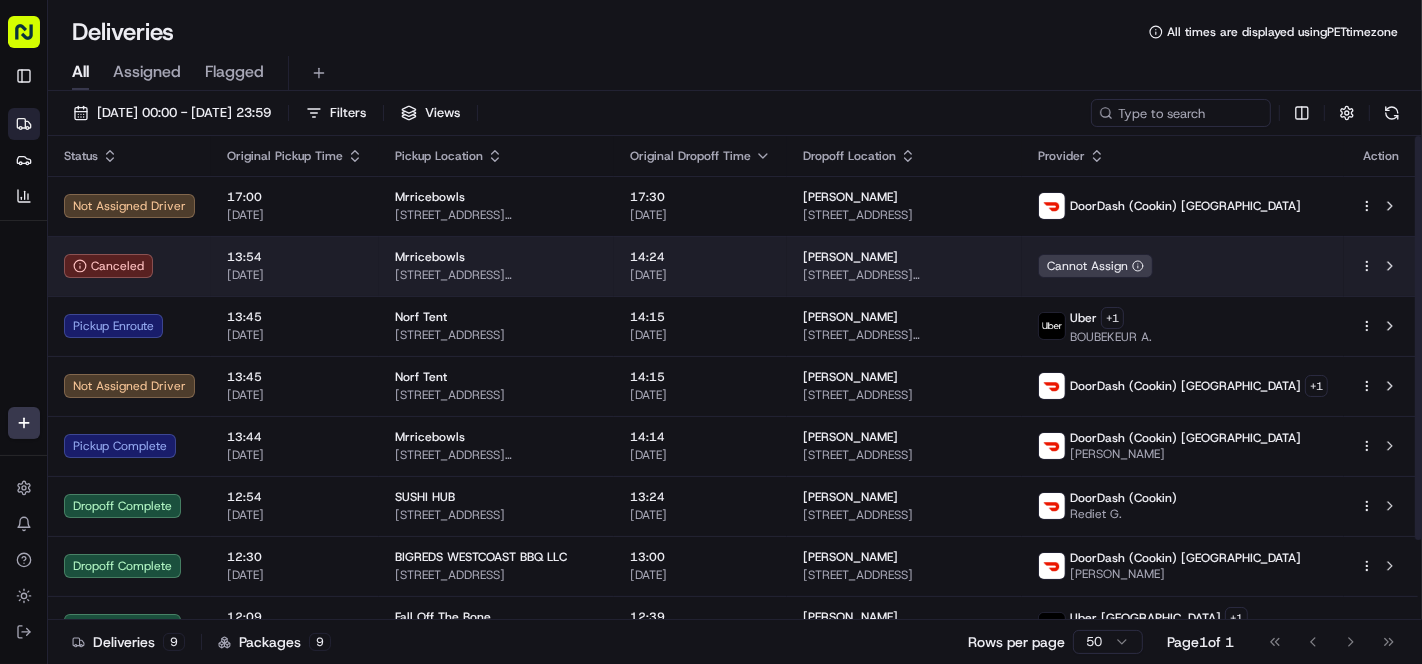 click on "Benji Rashad" at bounding box center (850, 257) 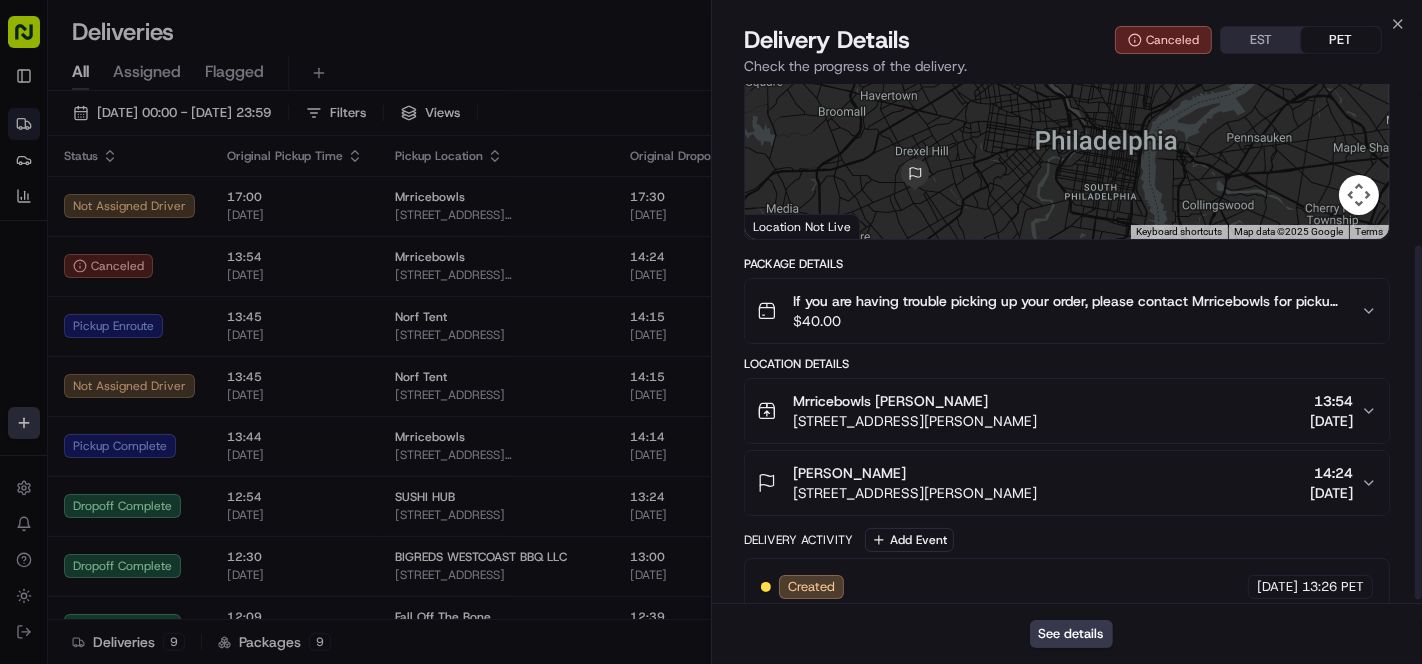 scroll, scrollTop: 242, scrollLeft: 0, axis: vertical 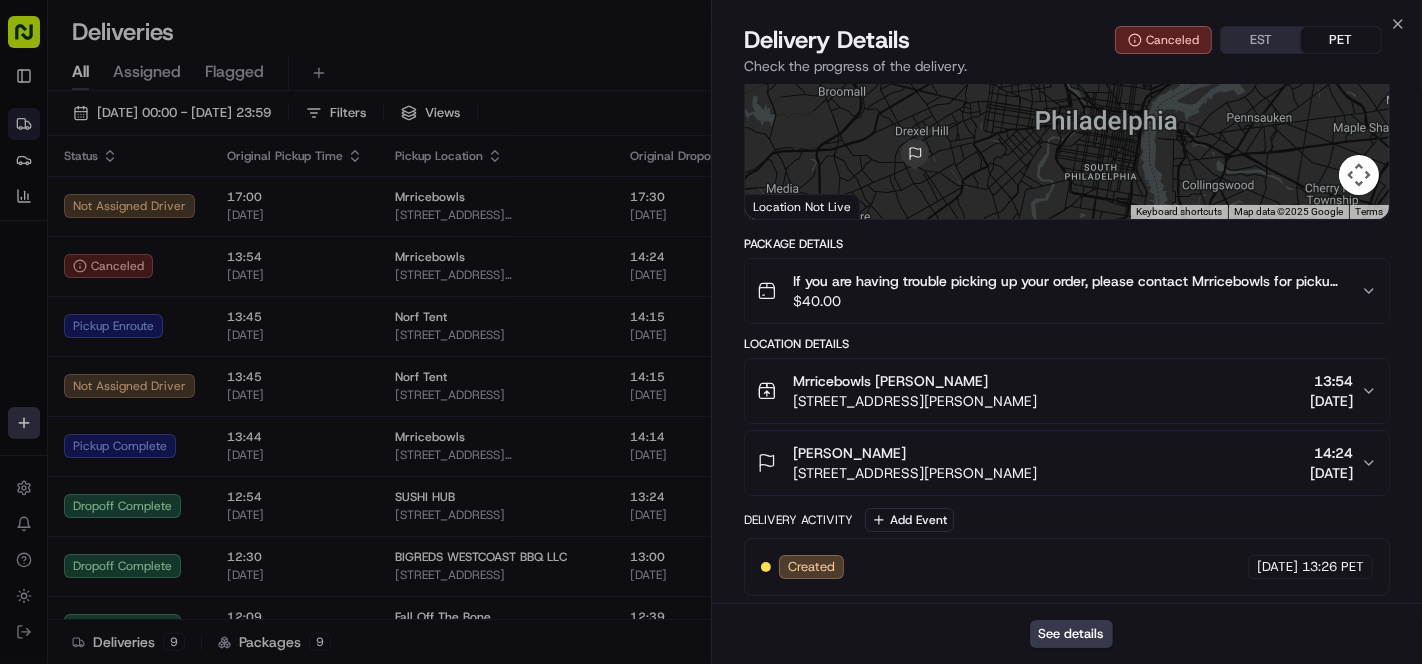 click on "999 Carver St #2, Philadelphia, PA 19124, USA" at bounding box center (915, 401) 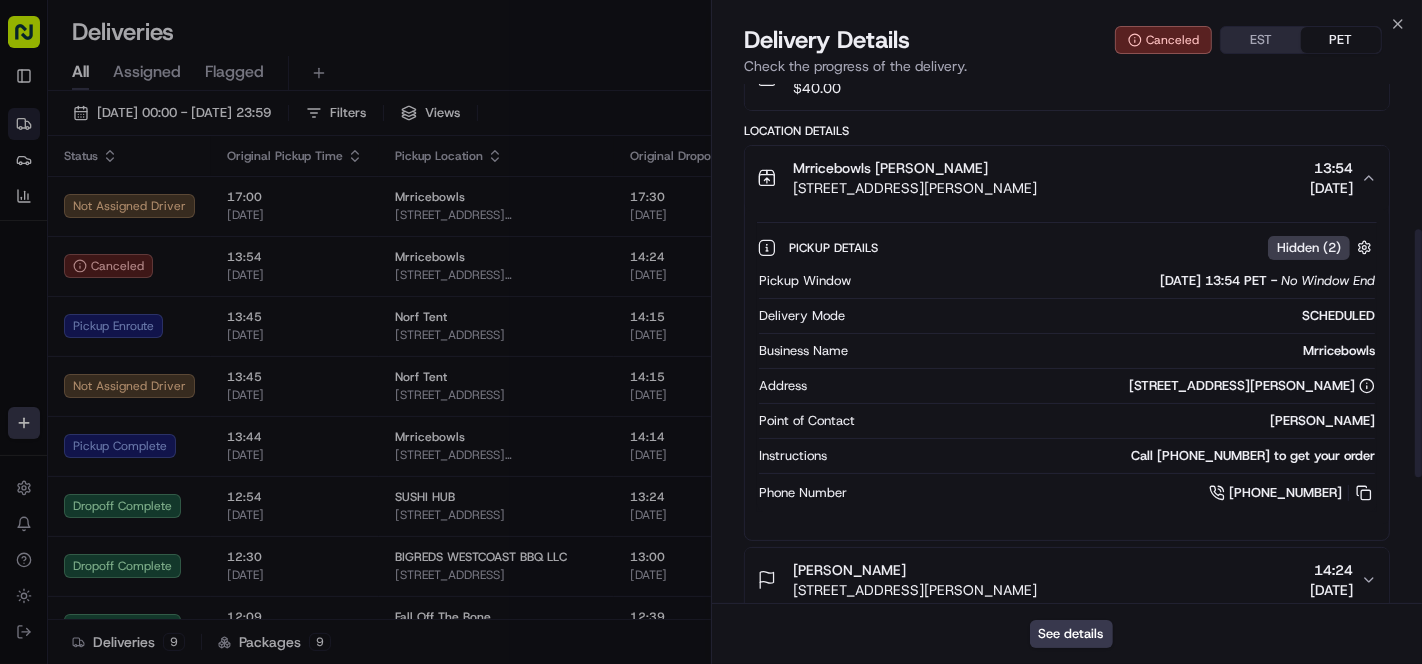 scroll, scrollTop: 465, scrollLeft: 0, axis: vertical 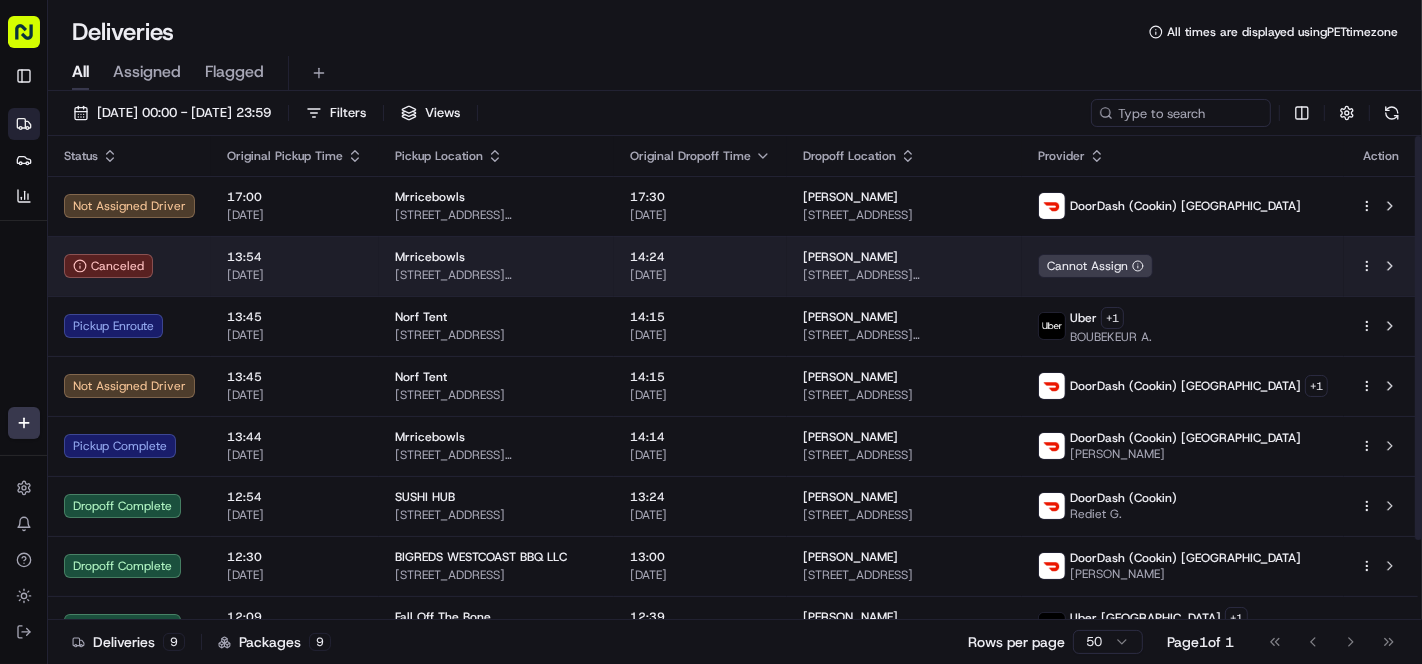 click on "141 W Berkley Ave, Clifton Heights, PA 19018, USA" at bounding box center [904, 275] 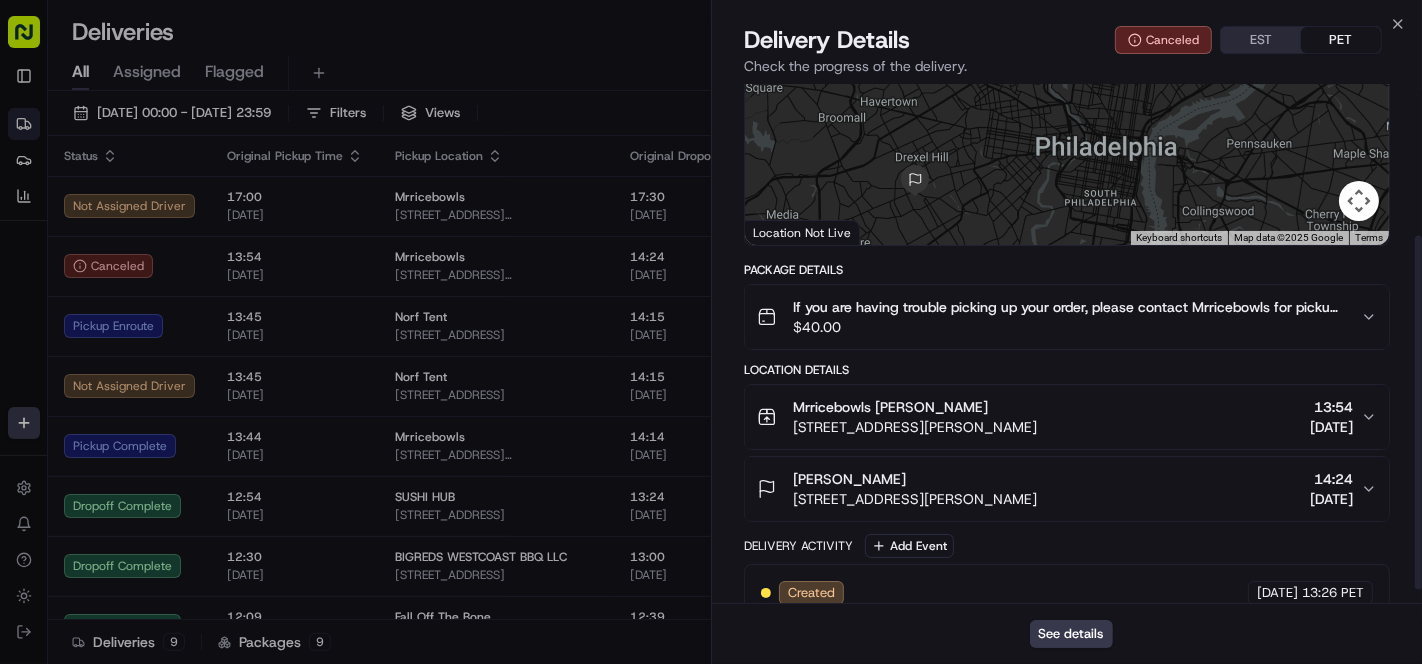 scroll, scrollTop: 222, scrollLeft: 0, axis: vertical 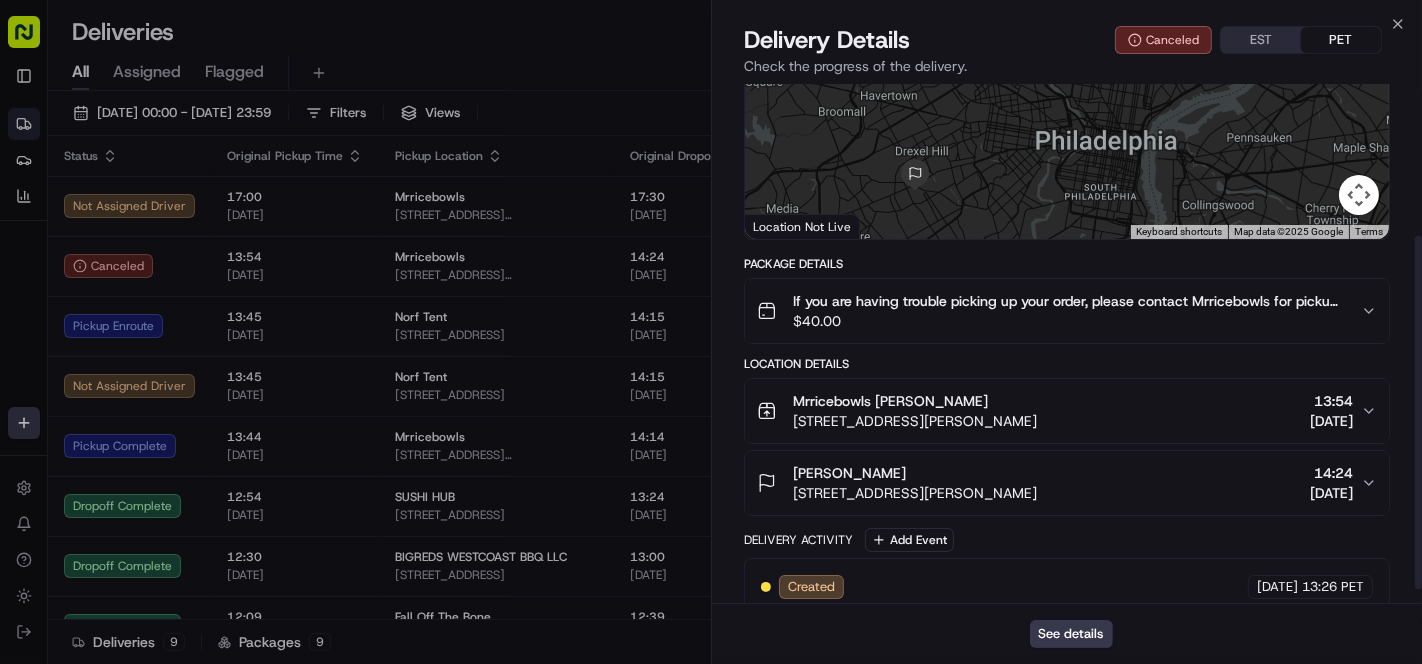 click on "Benji Rashad 141 W Berkley Ave, Clifton Heights, PA 19018, USA 14:24 10/07/2025" at bounding box center [1059, 483] 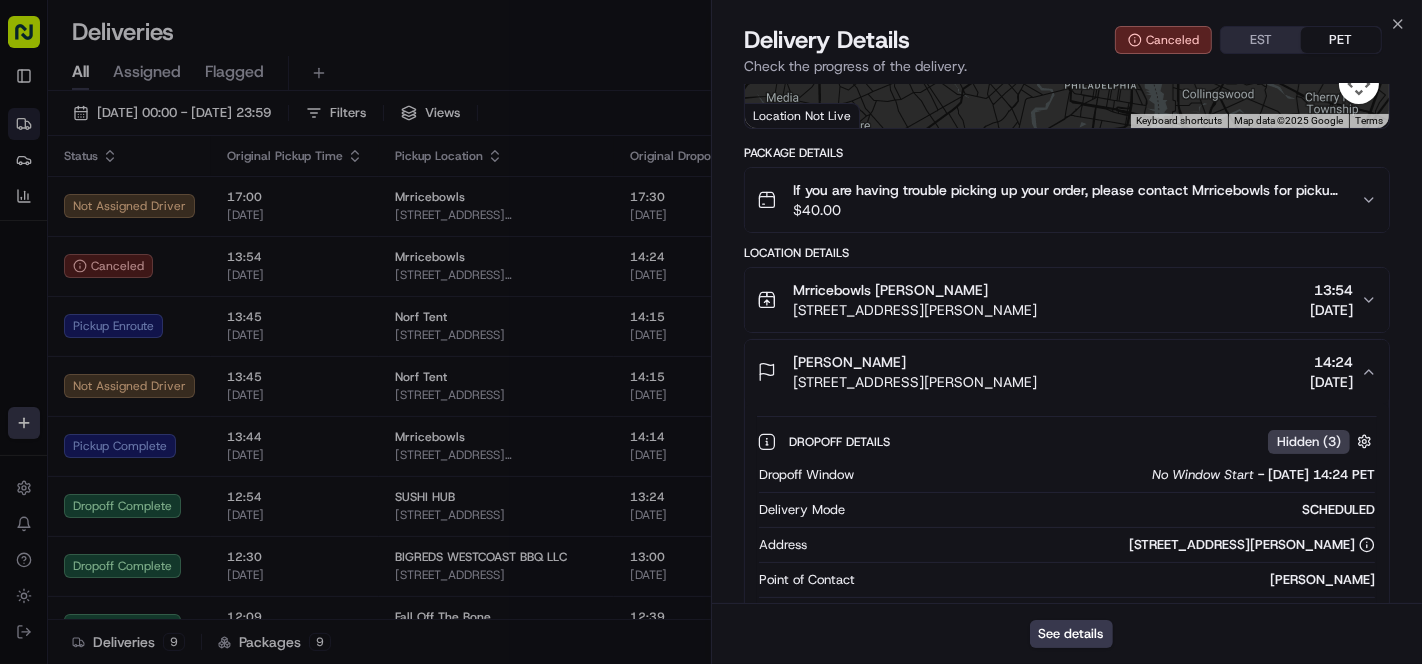 scroll, scrollTop: 444, scrollLeft: 0, axis: vertical 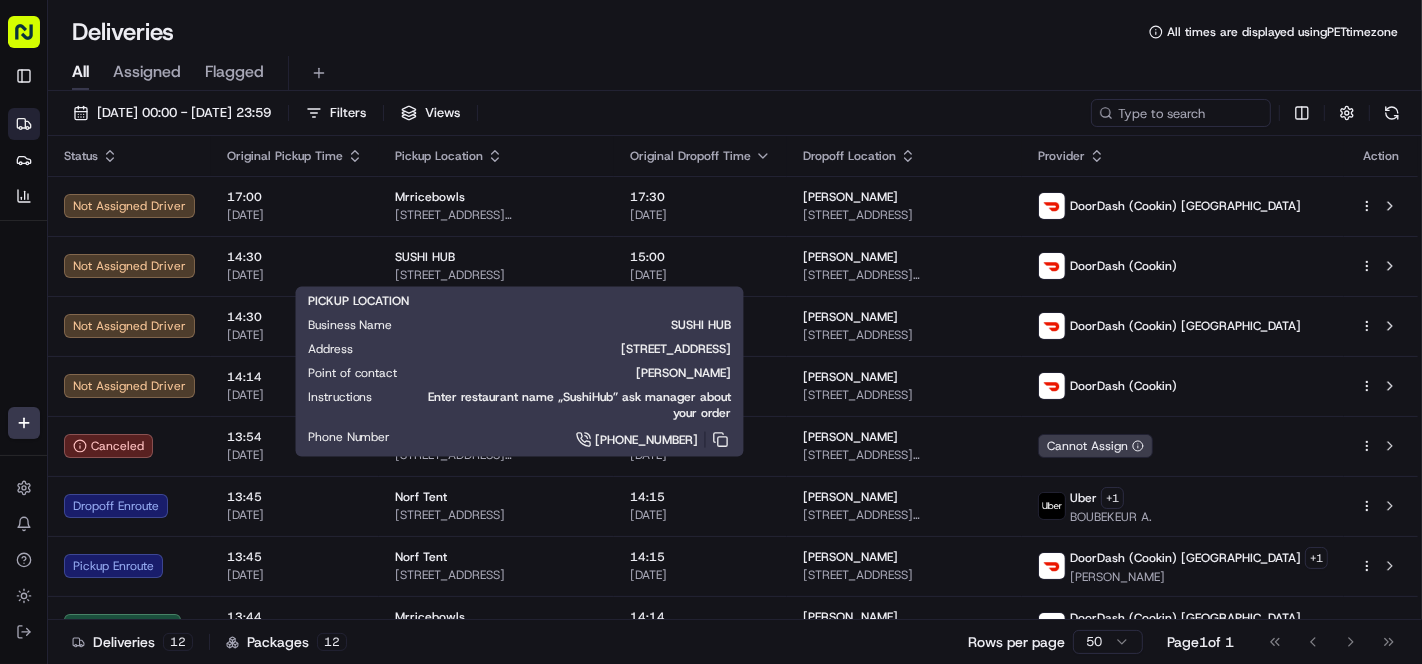 click on "All Assigned Flagged" at bounding box center (735, 73) 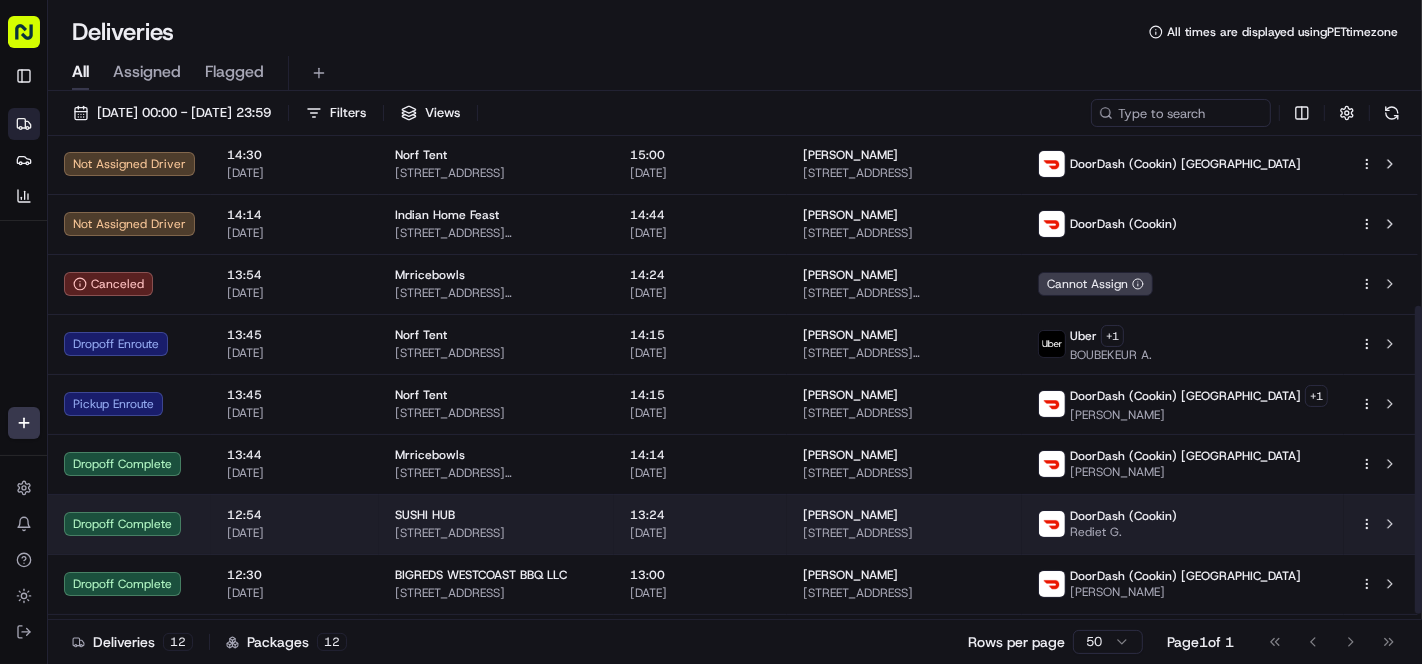 scroll, scrollTop: 275, scrollLeft: 0, axis: vertical 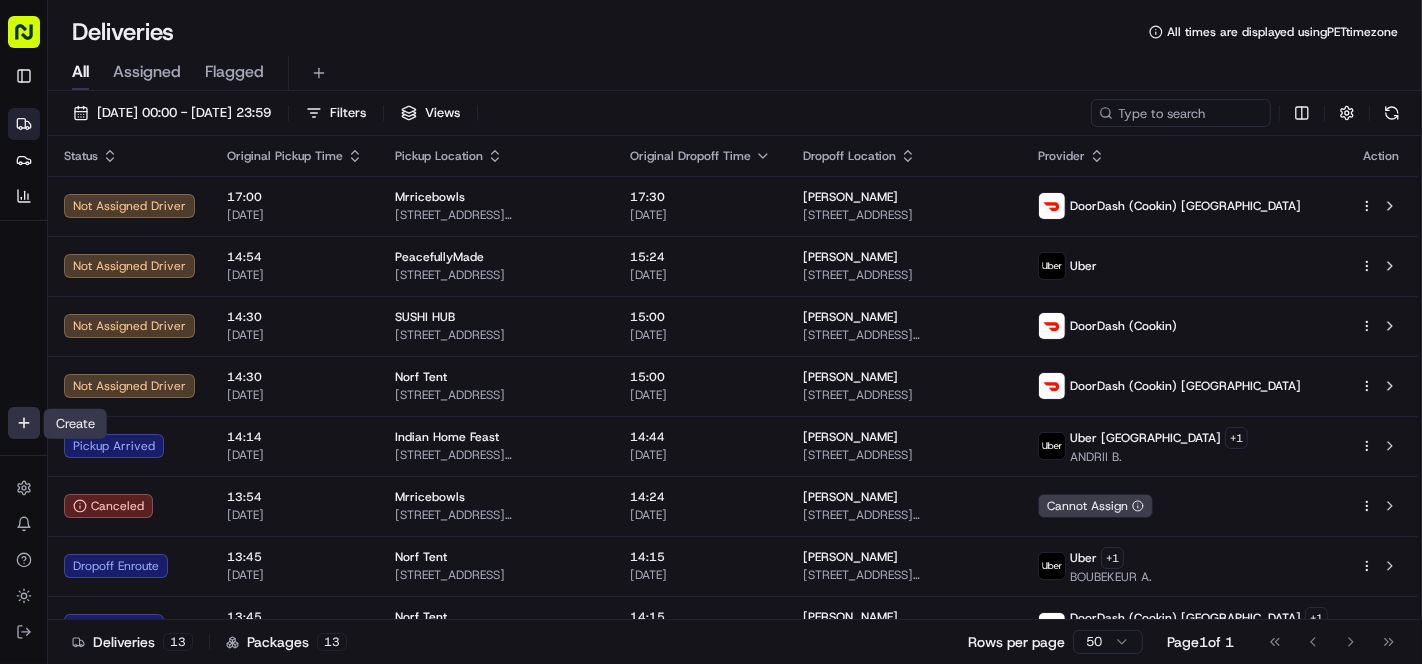 click on "Cookin App renata@cookin.com Toggle Sidebar Deliveries Providers Analytics Favorites Main Menu Members & Organization Organization Users Roles Preferences Customization Tracking Orchestration Automations Locations Pickup Locations Dropoff Locations Billing Billing Refund Requests Integrations Notification Triggers Webhooks API Keys Request Logs Create Settings Notifications Chat with us! Toggle Theme Log out Deliveries All times are displayed using  PET  timezone All Assigned Flagged 10/07/2025 00:00 - 10/07/2025 23:59 Filters Views Status Original Pickup Time Pickup Location Original Dropoff Time Dropoff Location Provider Action Not Assigned Driver 17:00 10/07/2025 Mrricebowls 999 Carver St #2, Philadelphia, PA 19124, USA 17:30 10/07/2025 Tamika Shanks 1700 N Edgewood St, Philadelphia, PA 19151, USA DoorDash (Cookin) US Not Assigned Driver 14:54 10/07/2025 PeacefullyMade 3608 Marshlane Way, Raleigh, NC 27610, USA 15:24 10/07/2025 Erica Gray 3950 Fairsted Dr, Raleigh, NC 27612, USA Uber 14:30" at bounding box center [711, 332] 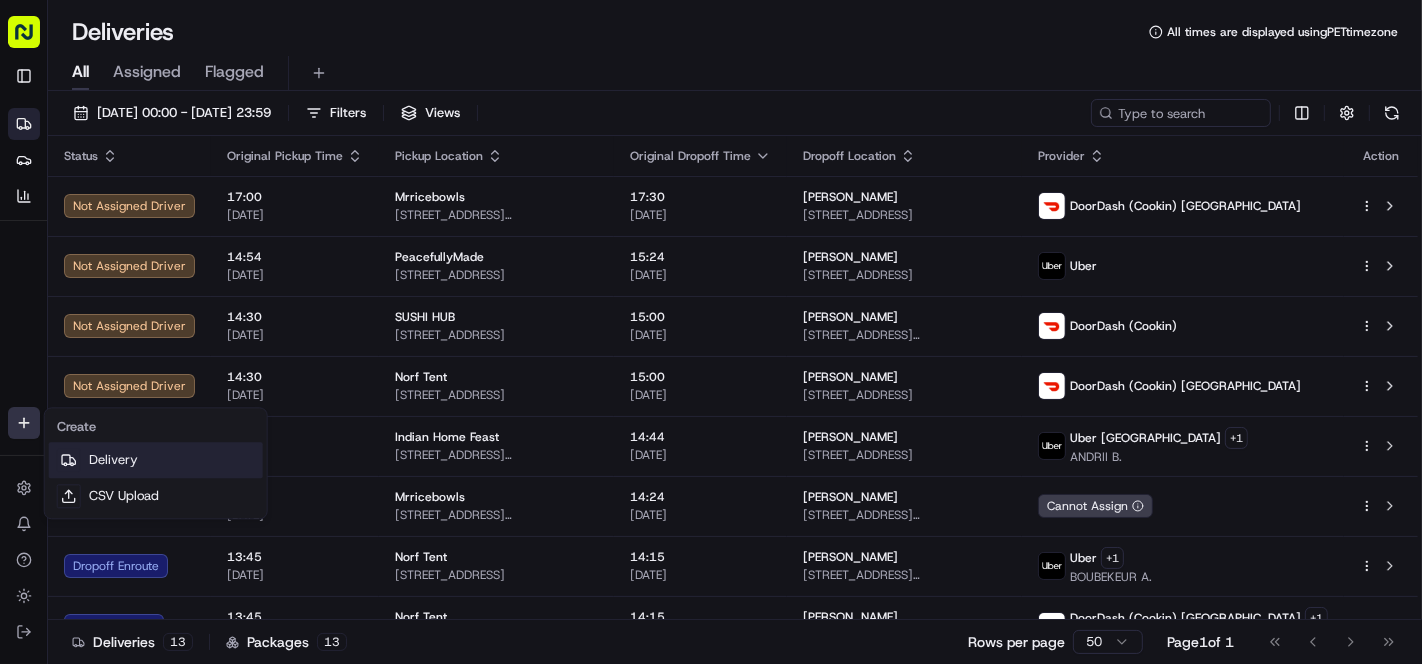 click on "Delivery" at bounding box center (156, 460) 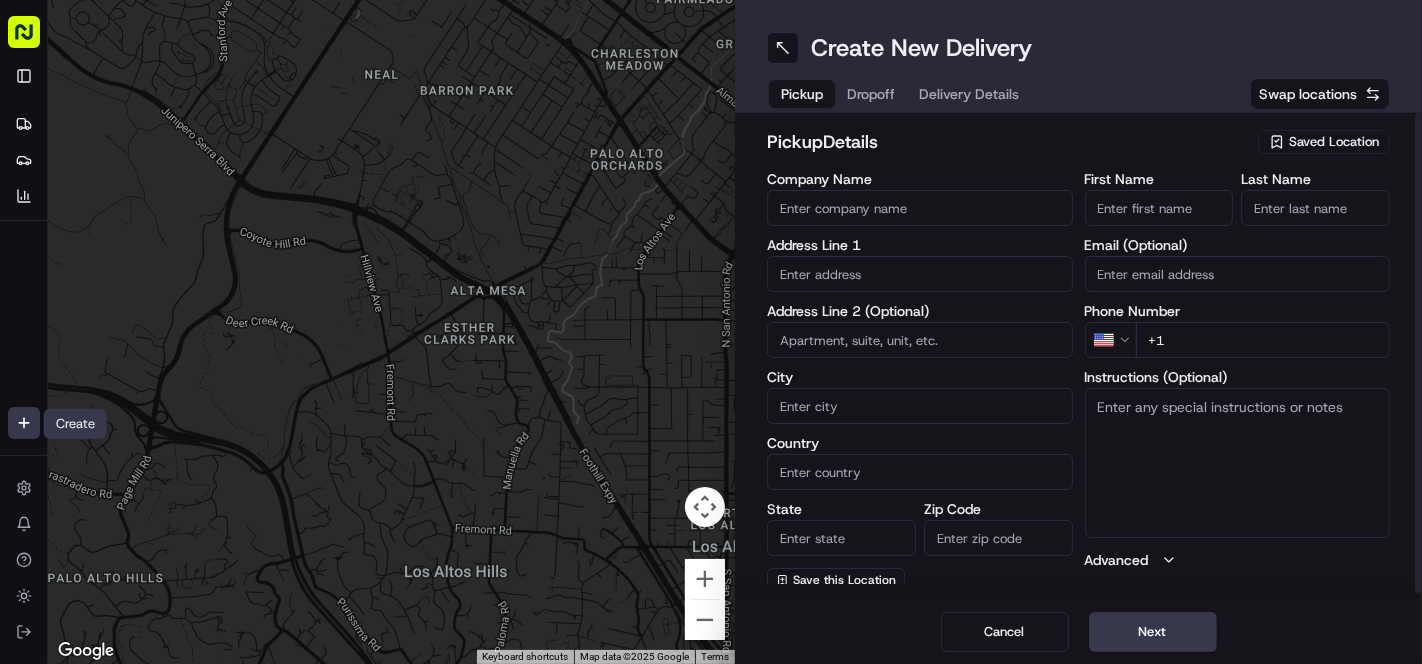 scroll, scrollTop: 0, scrollLeft: 0, axis: both 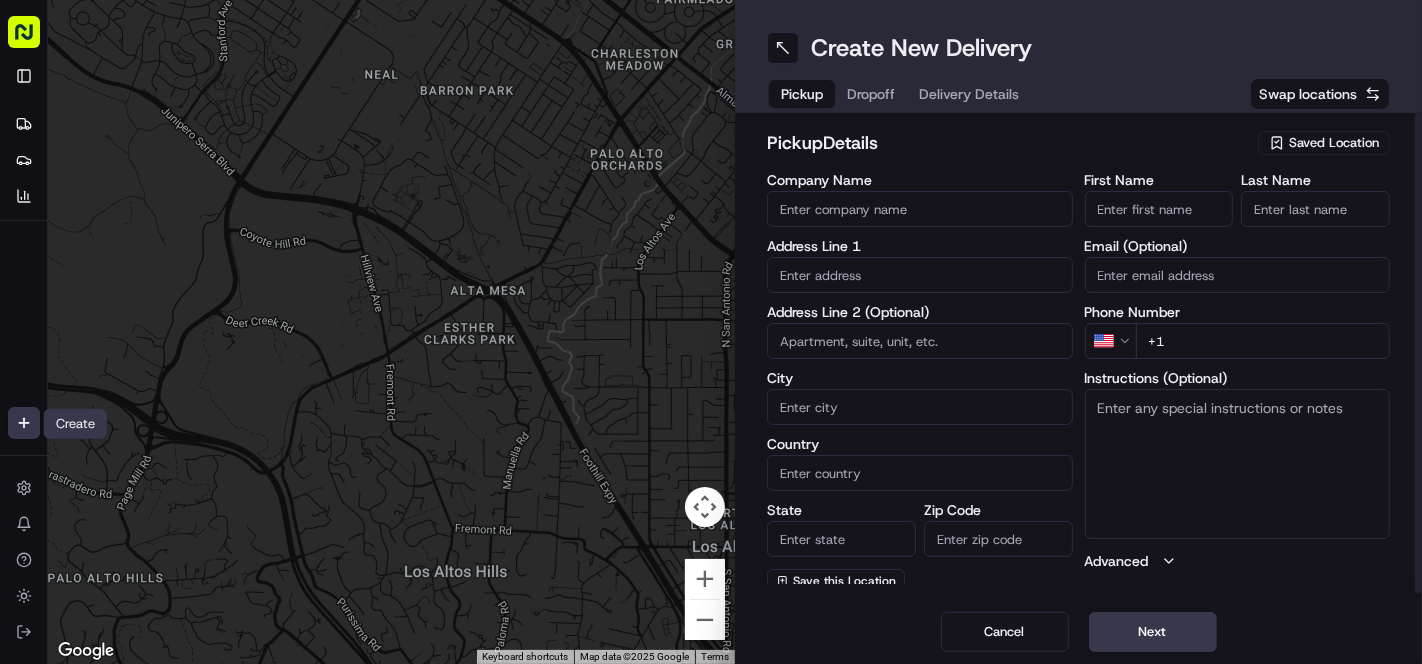click on "Dropoff" at bounding box center (871, 94) 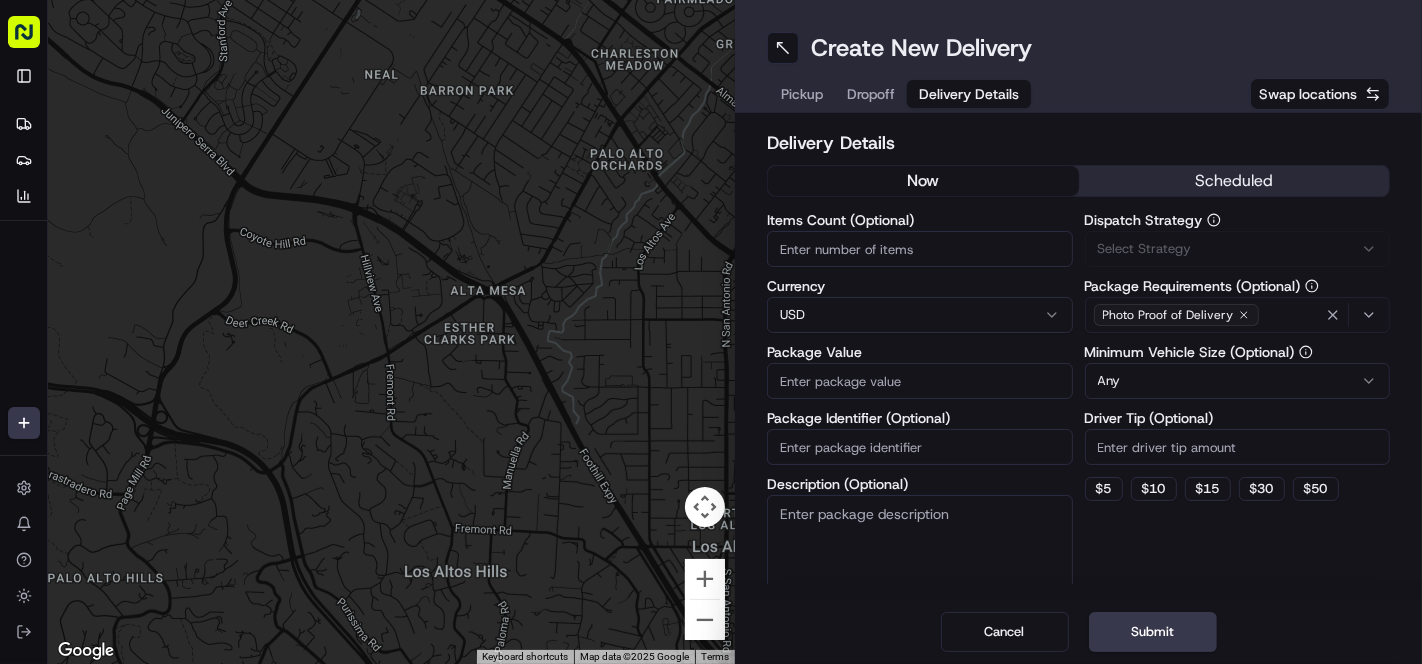click on "Delivery Details" at bounding box center [969, 94] 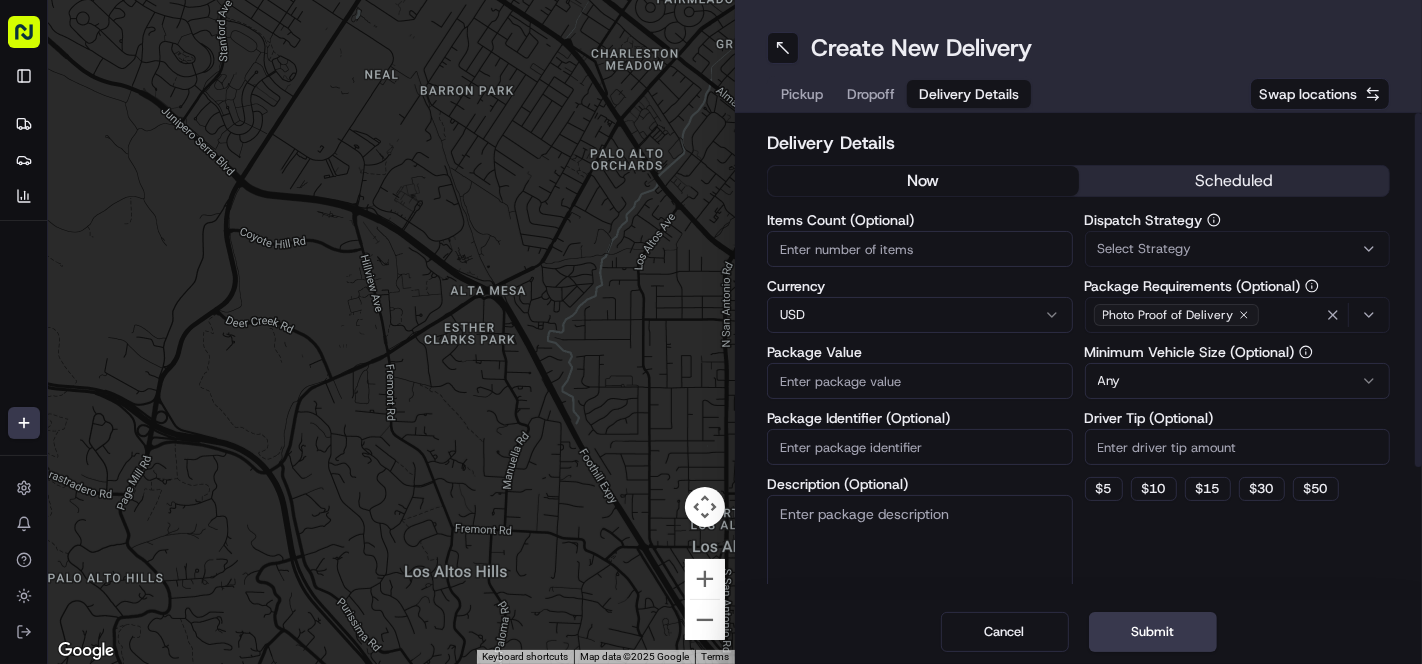 click on "Pickup" at bounding box center [802, 94] 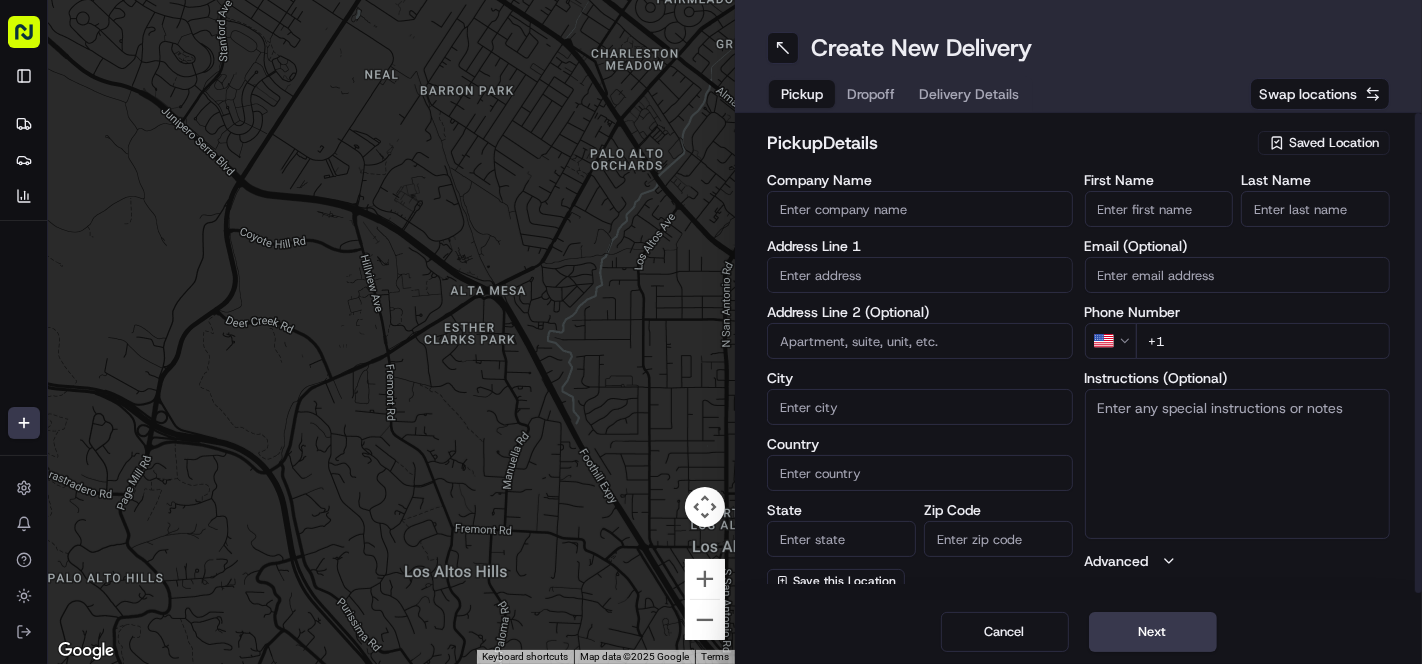 click on "Company Name" at bounding box center [920, 209] 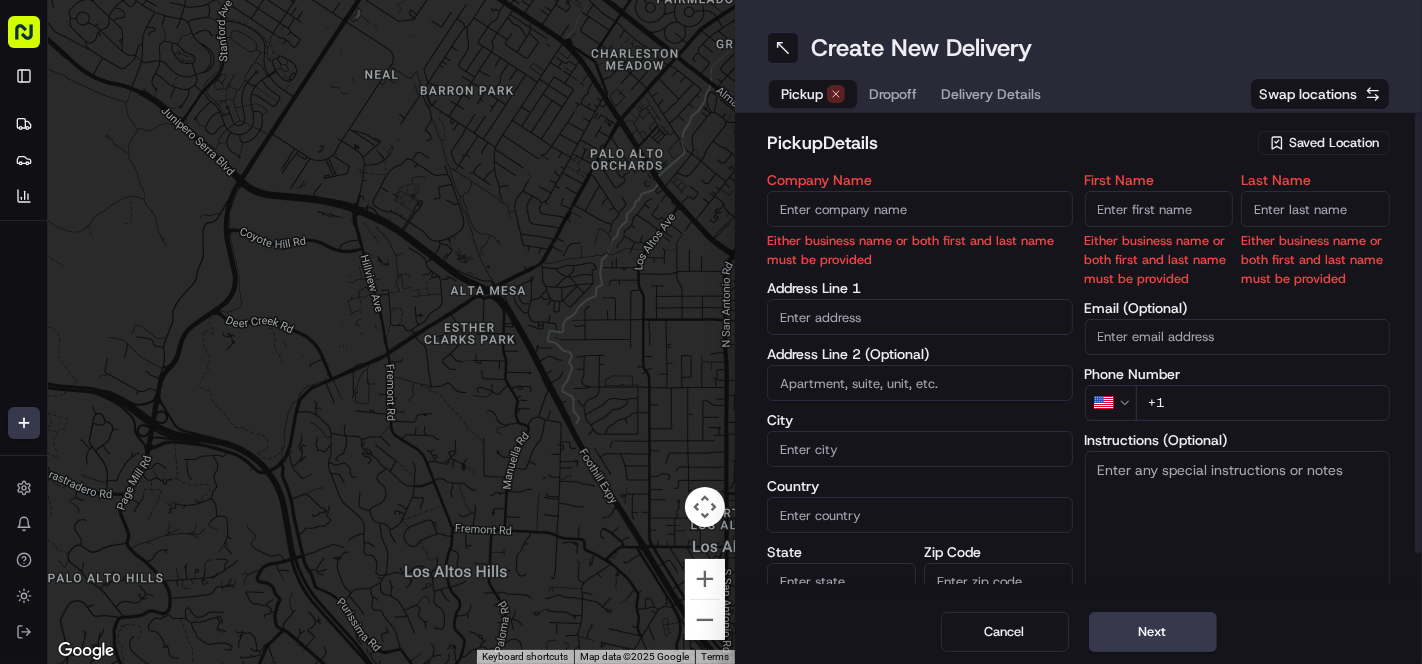 click on "Company Name" at bounding box center [920, 209] 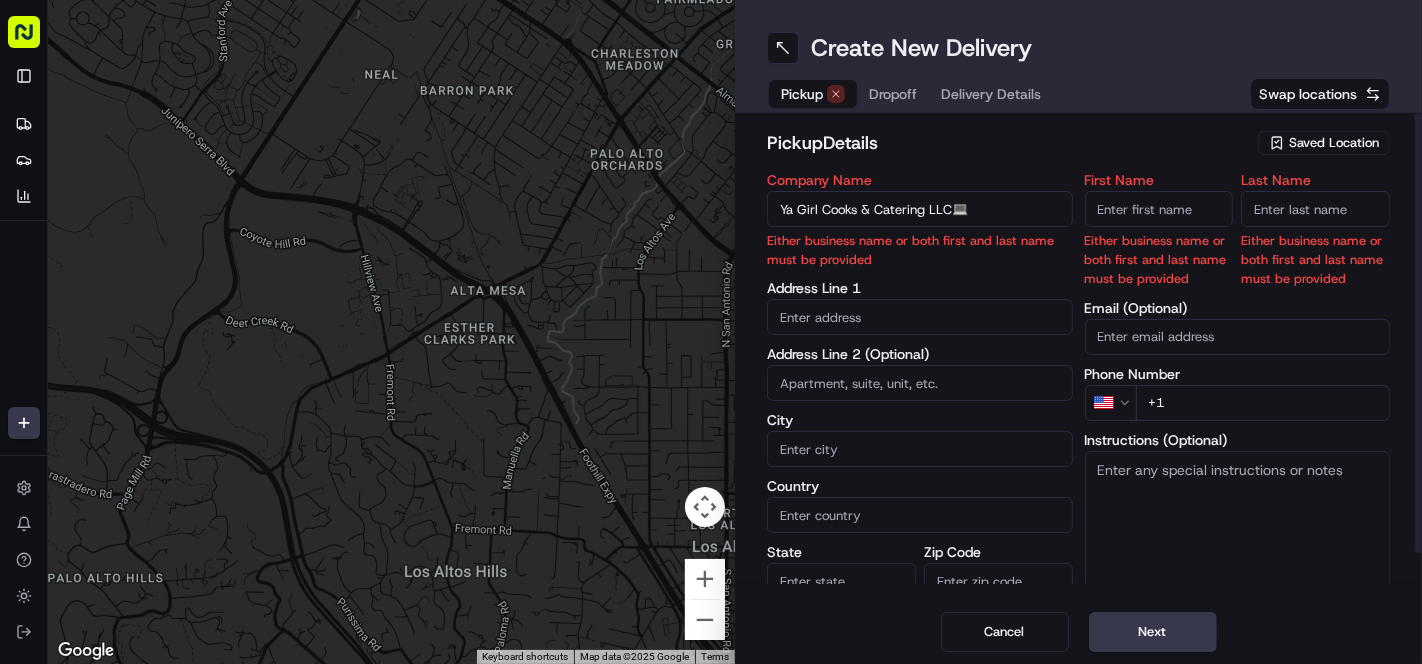 click on "pickup  Details Saved Location" at bounding box center [1078, 147] 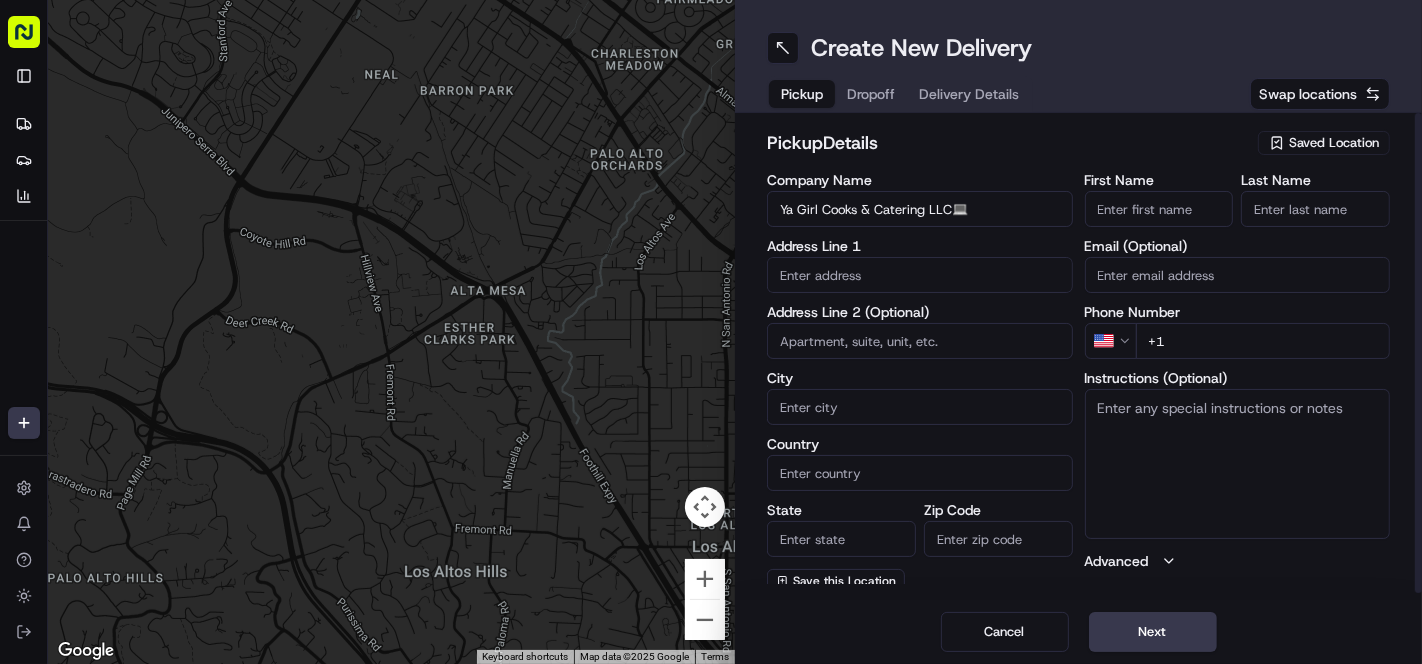 click on "Ya Girl Cooks & Catering LLC💻" at bounding box center (920, 209) 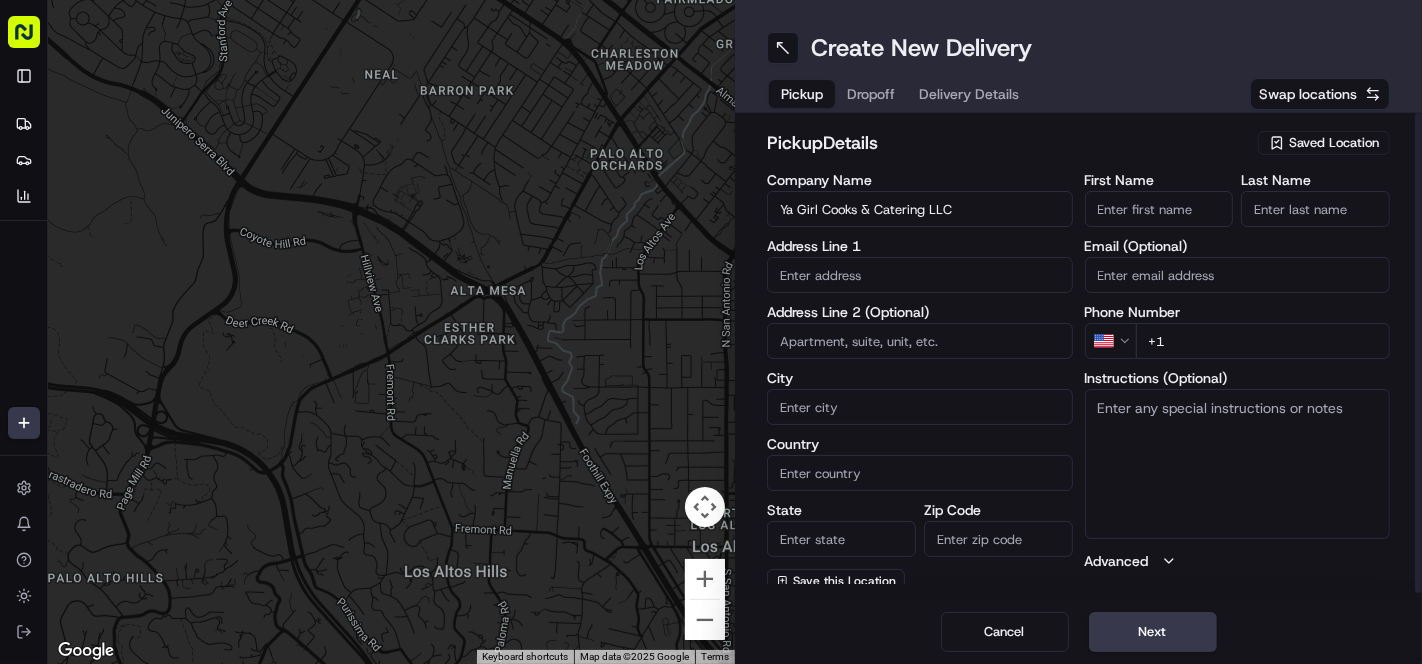 type on "Ya Girl Cooks & Catering LLC" 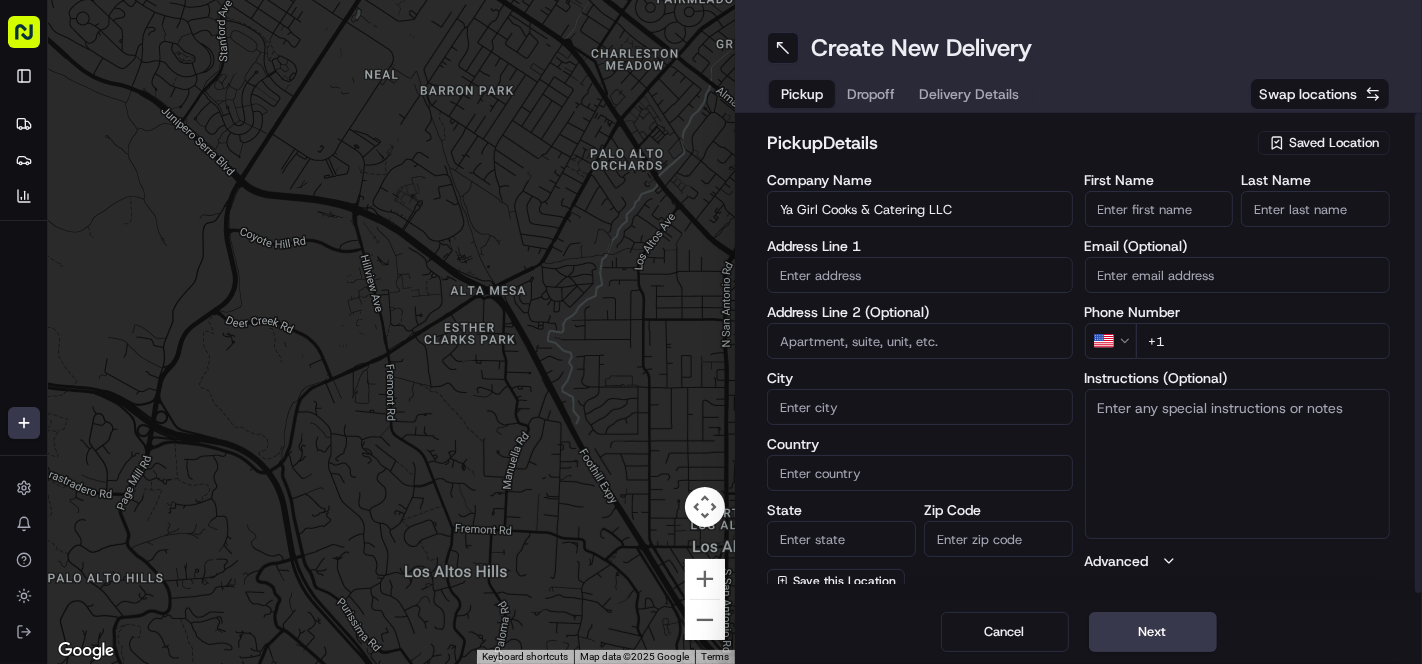 click at bounding box center (920, 341) 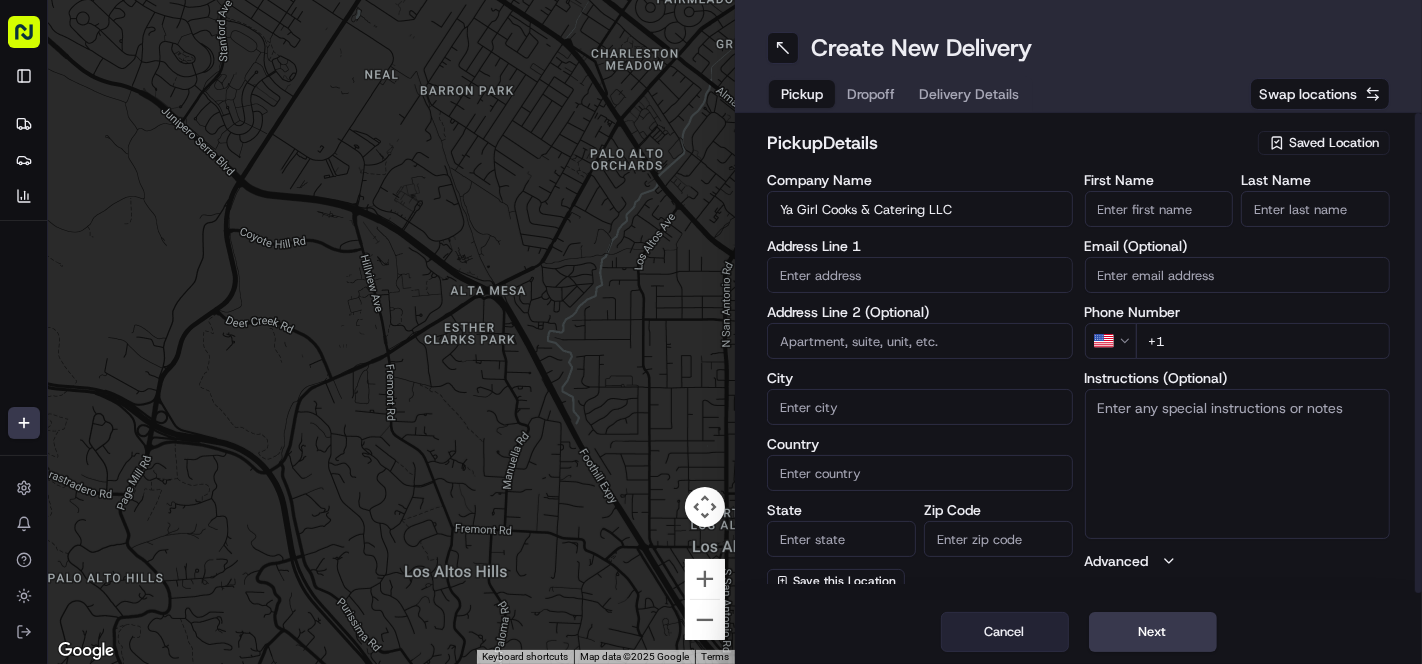 click on "Cancel" at bounding box center [1005, 632] 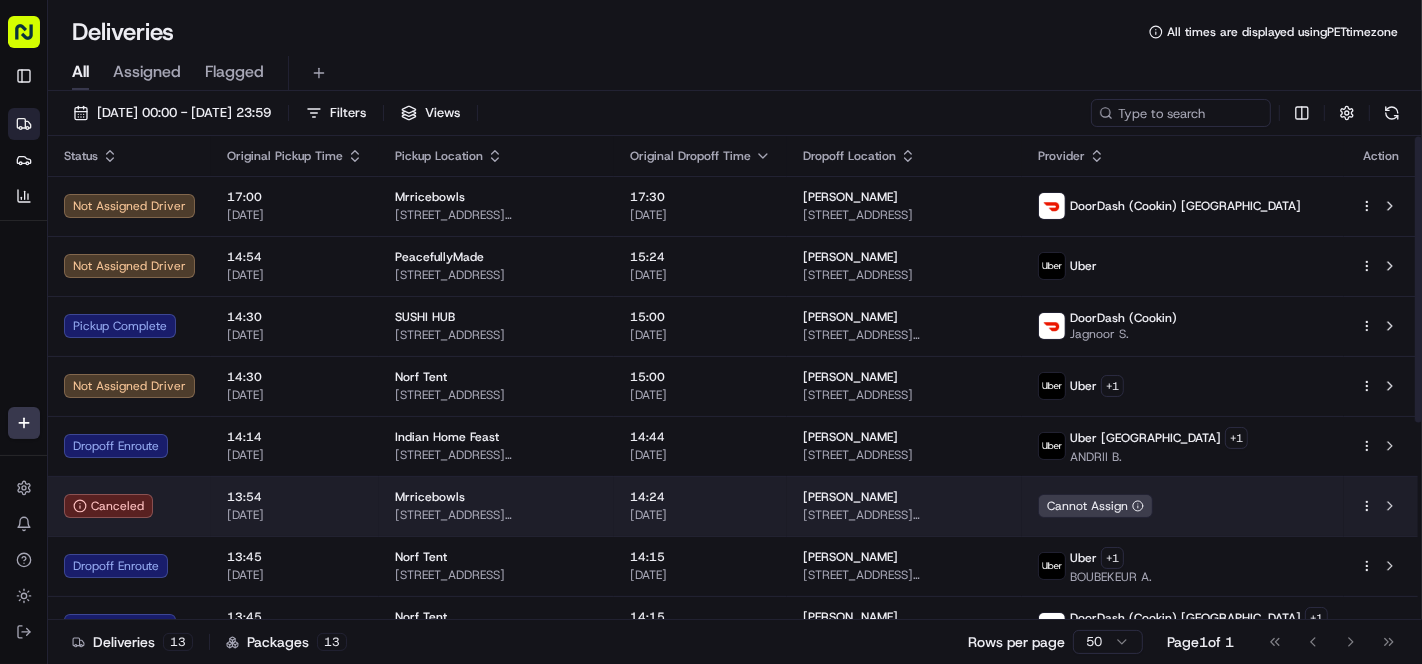 scroll, scrollTop: 0, scrollLeft: 0, axis: both 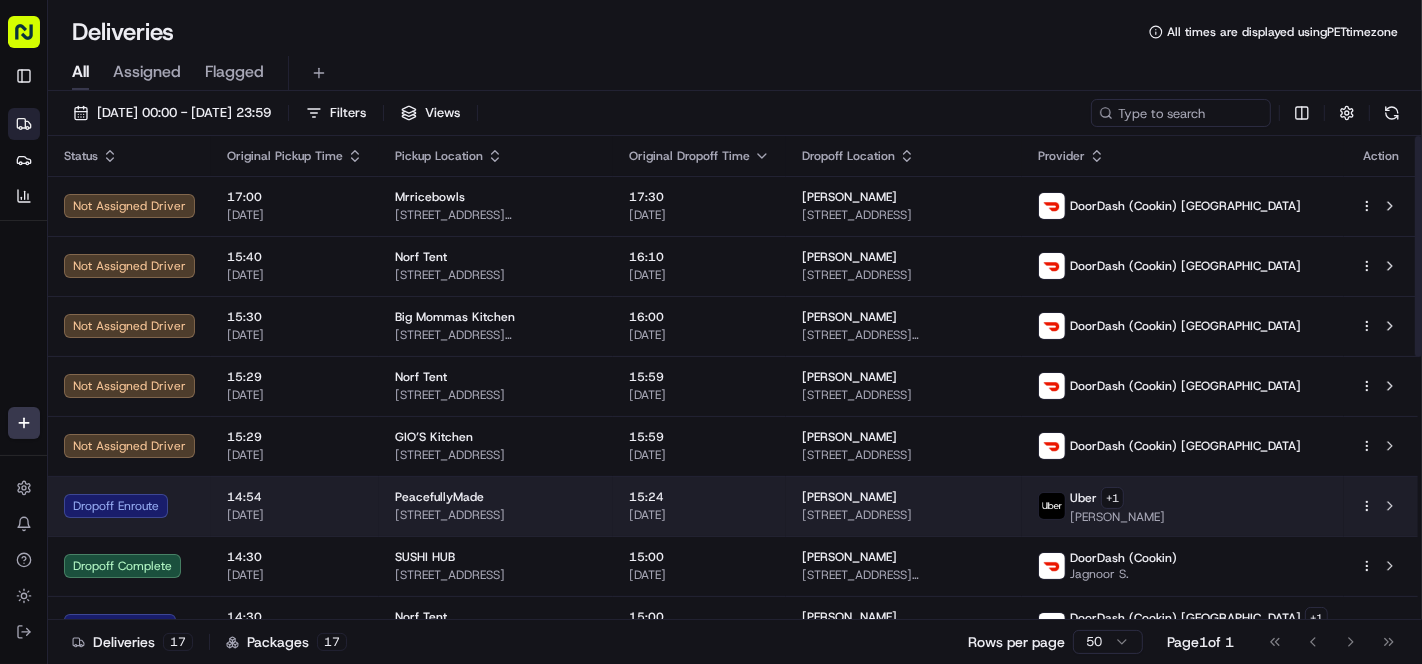 click on "Deliveries All times are displayed using  PET  timezone" at bounding box center [735, 32] 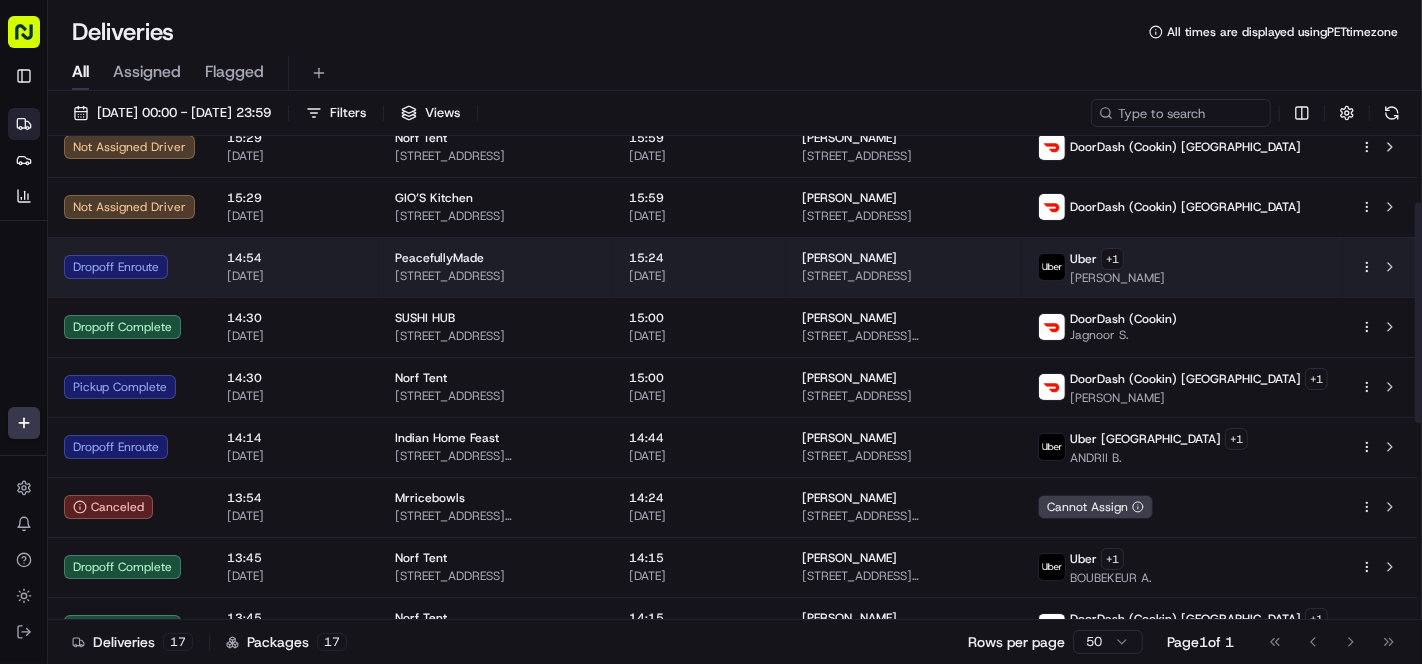 scroll, scrollTop: 333, scrollLeft: 0, axis: vertical 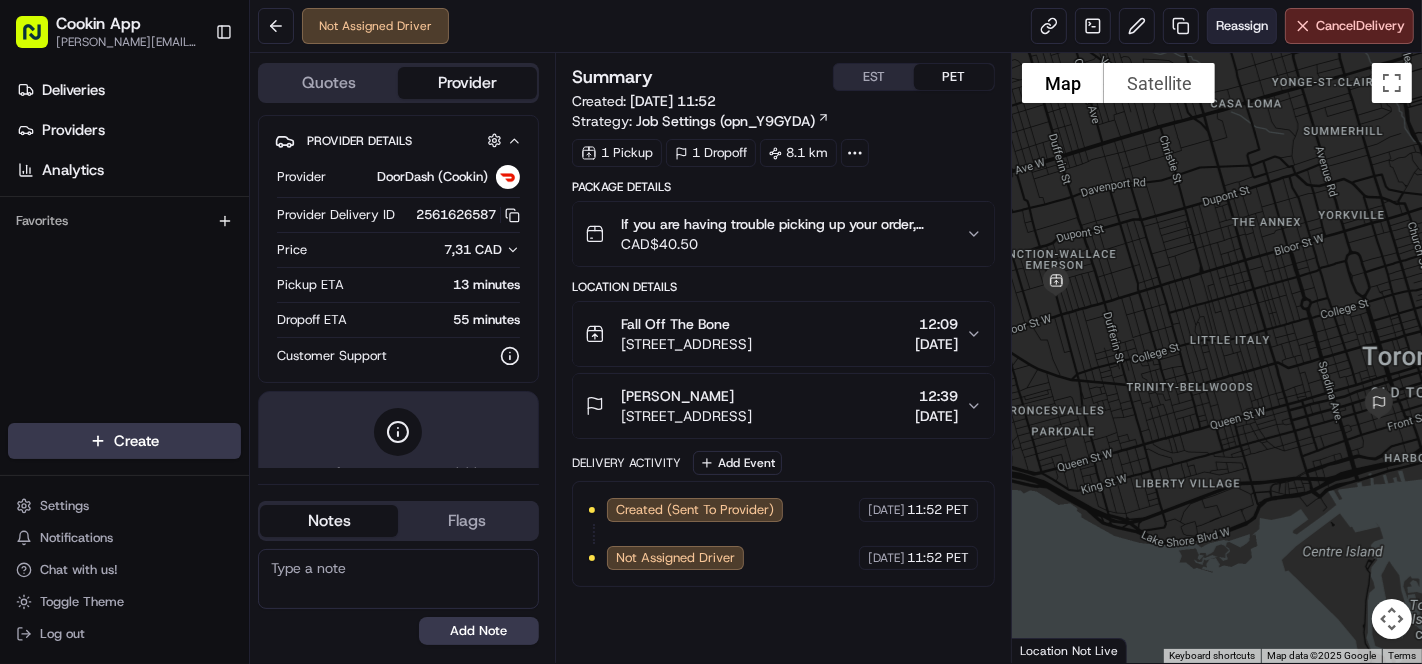 click on "Reassign" at bounding box center (1242, 26) 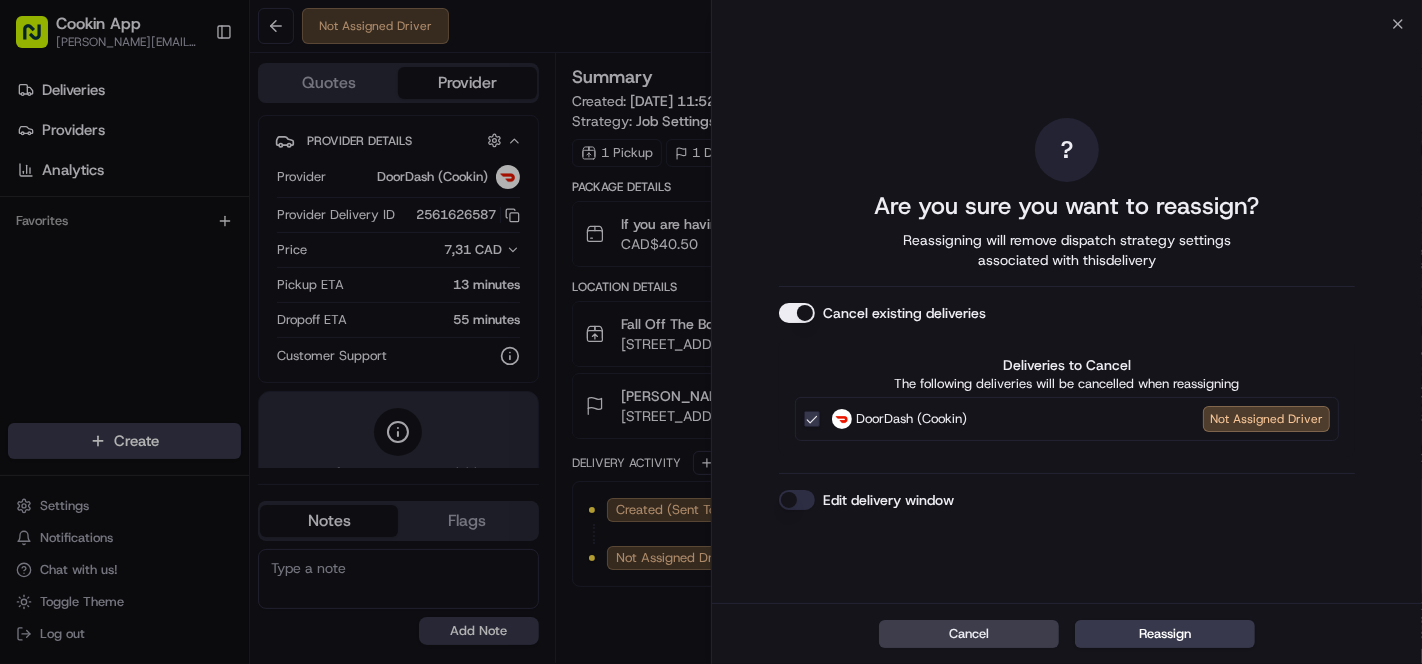 click on "Cancel existing deliveries" at bounding box center [797, 313] 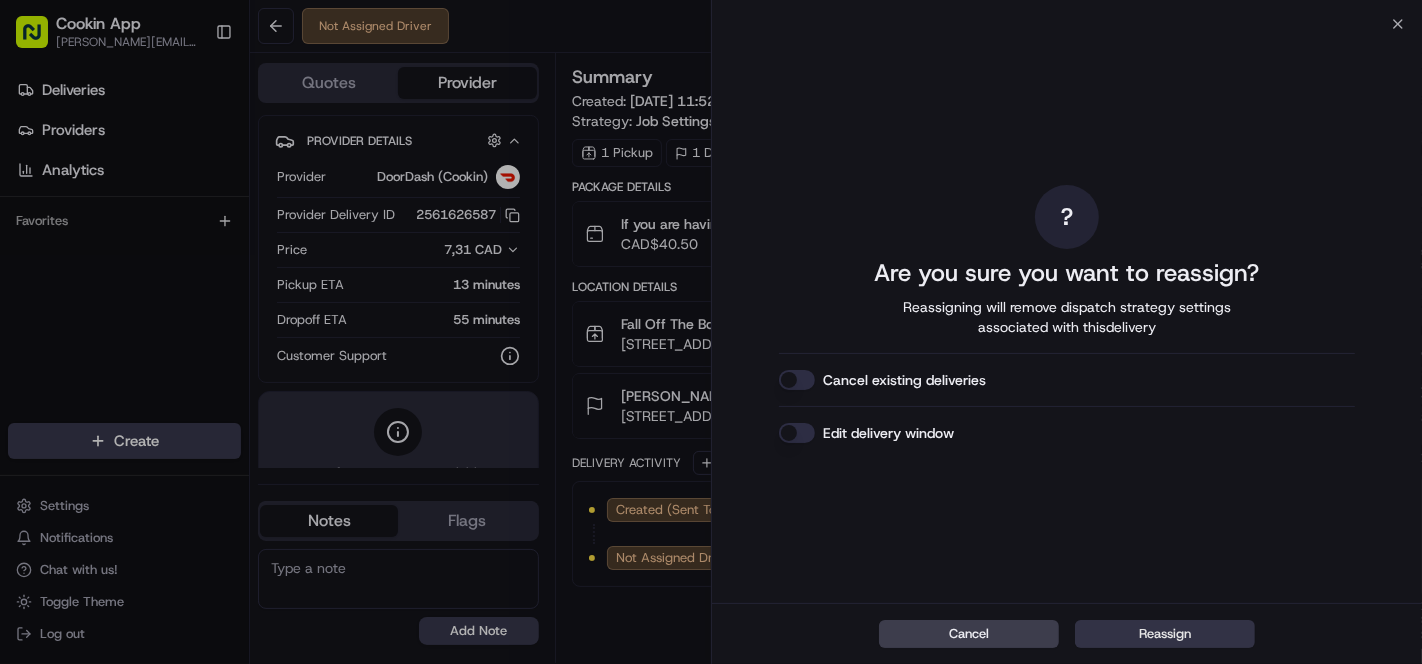 click on "Reassign" at bounding box center (1165, 634) 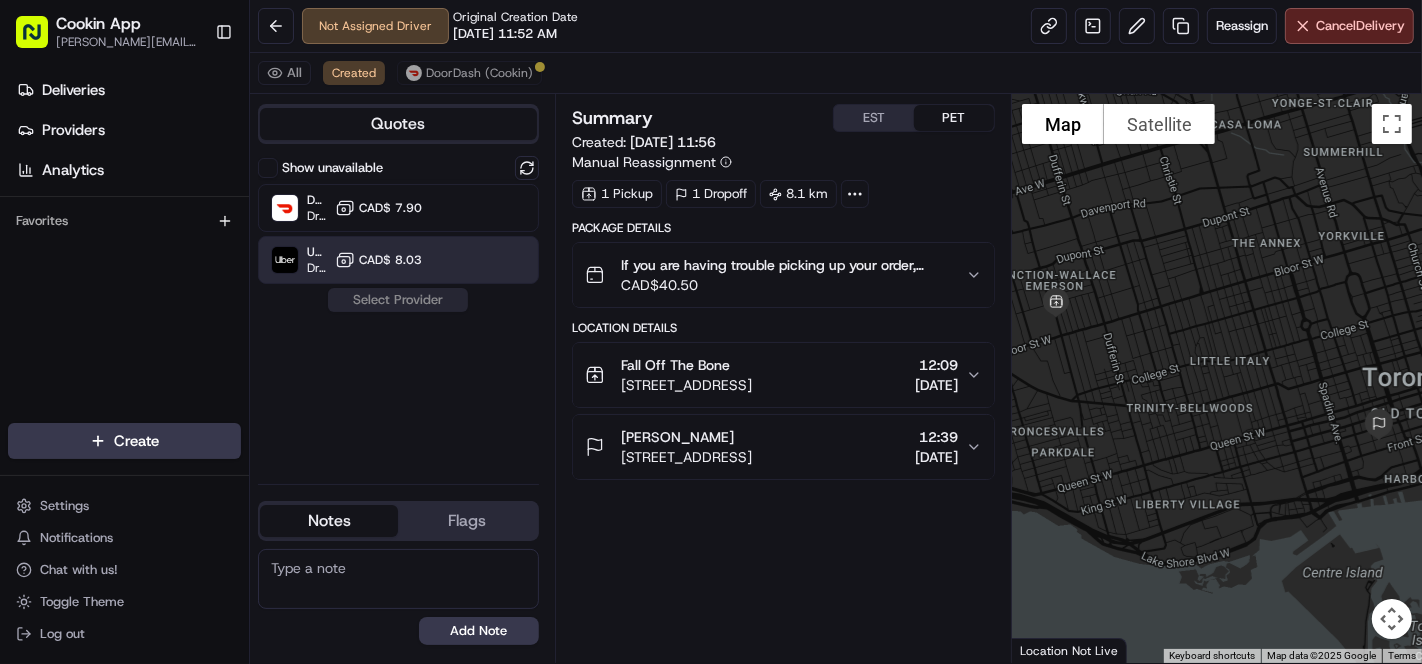 click on "CAD$   8.03" at bounding box center (390, 260) 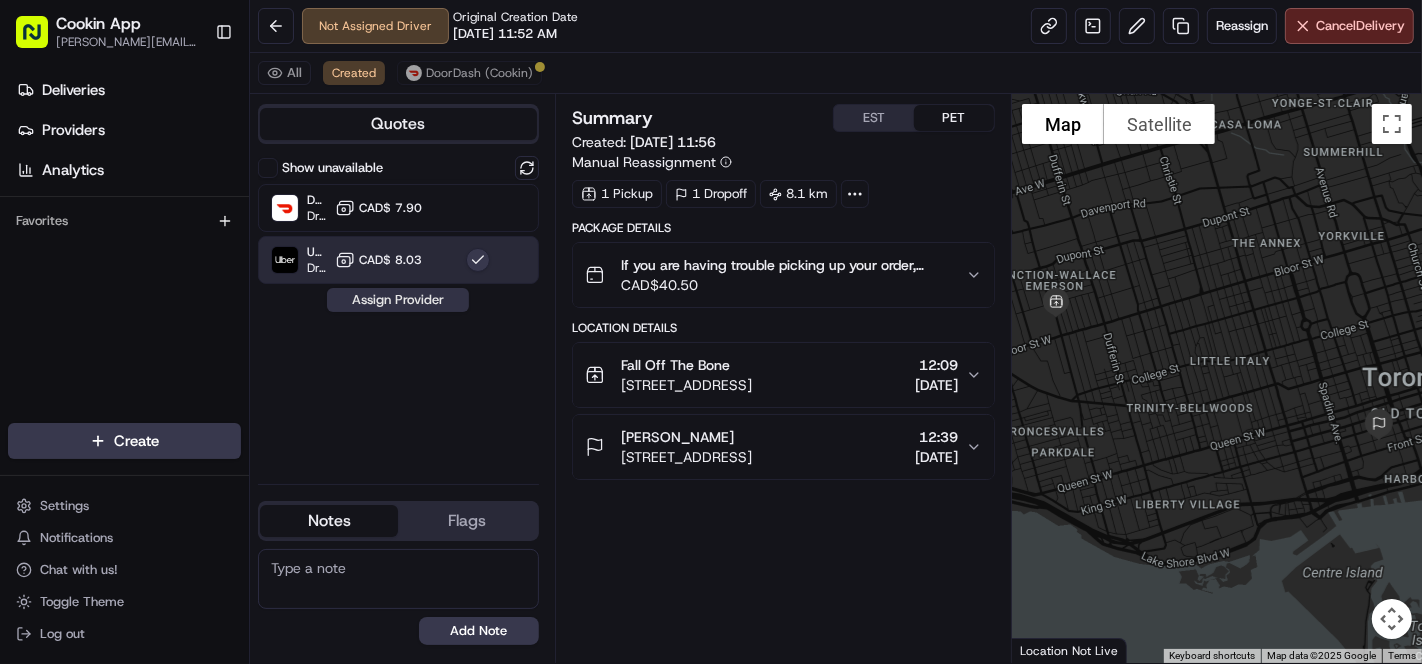 click on "Assign Provider" at bounding box center (398, 300) 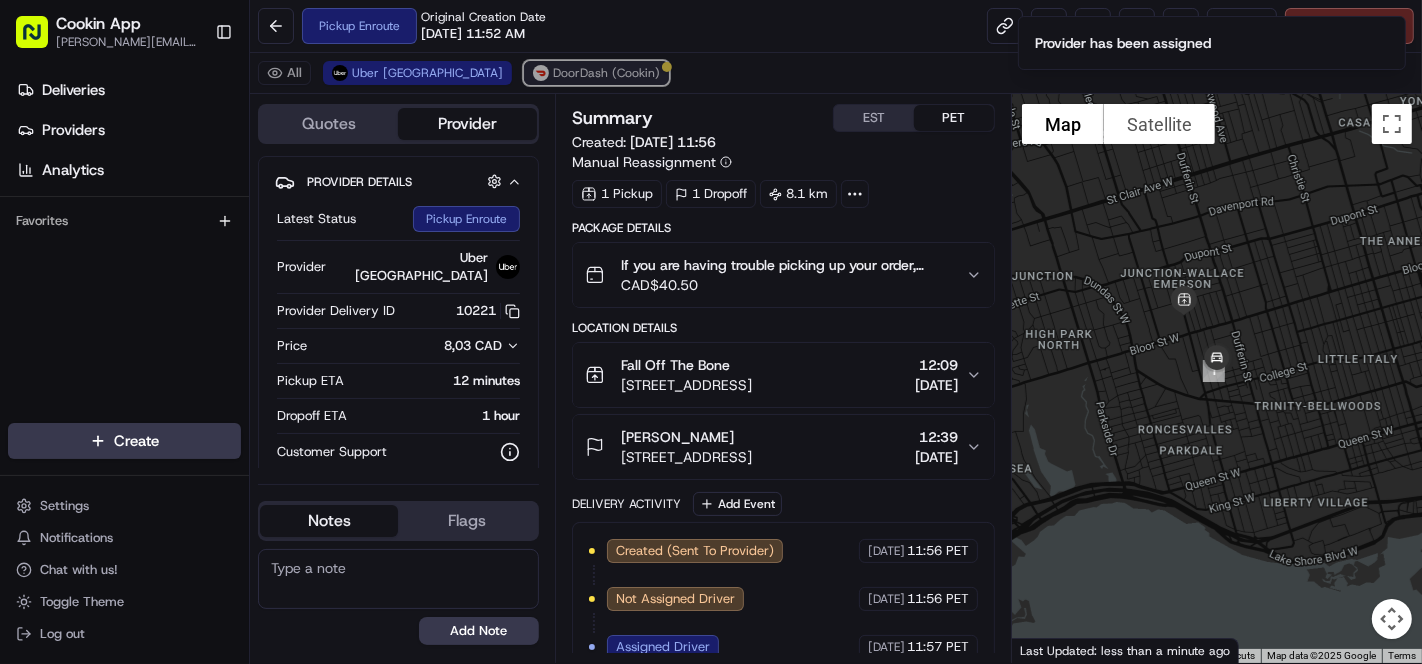 click on "DoorDash (Cookin)" at bounding box center (606, 73) 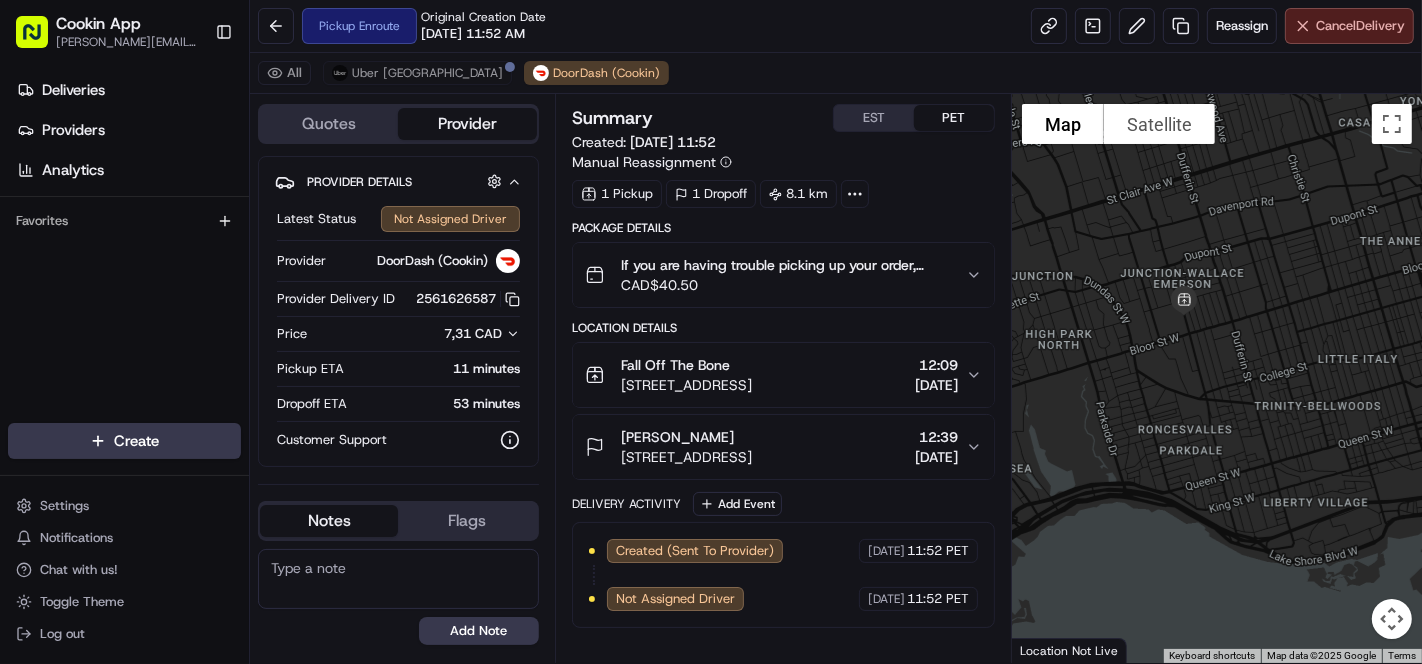 click on "Cancel  Delivery" at bounding box center [1349, 26] 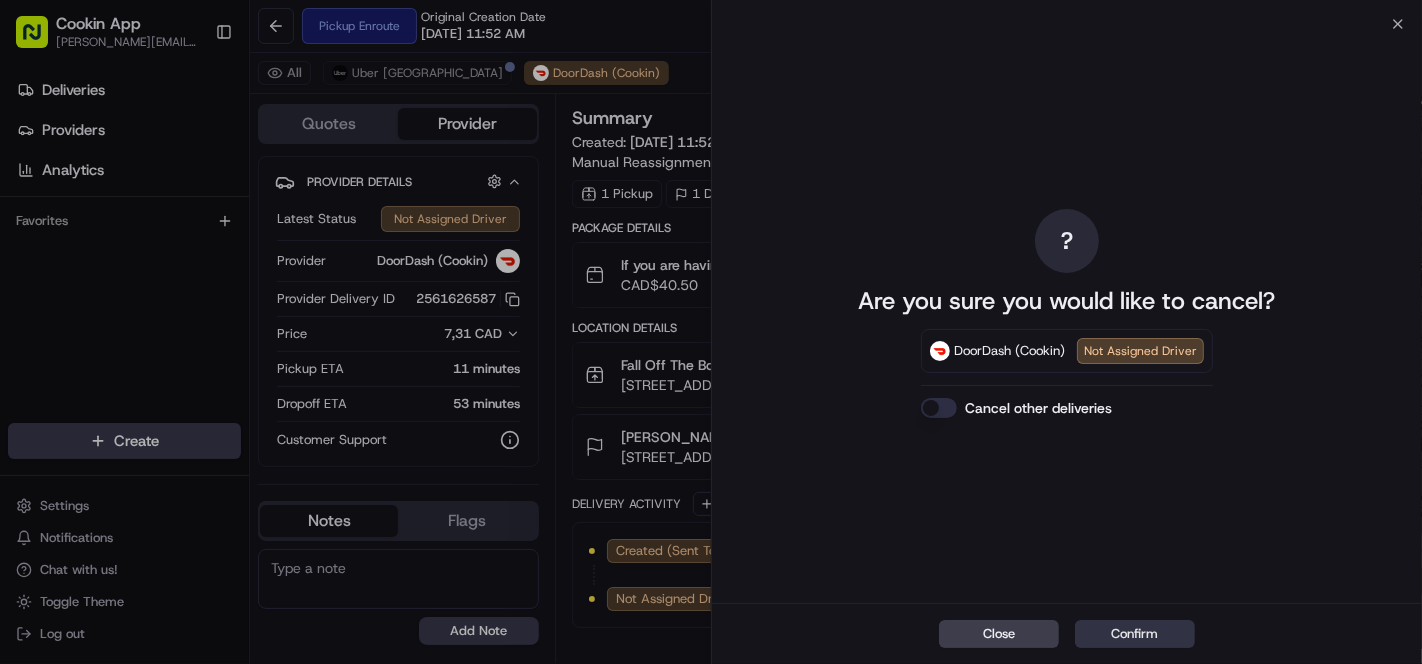 click on "Confirm" at bounding box center (1135, 634) 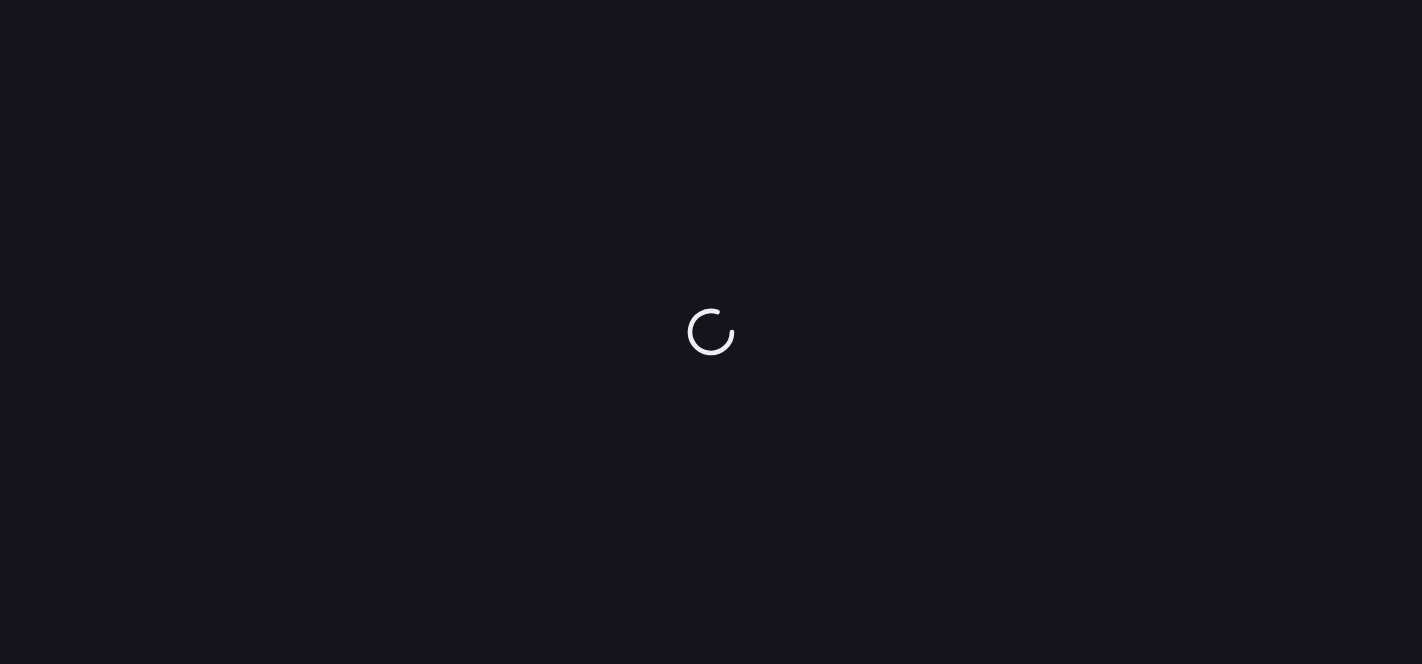 scroll, scrollTop: 0, scrollLeft: 0, axis: both 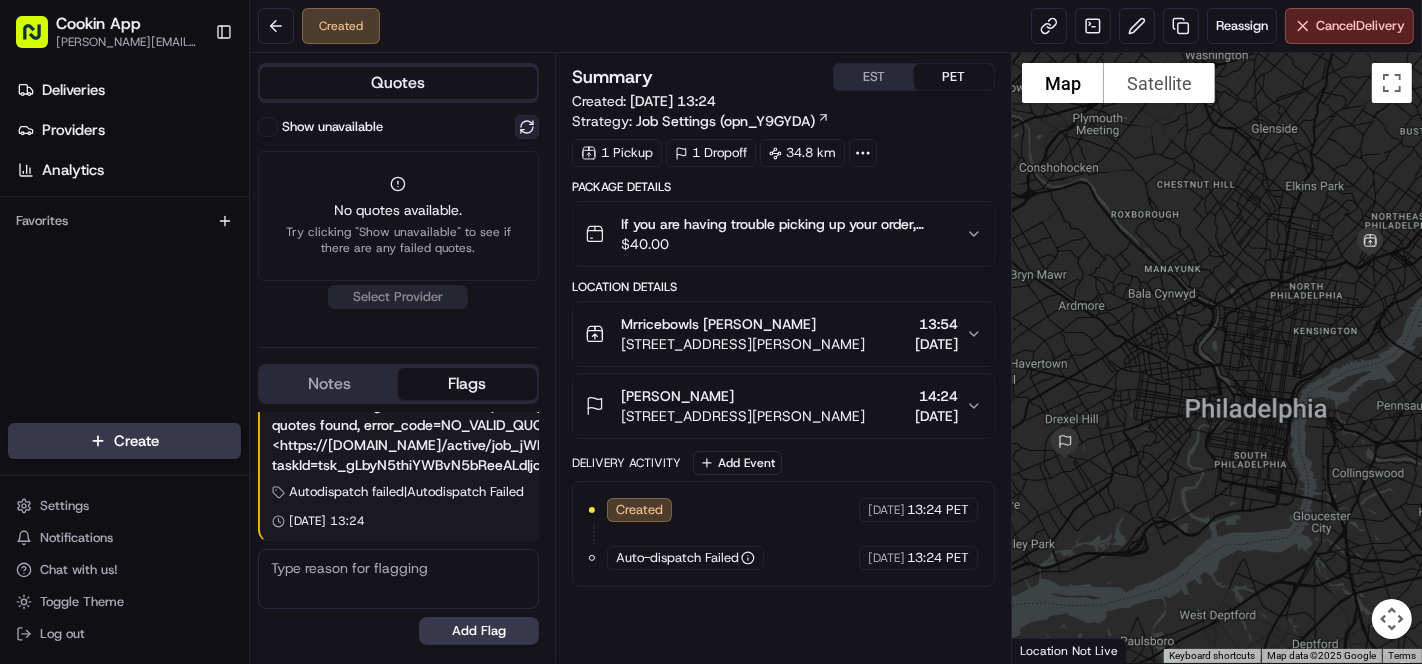 click at bounding box center [527, 127] 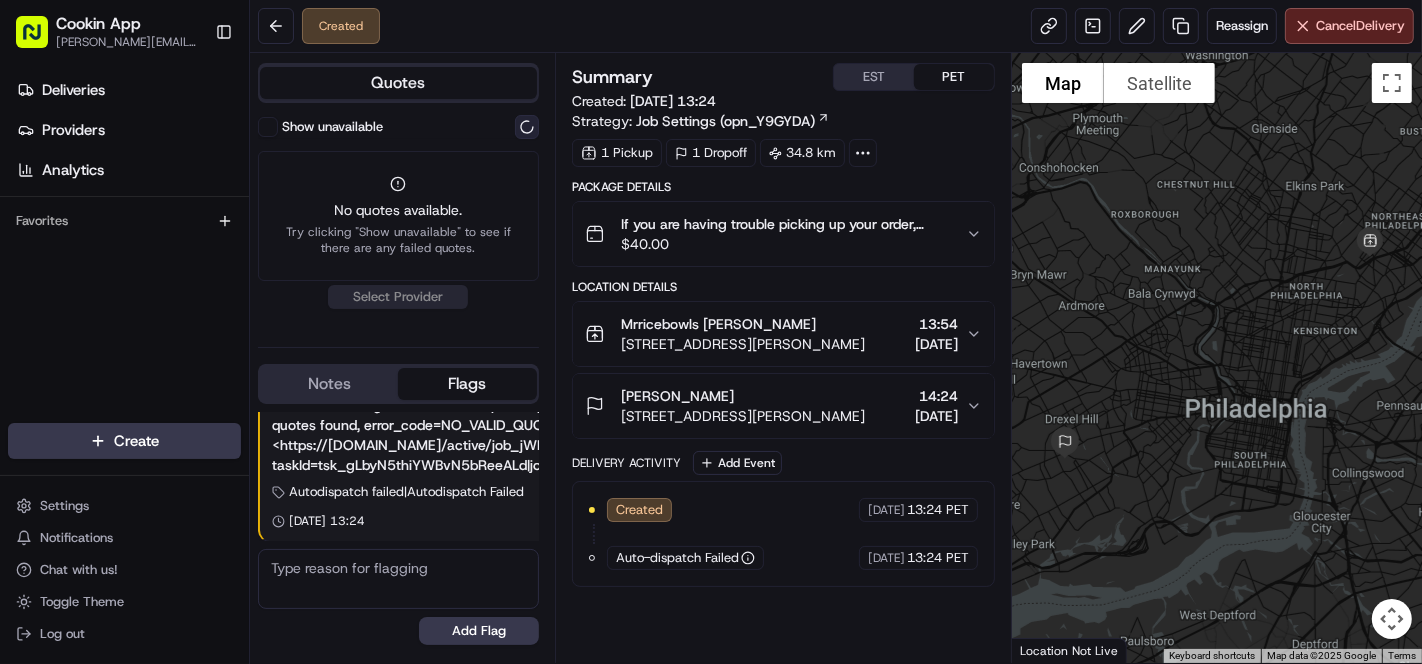 scroll, scrollTop: 0, scrollLeft: 0, axis: both 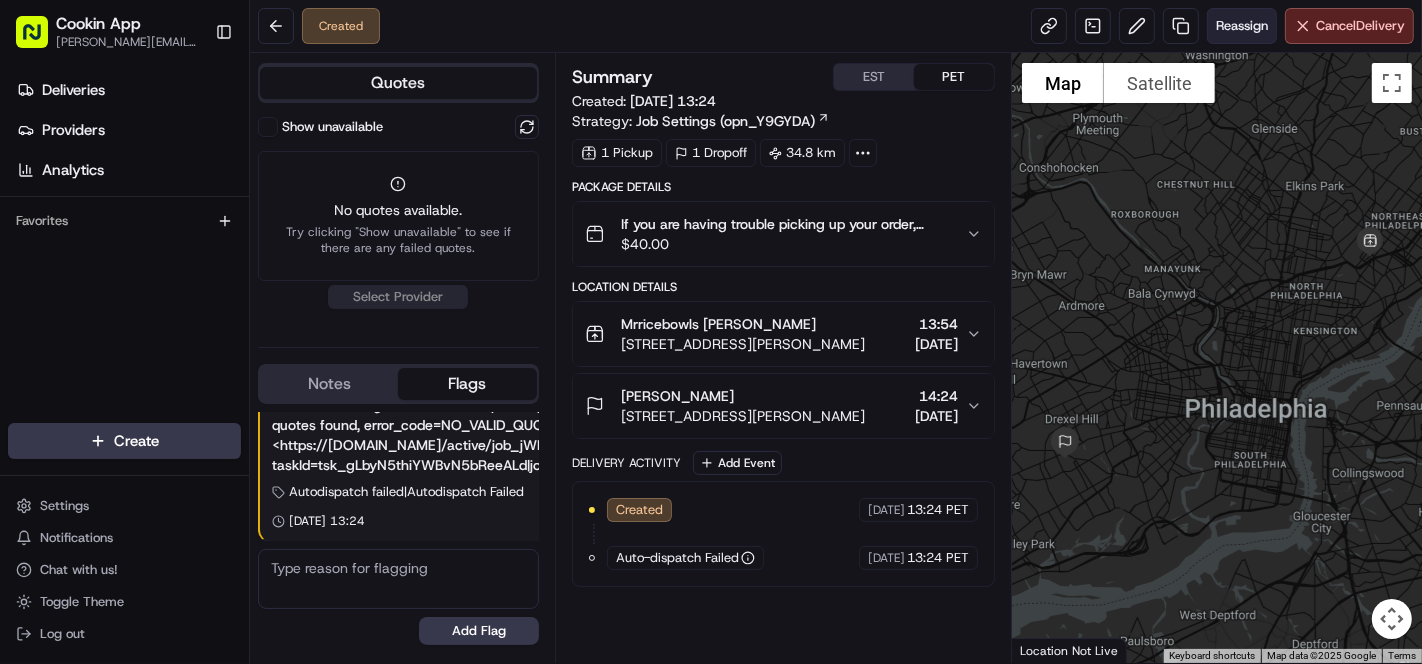 click on "Reassign" at bounding box center [1242, 26] 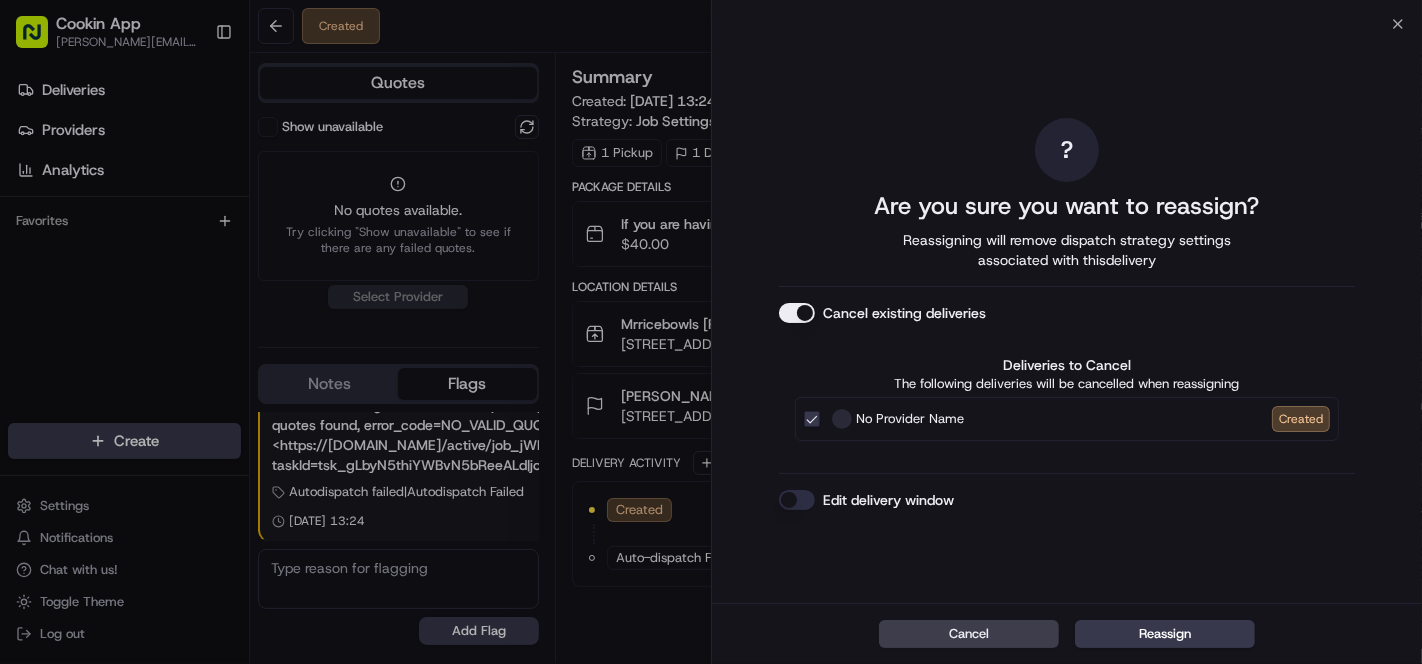 click on "Cancel existing deliveries" at bounding box center [797, 313] 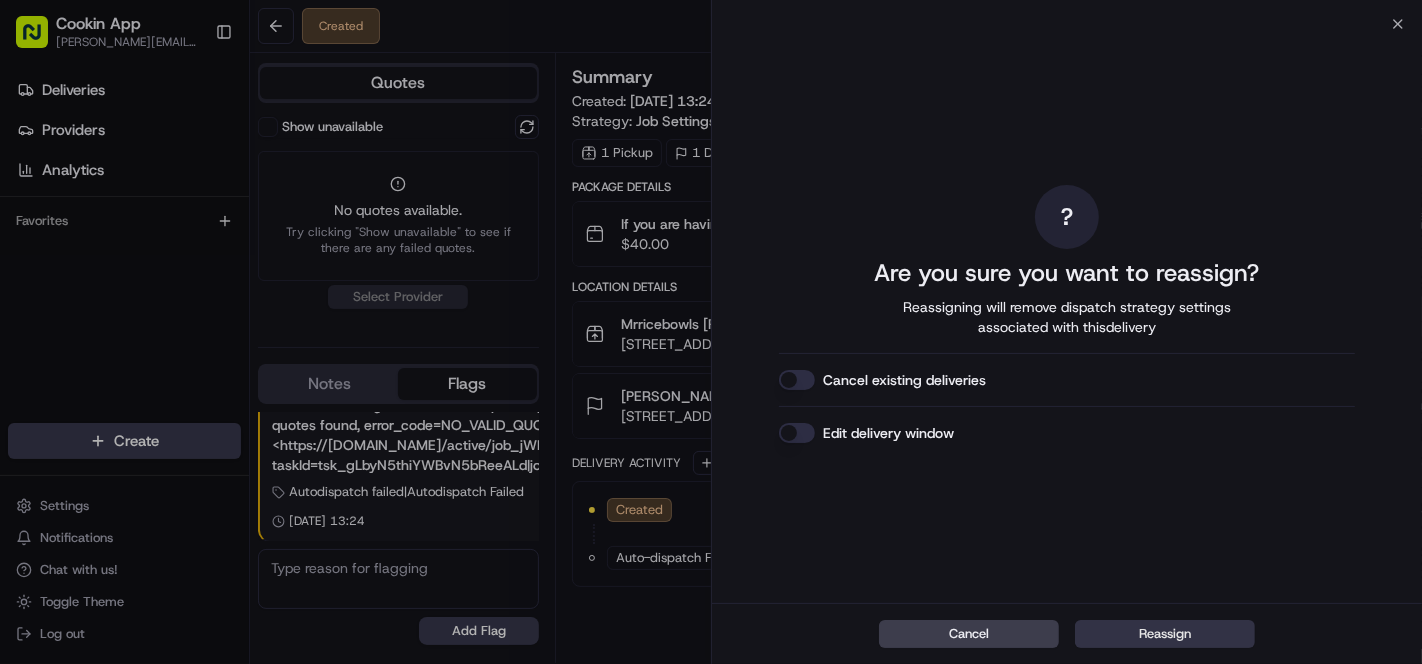 click on "Reassign" at bounding box center [1165, 634] 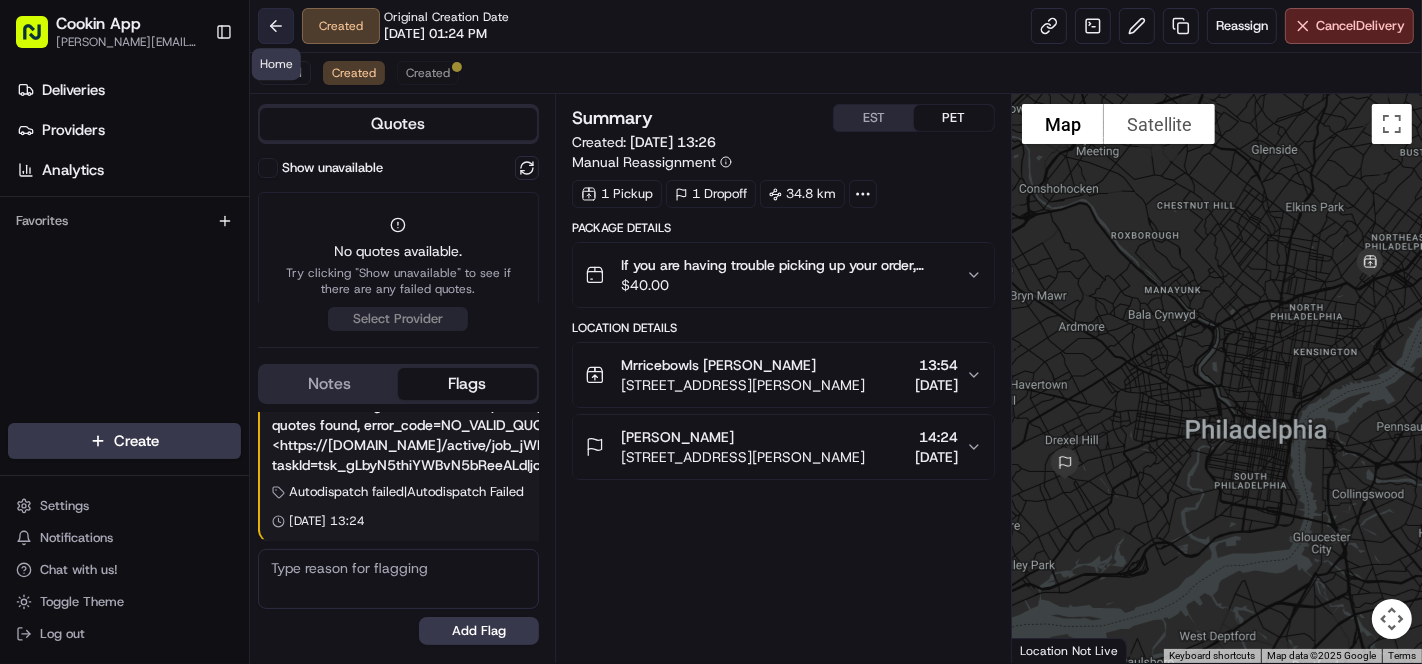 click at bounding box center [276, 26] 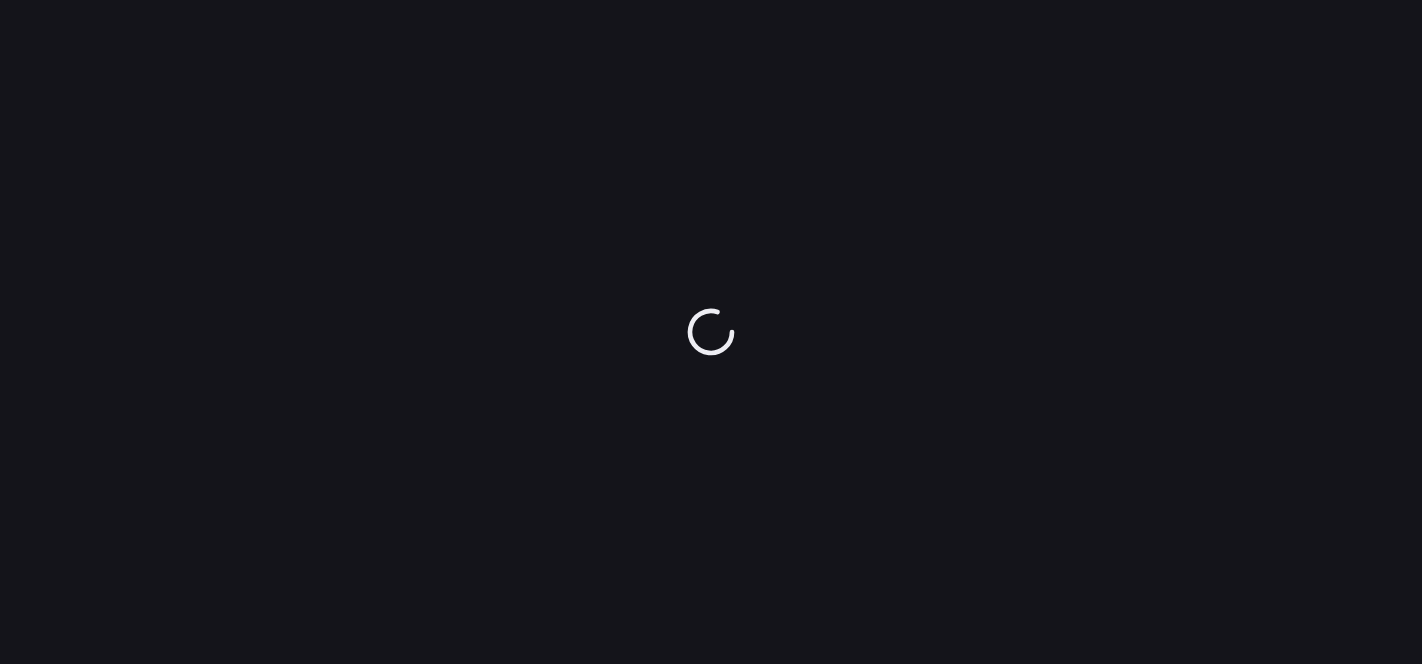 scroll, scrollTop: 0, scrollLeft: 0, axis: both 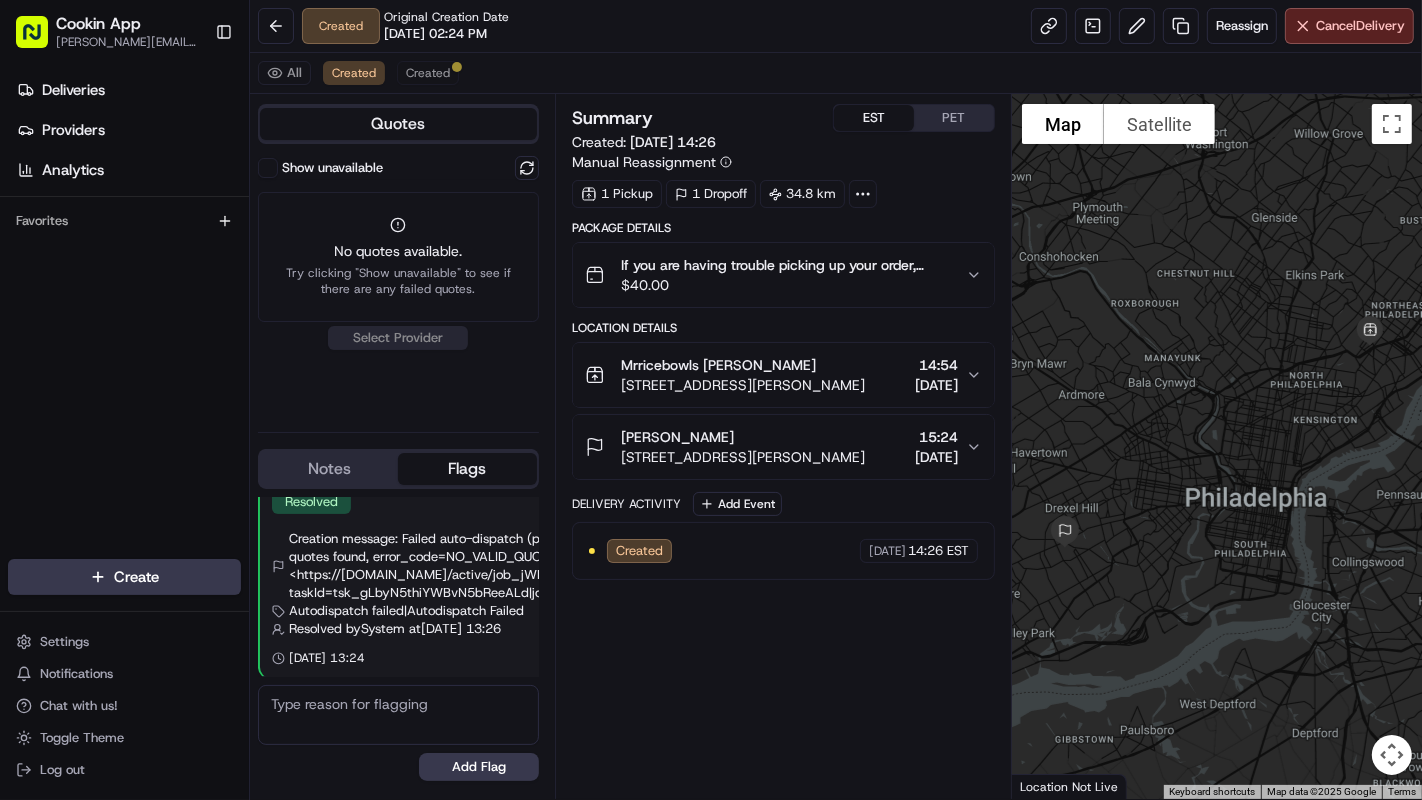drag, startPoint x: 853, startPoint y: 127, endPoint x: 802, endPoint y: 14, distance: 123.97581 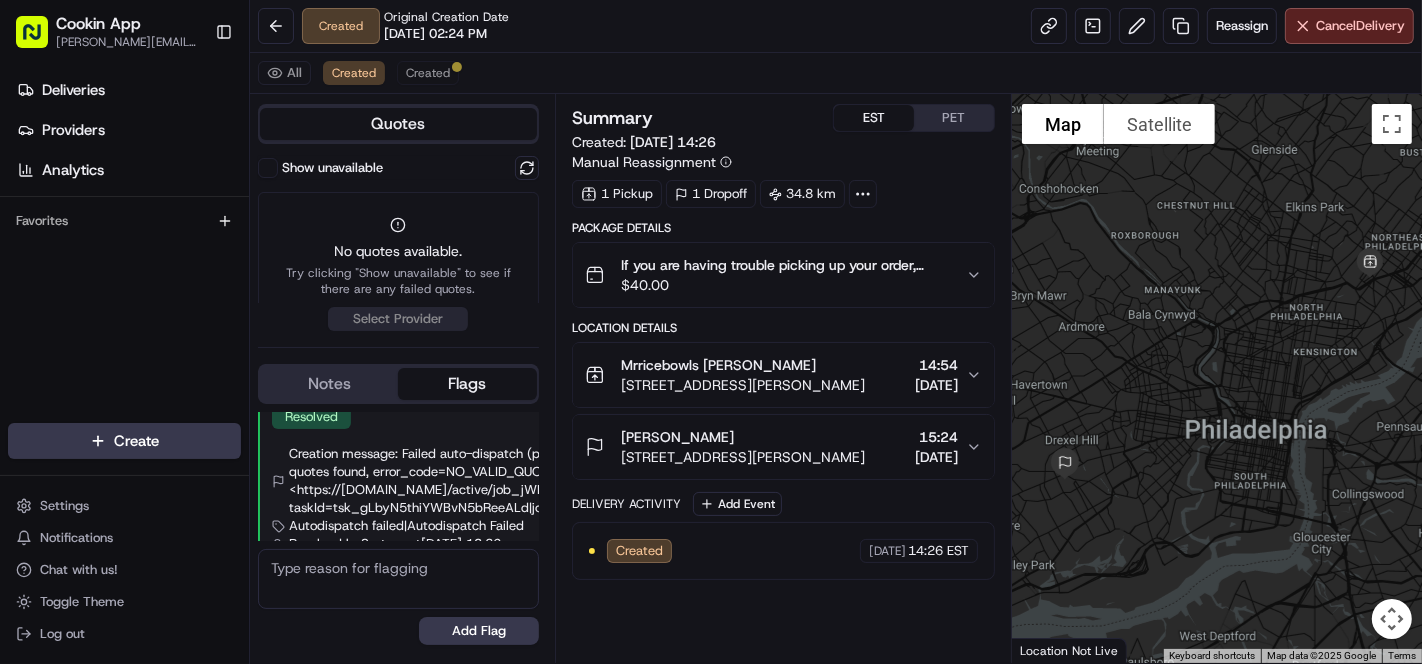scroll, scrollTop: 71, scrollLeft: 0, axis: vertical 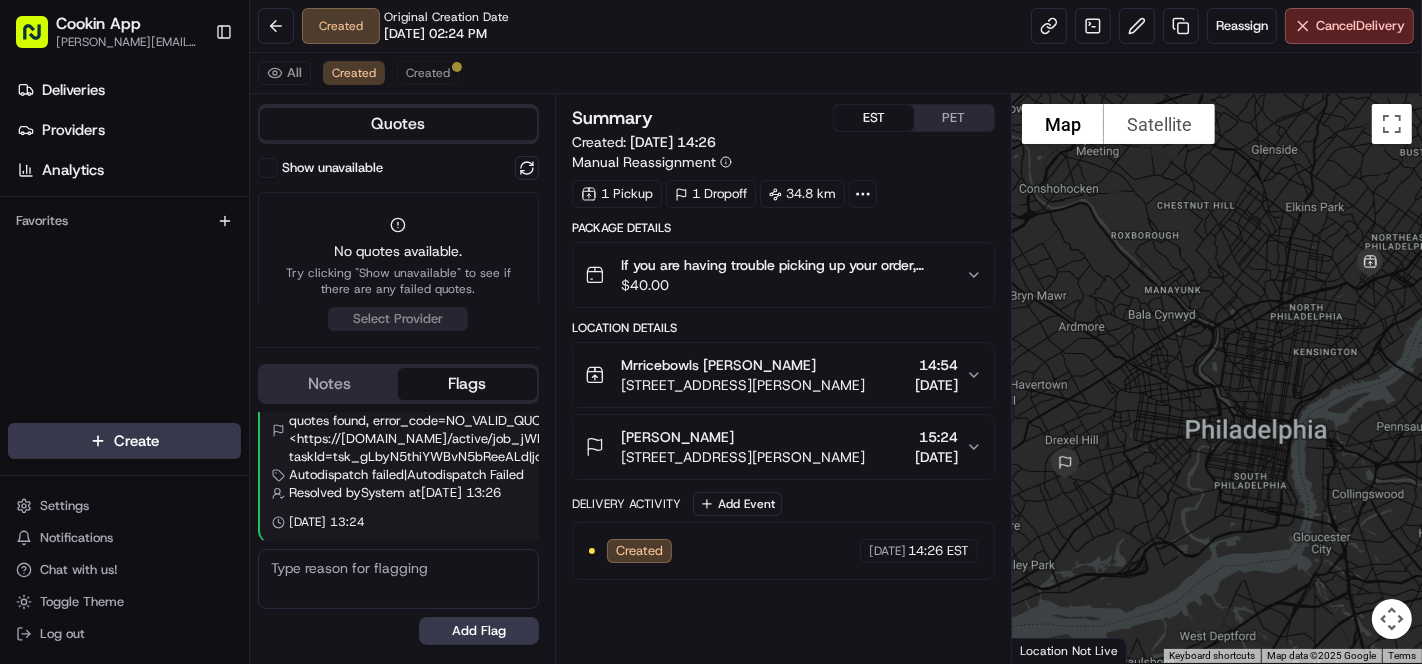 click on "Created Original Creation Date 07/10/2025 02:24 PM Reassign Cancel  Delivery" at bounding box center [836, 26] 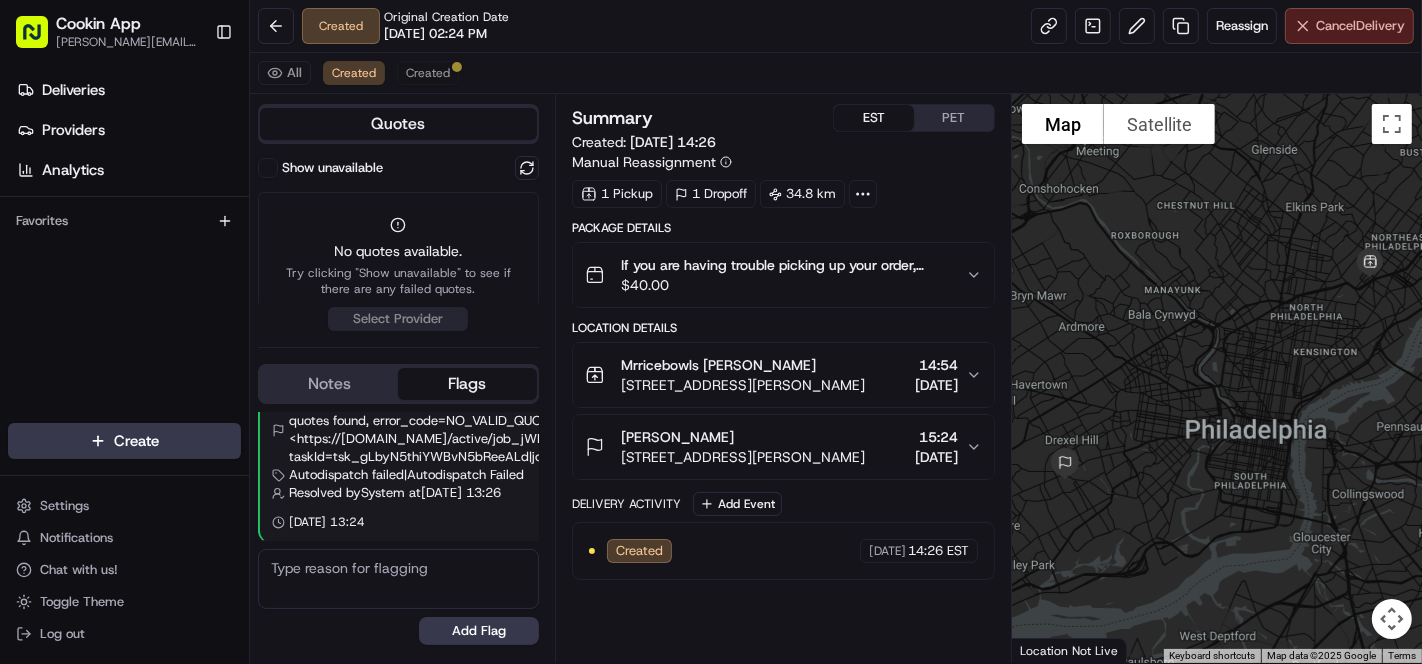 click on "Cancel  Delivery" at bounding box center (1360, 26) 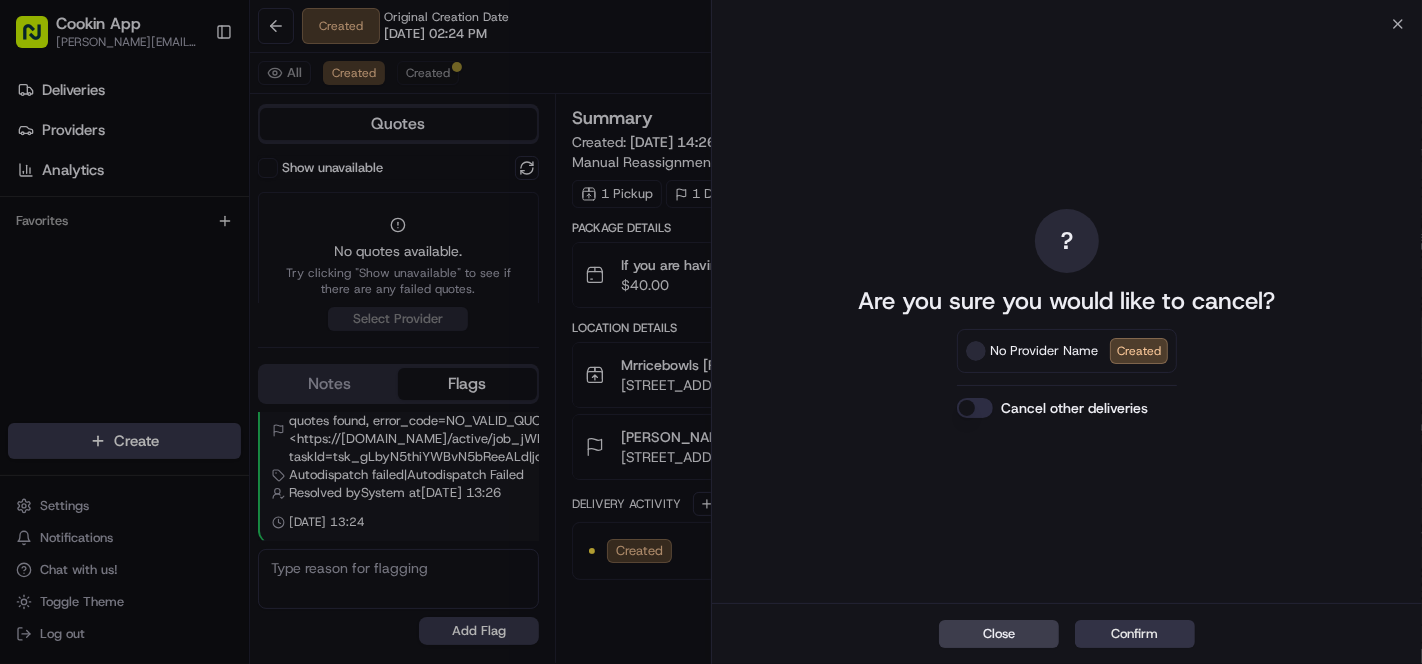 click on "Confirm" at bounding box center [1135, 634] 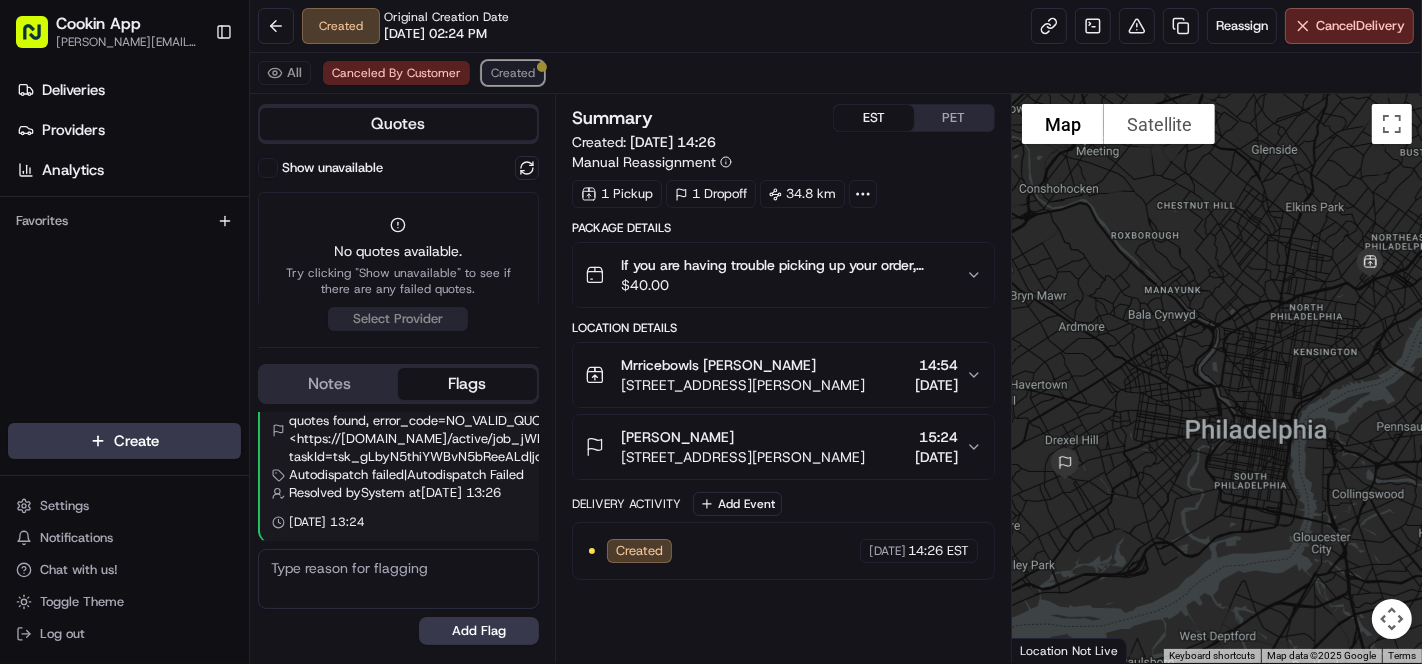 click on "Created" at bounding box center (513, 73) 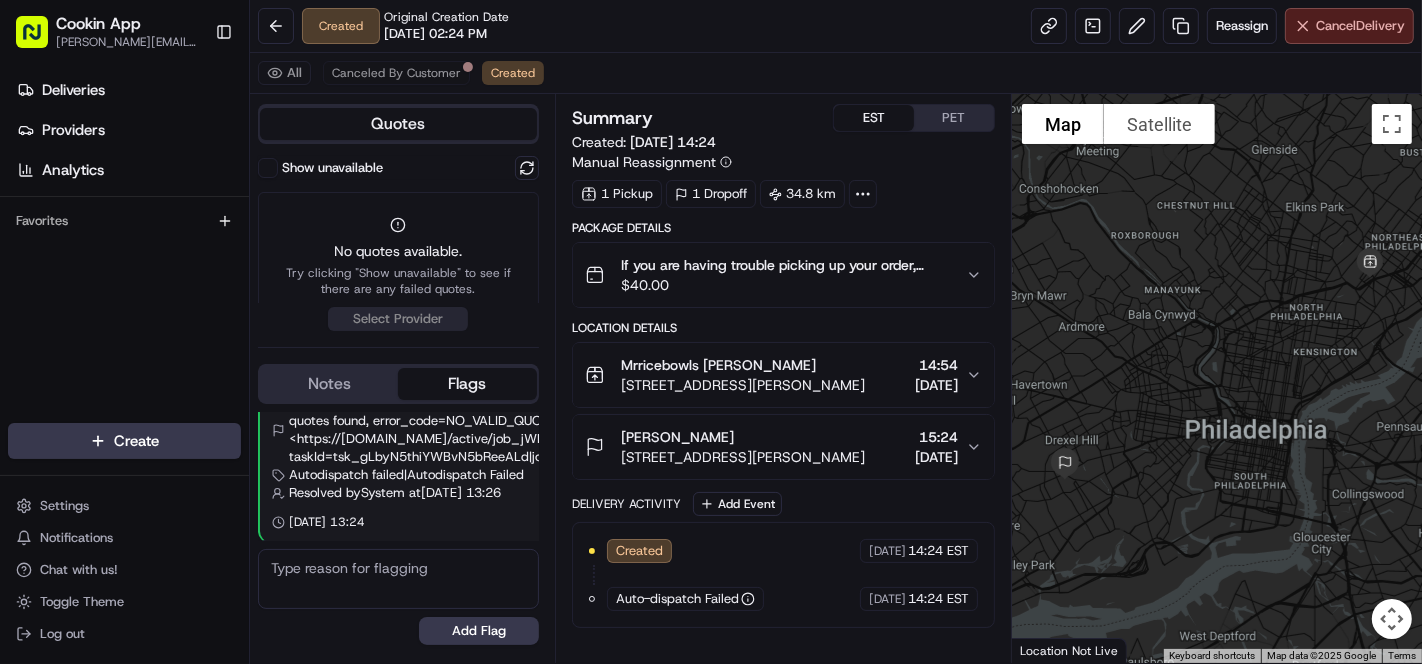 click on "Cancel  Delivery" at bounding box center [1349, 26] 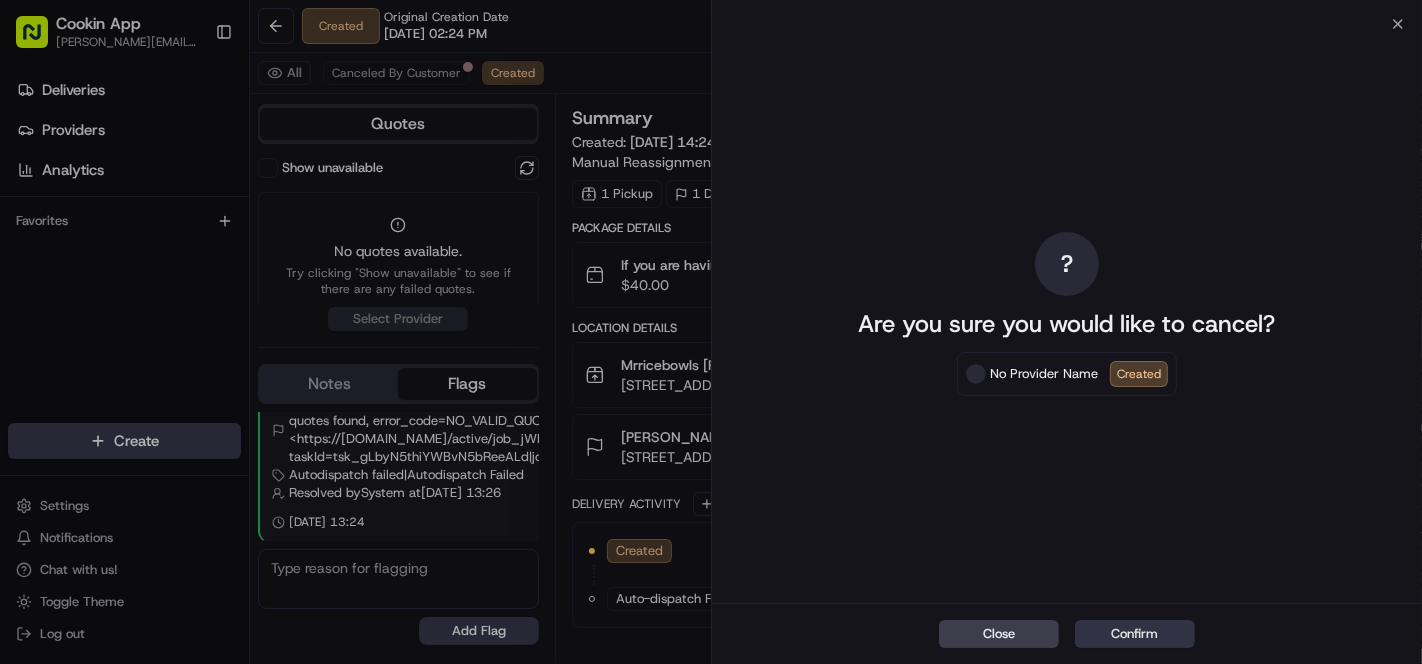 click on "Confirm" at bounding box center (1135, 634) 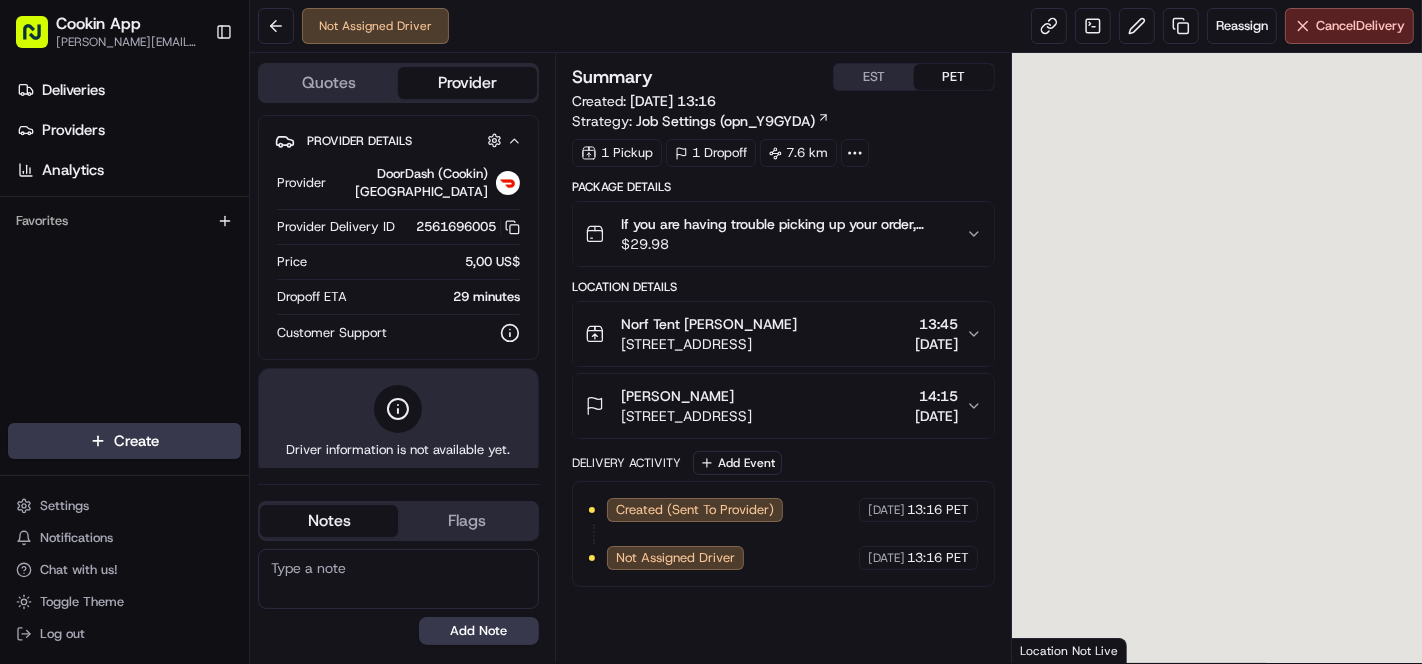 scroll, scrollTop: 0, scrollLeft: 0, axis: both 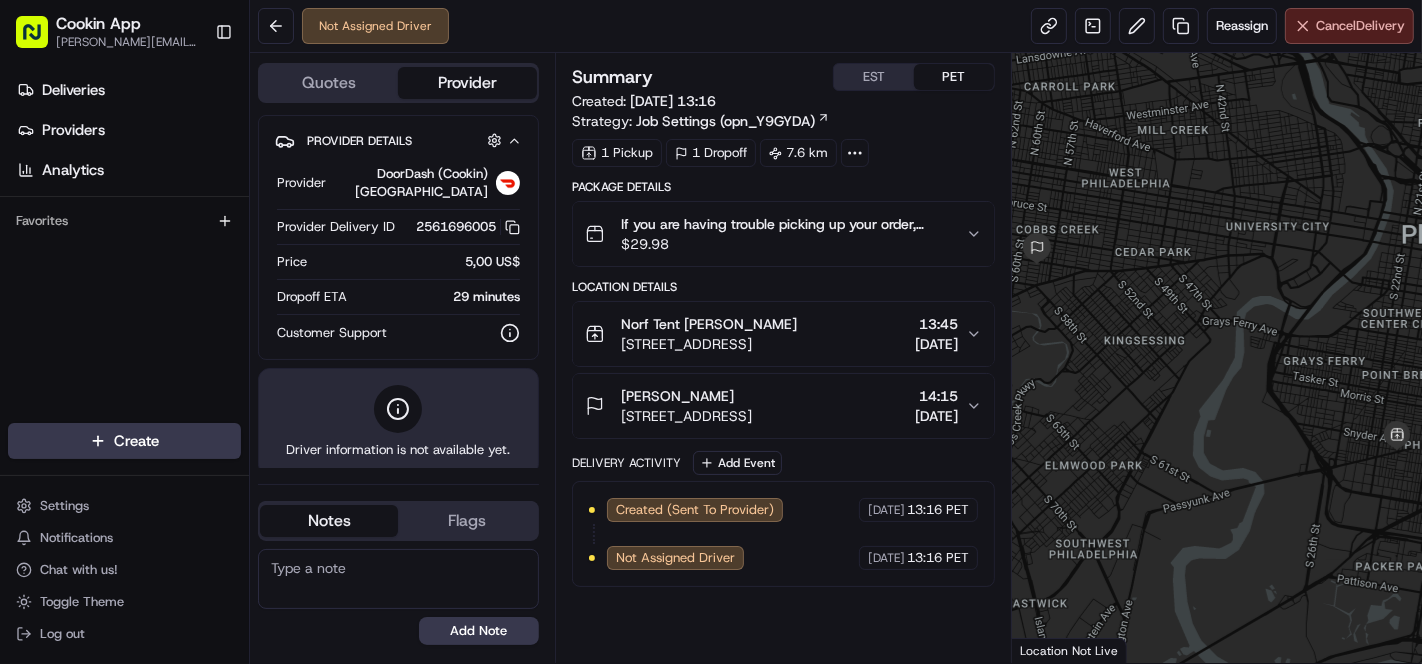 click on "Cancel  Delivery" at bounding box center [1360, 26] 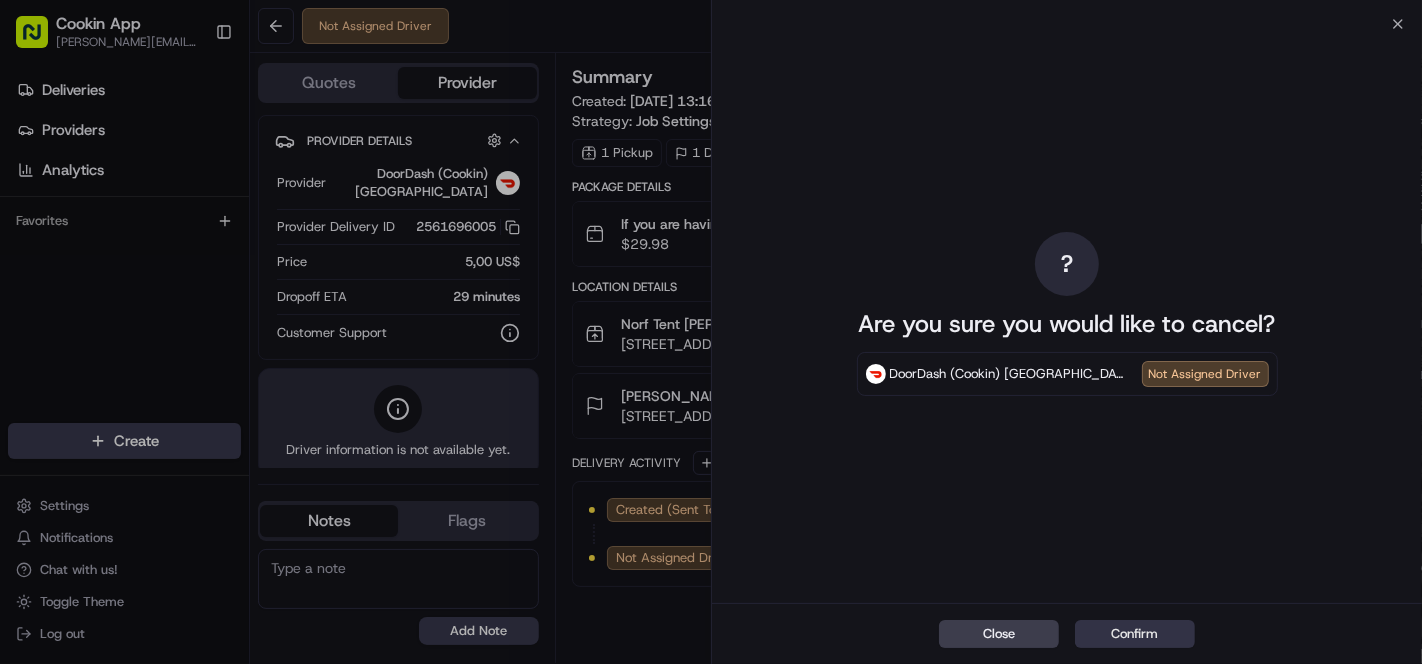 click on "Confirm" at bounding box center [1135, 634] 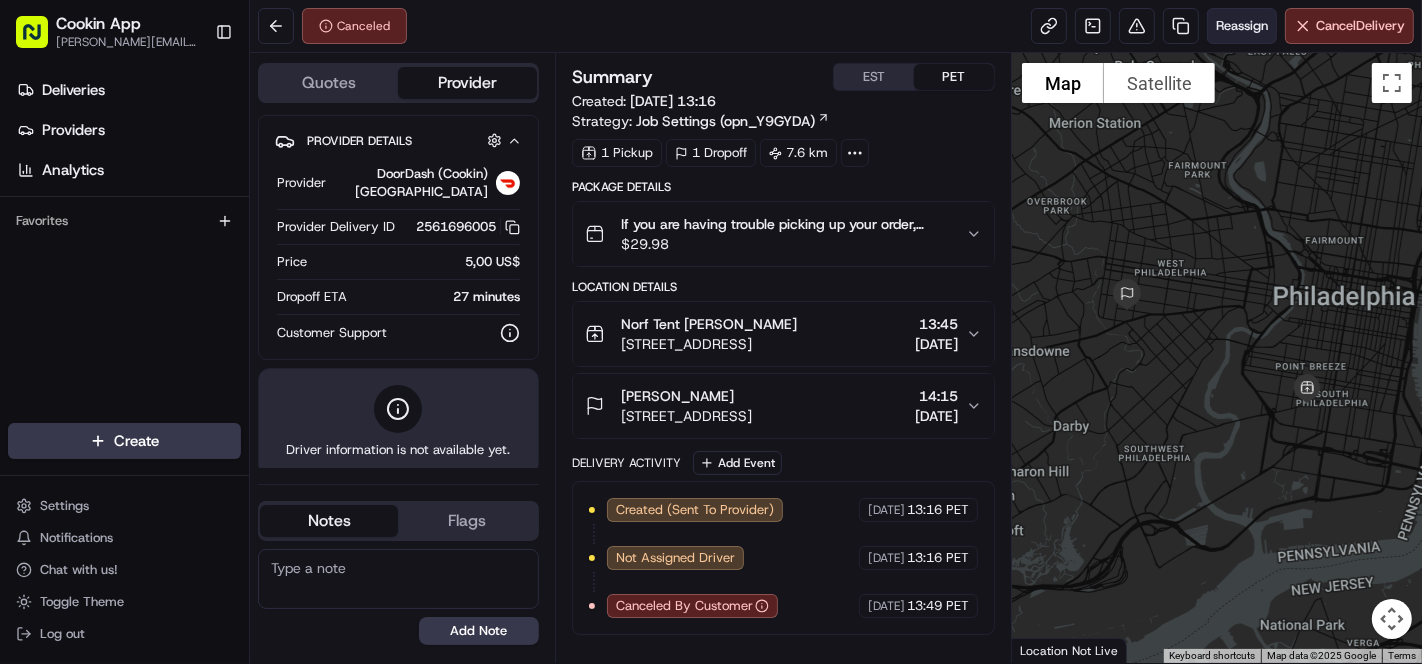 click on "Reassign" at bounding box center [1242, 26] 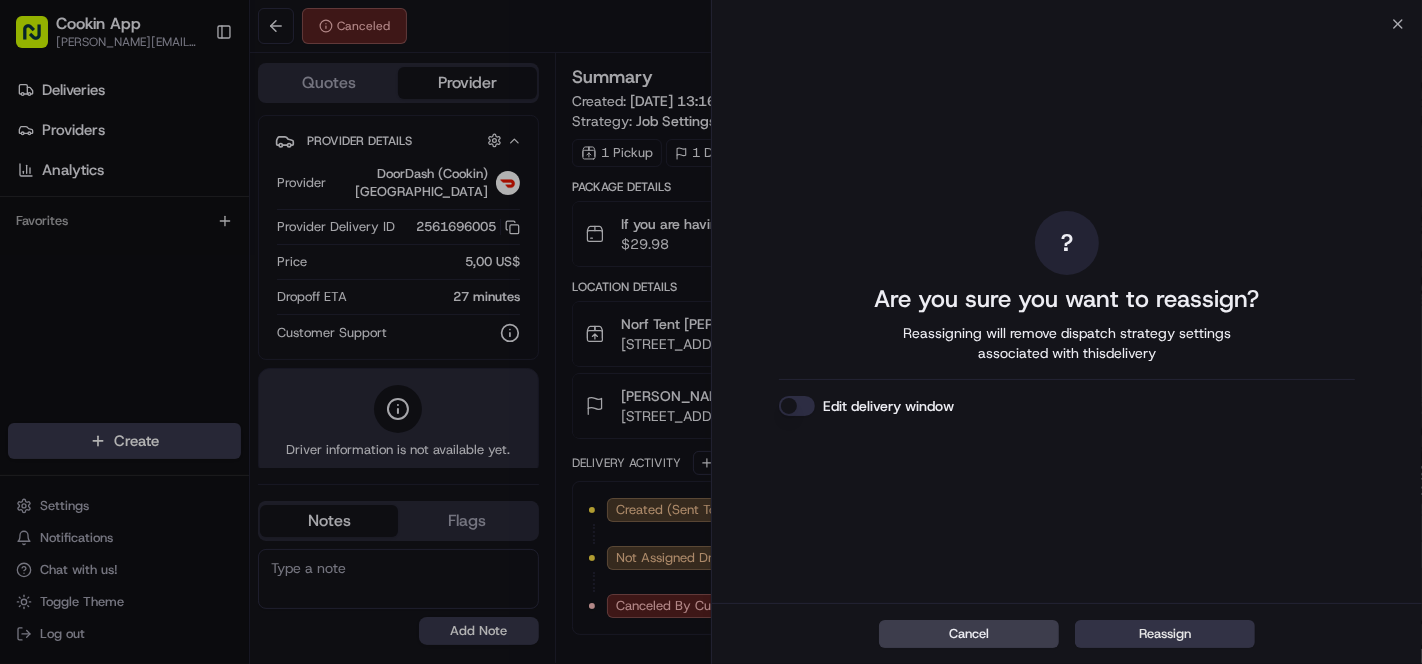 click on "Reassign" at bounding box center (1165, 634) 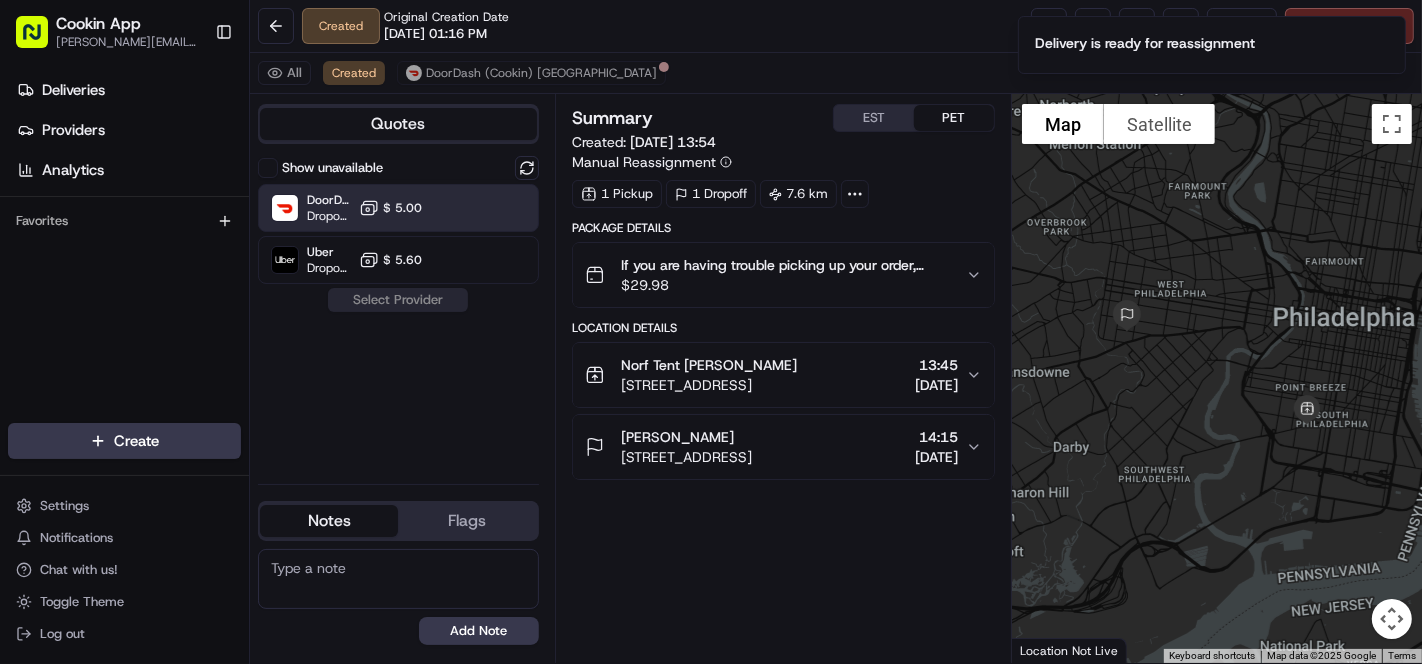 click on "$   5.00" at bounding box center (402, 208) 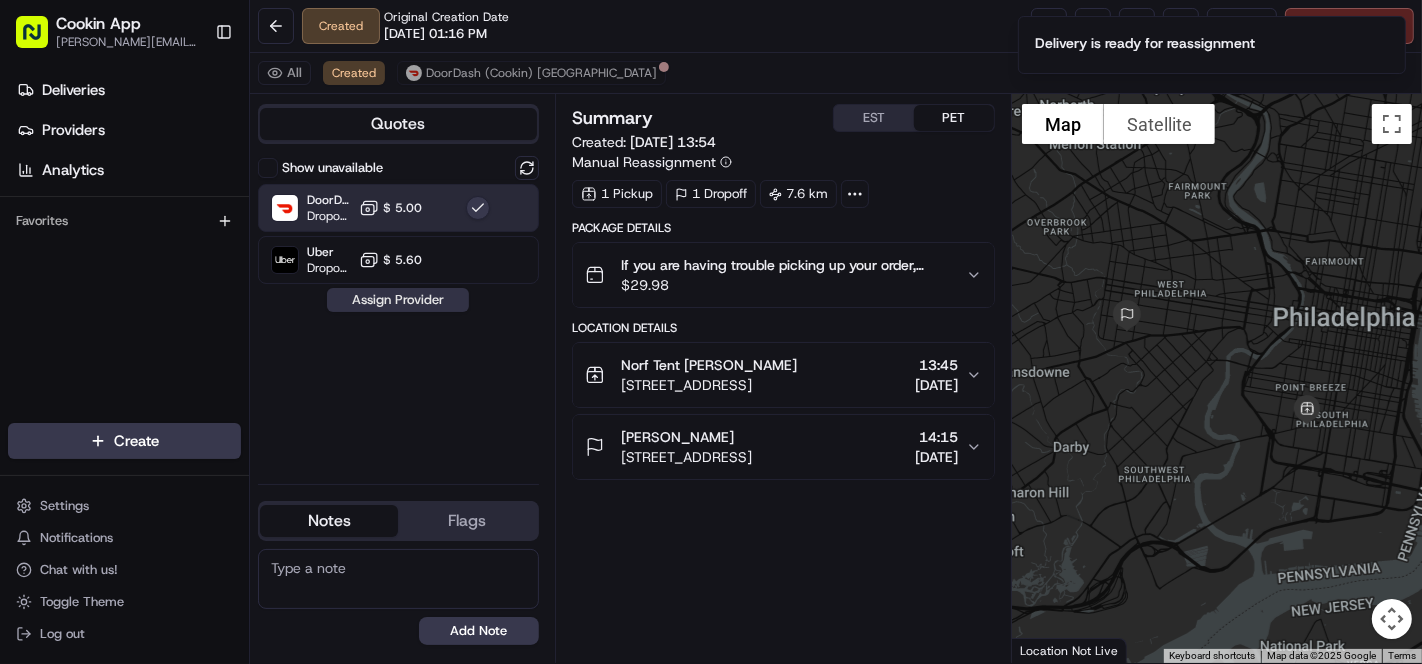click on "Assign Provider" at bounding box center [398, 300] 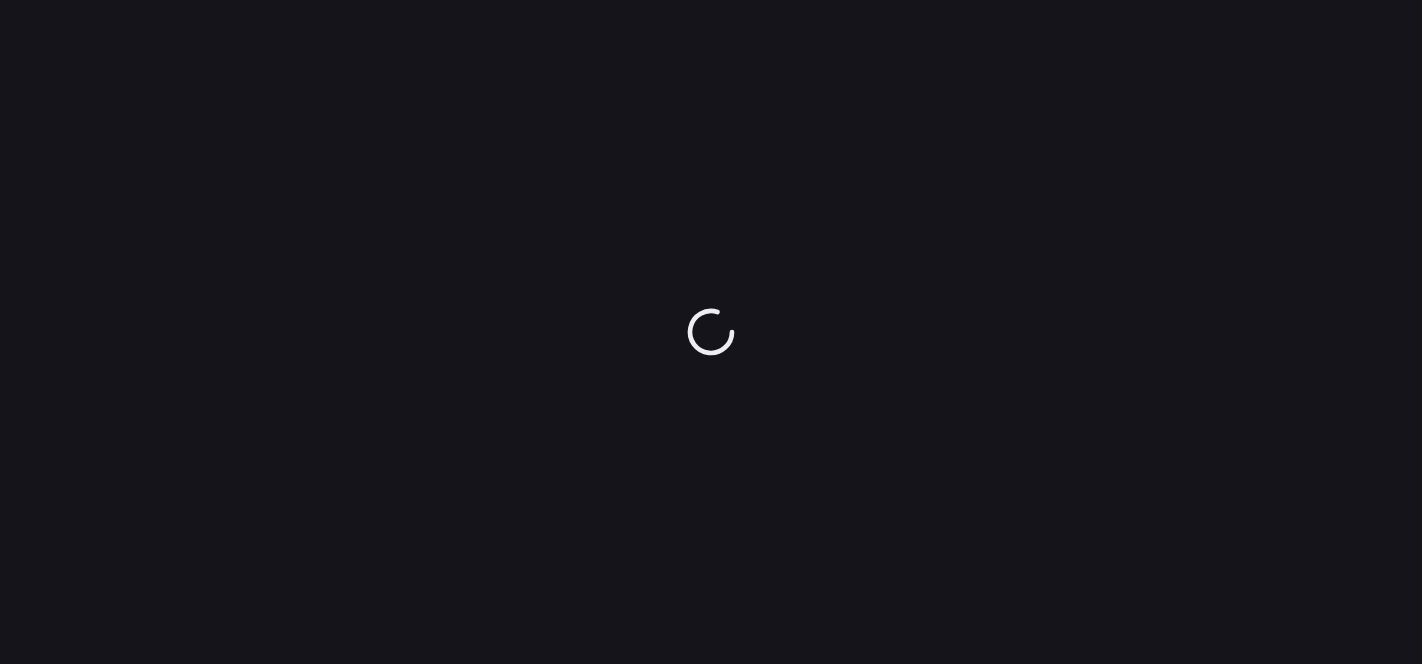 scroll, scrollTop: 0, scrollLeft: 0, axis: both 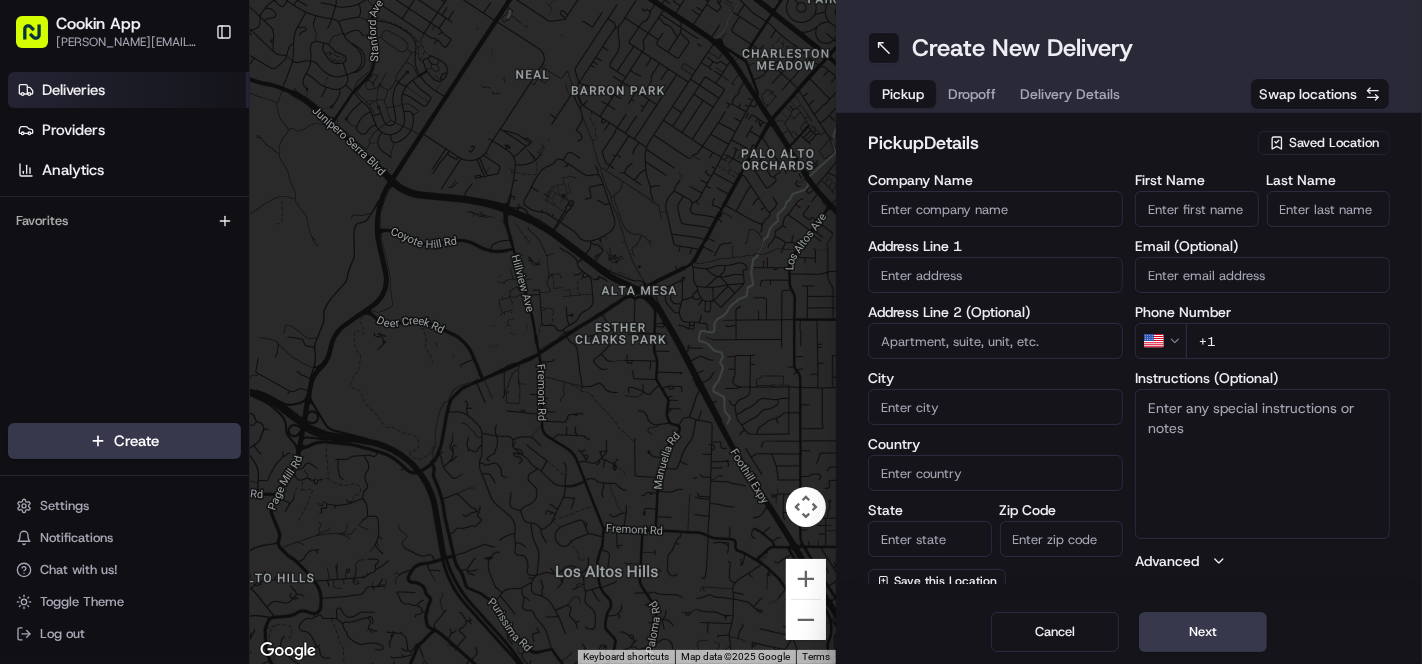 click on "Deliveries" at bounding box center [73, 90] 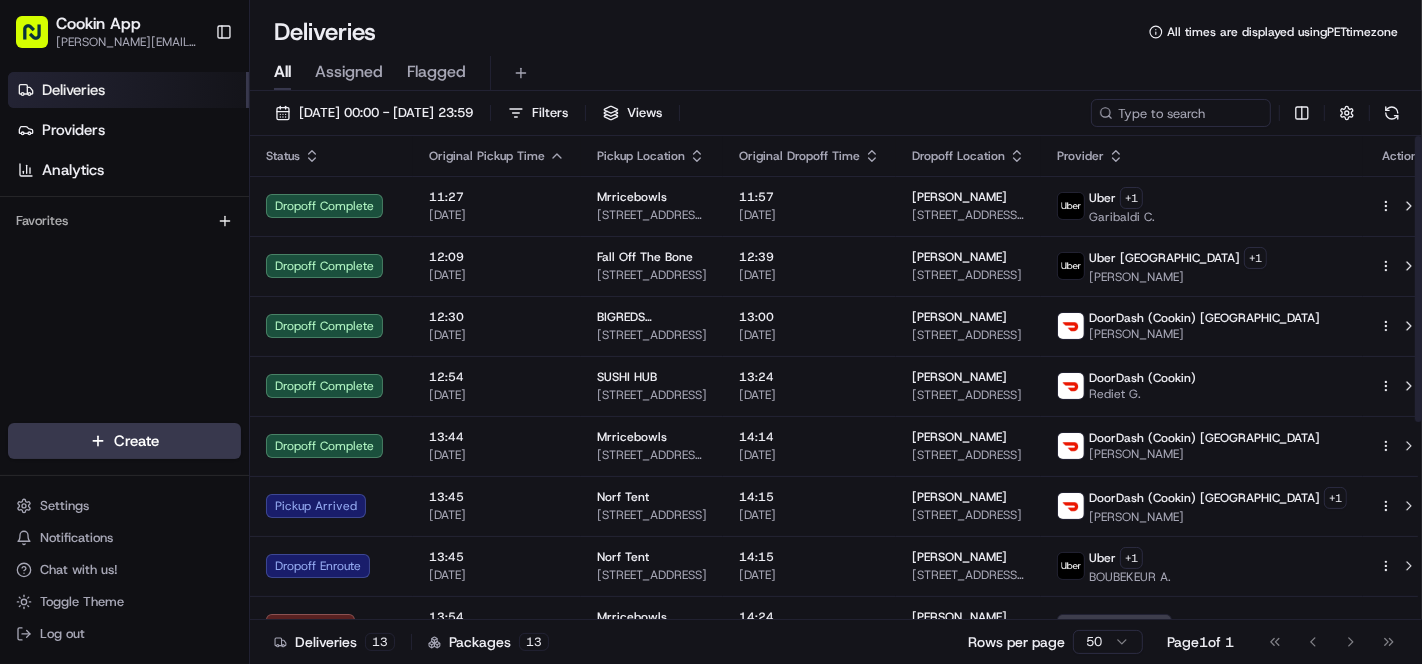 click 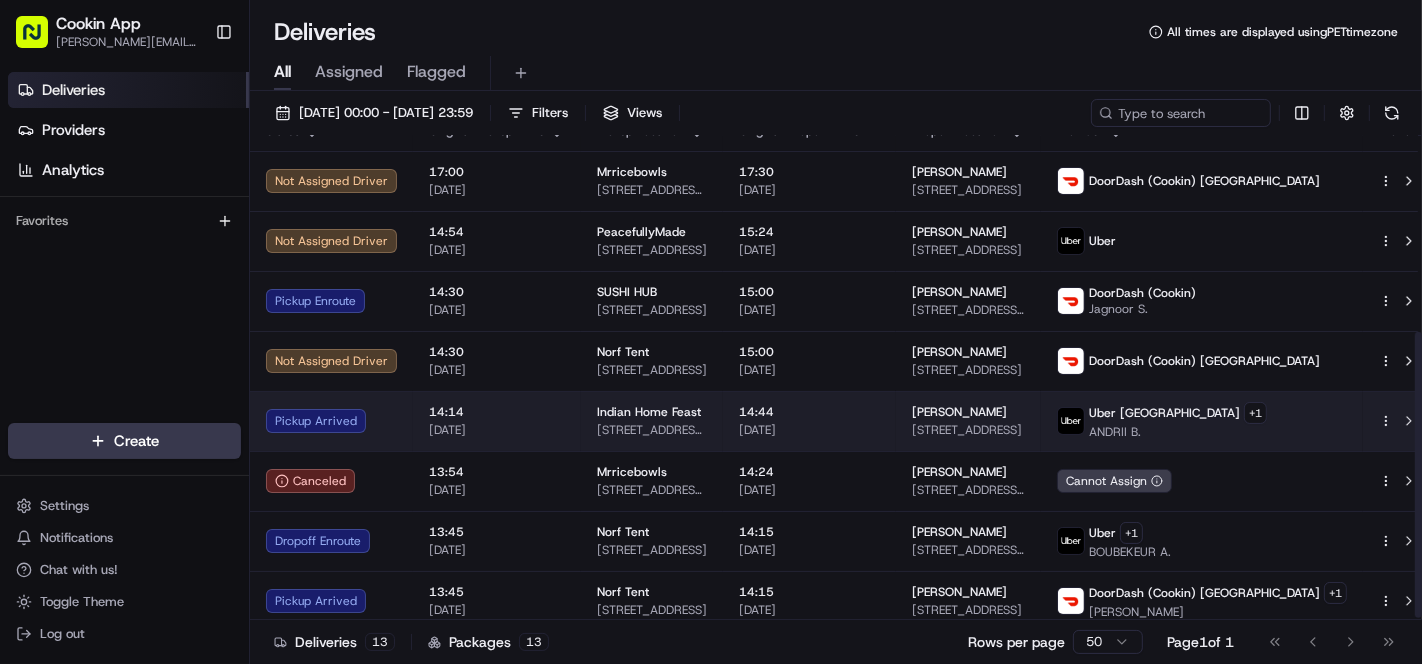 scroll, scrollTop: 0, scrollLeft: 0, axis: both 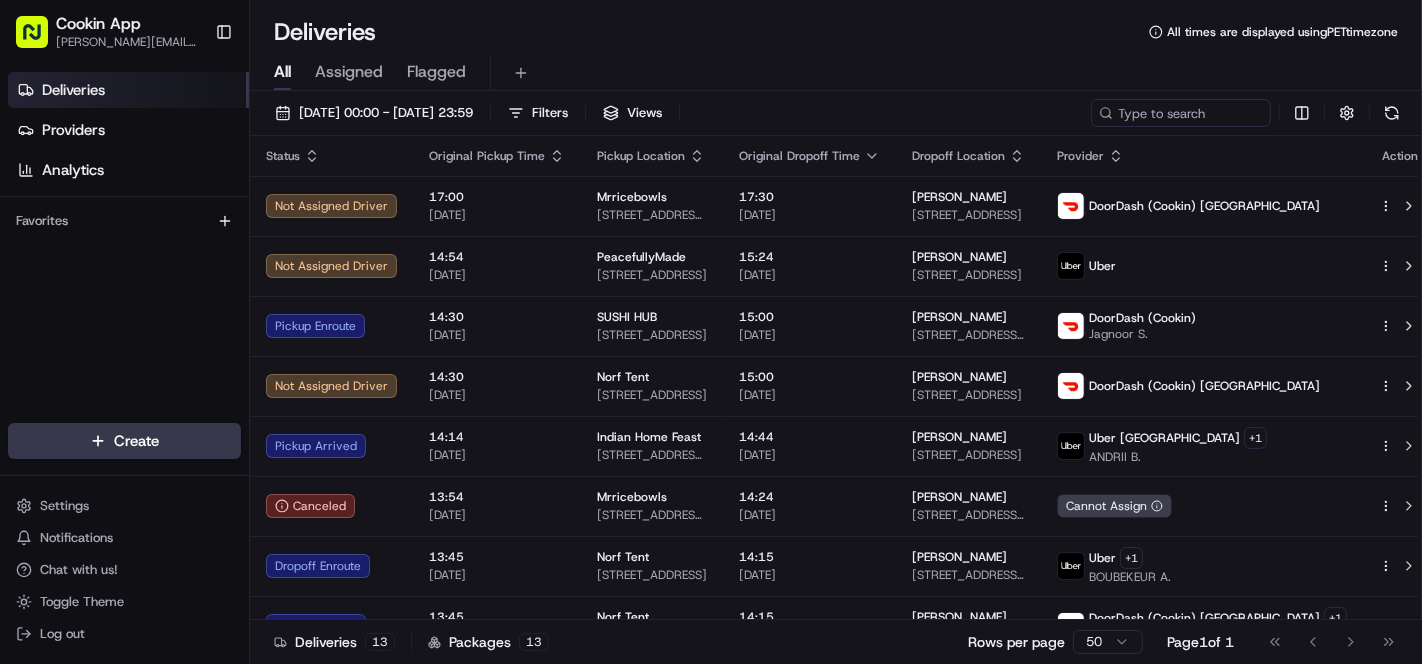 click on "Deliveries All times are displayed using  PET  timezone" at bounding box center (836, 32) 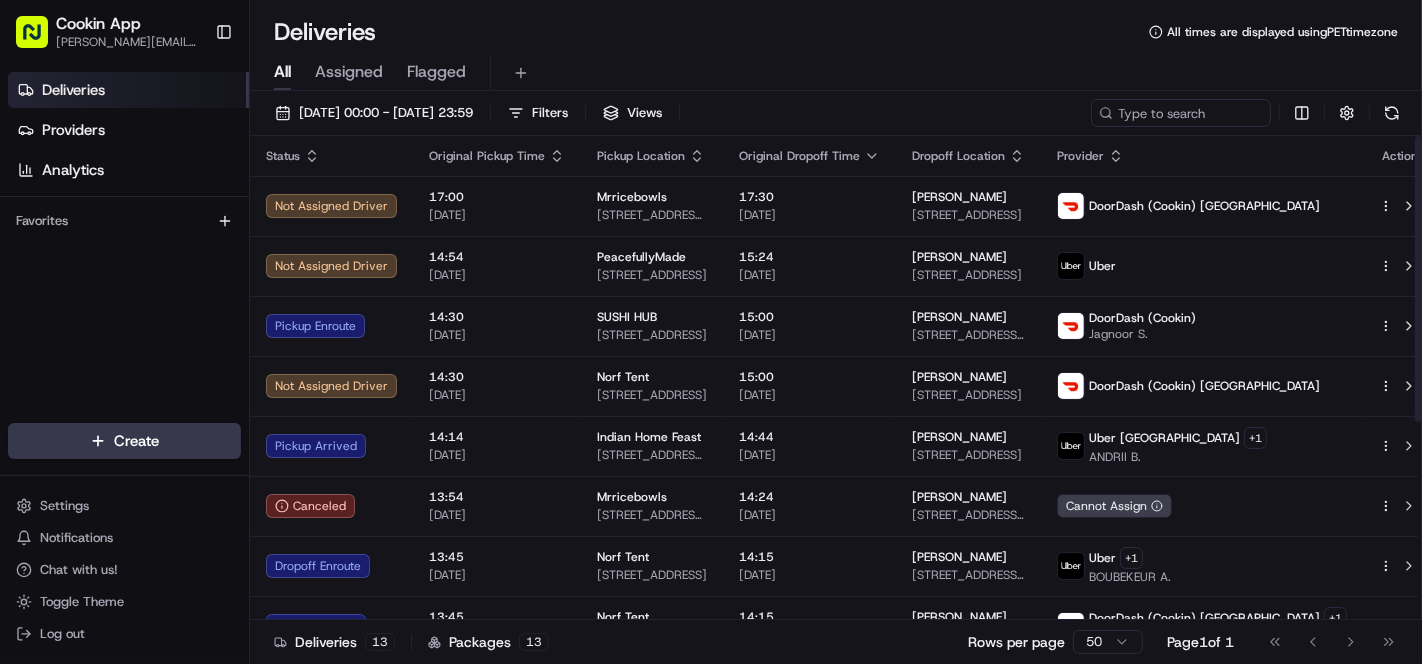 click on "Deliveries All times are displayed using  PET  timezone" at bounding box center (836, 32) 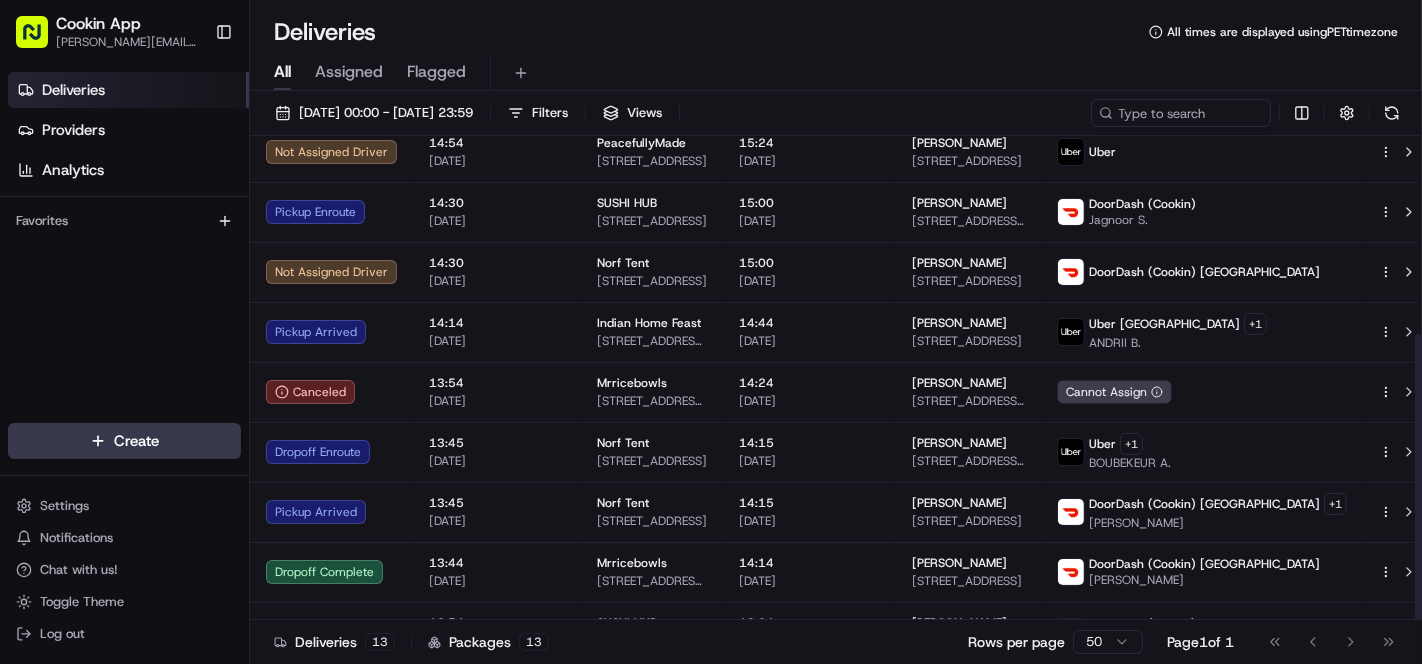 scroll, scrollTop: 0, scrollLeft: 0, axis: both 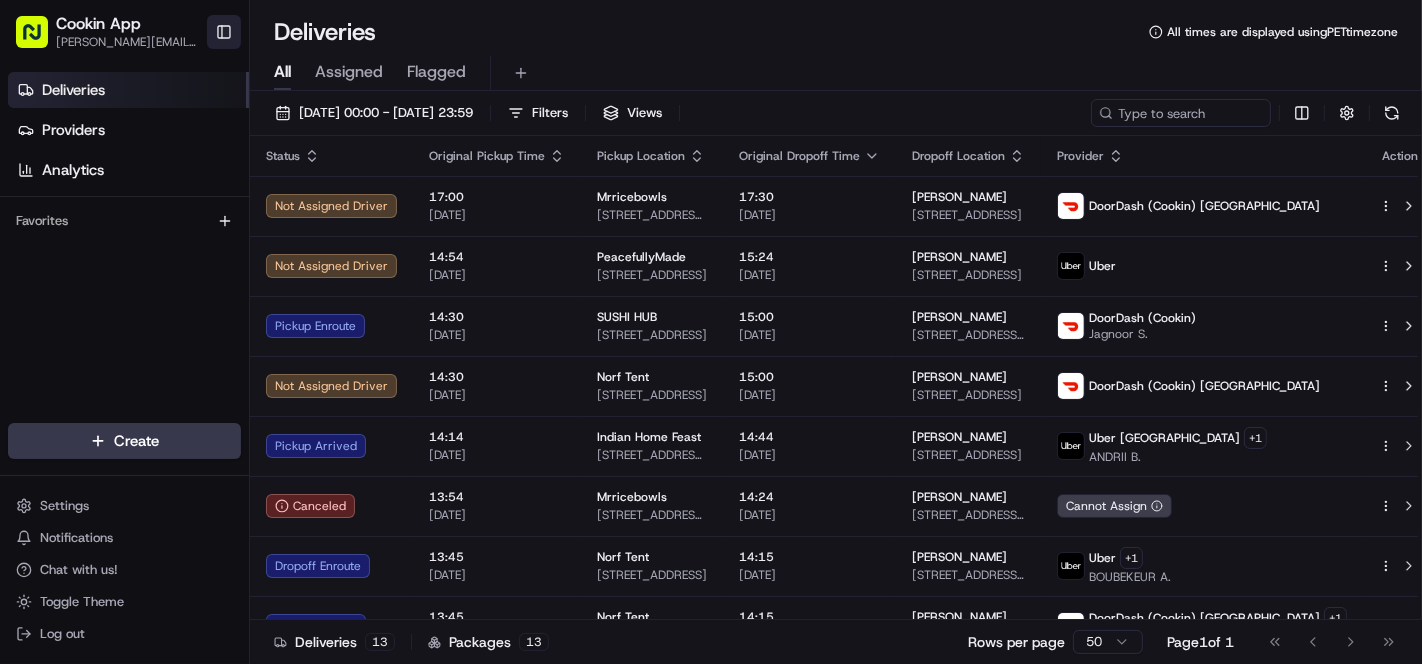 click on "Toggle Sidebar" at bounding box center (224, 32) 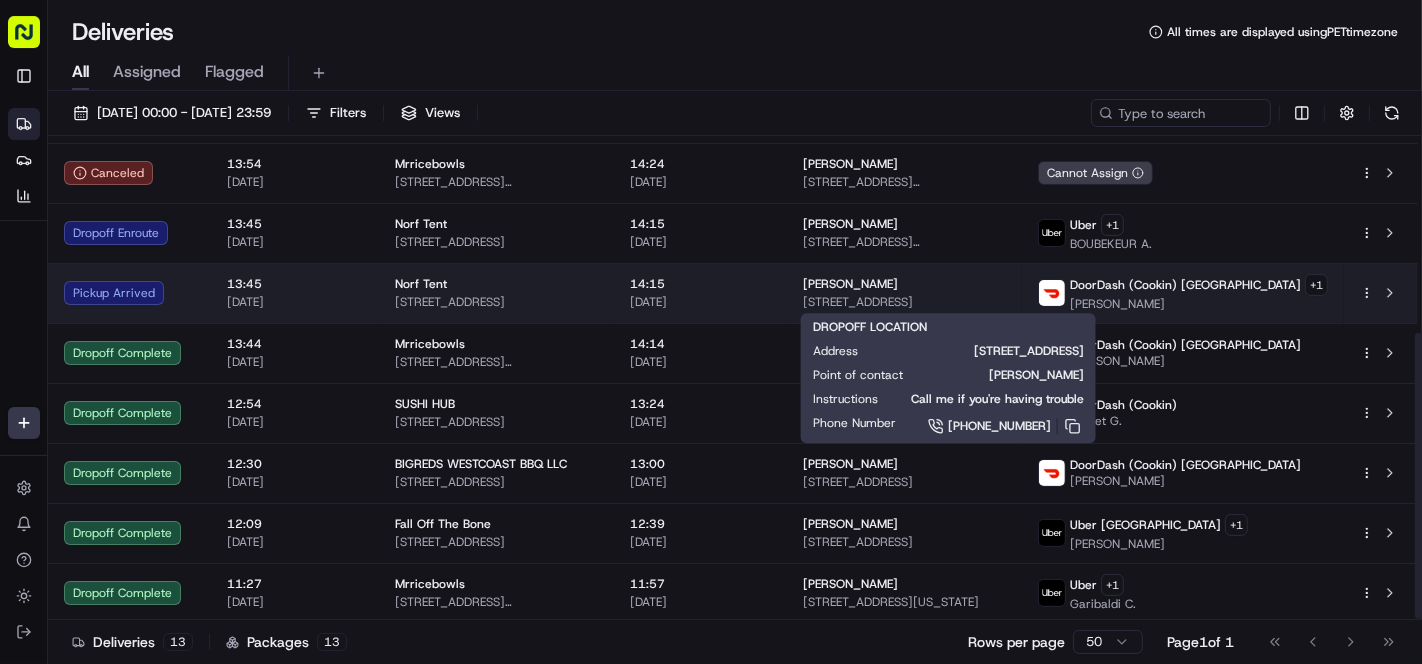 scroll, scrollTop: 335, scrollLeft: 0, axis: vertical 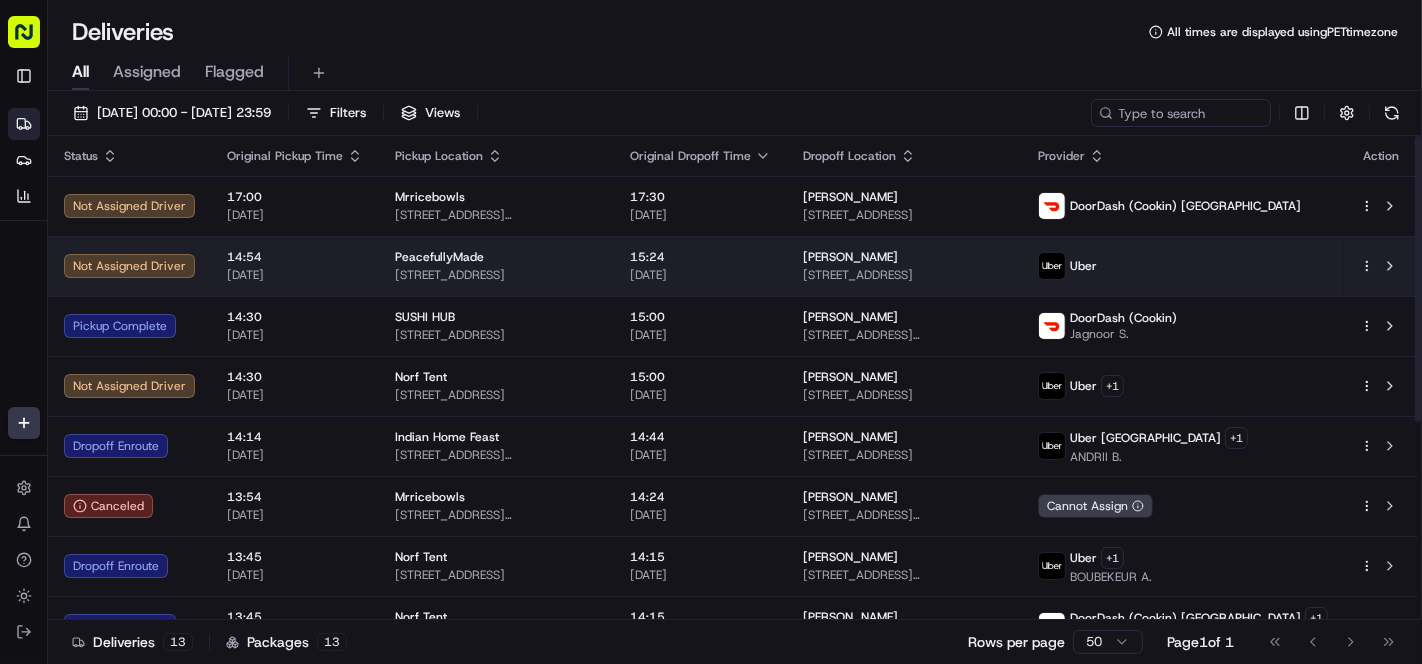 click on "15:24" at bounding box center [700, 257] 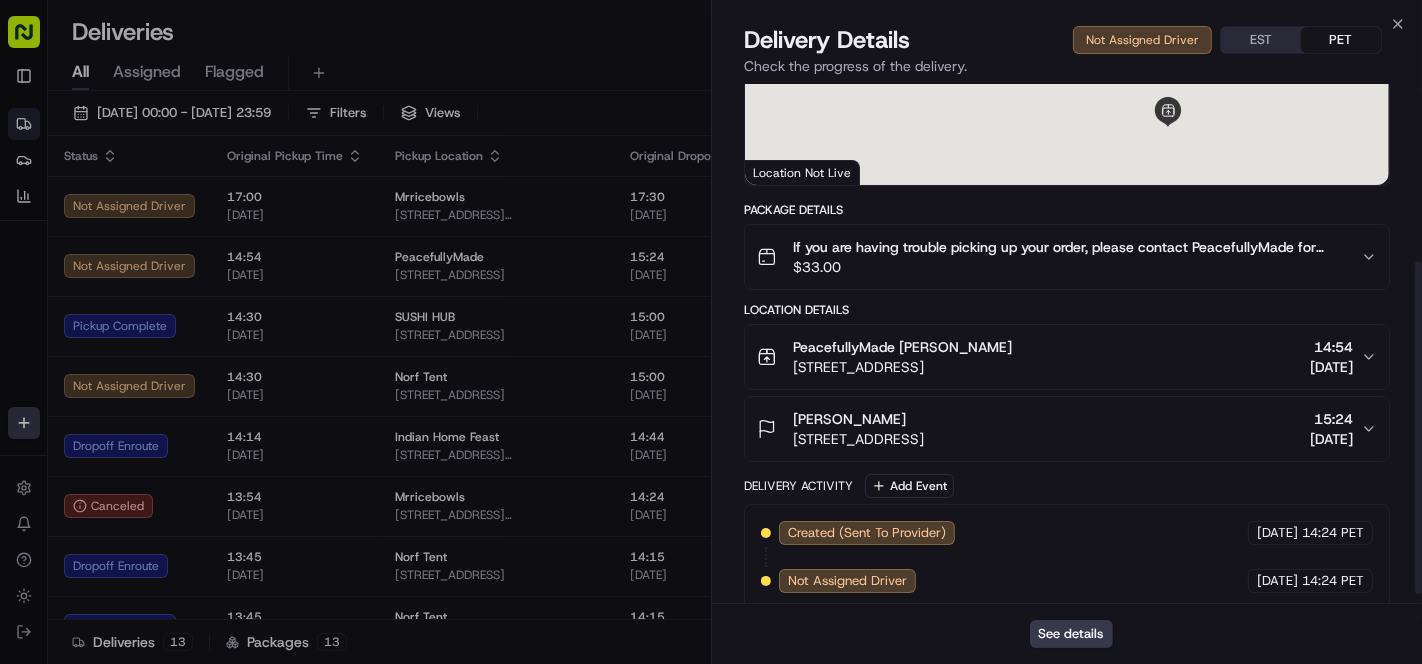 scroll, scrollTop: 290, scrollLeft: 0, axis: vertical 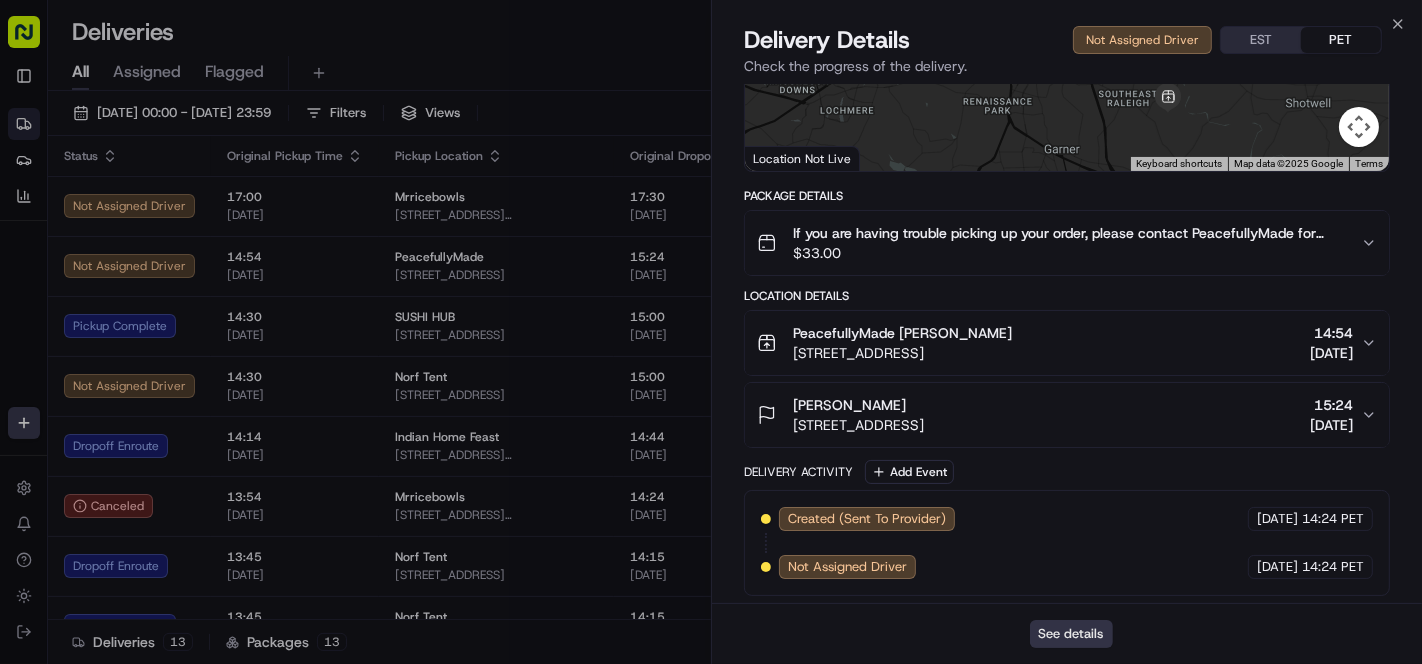 click on "See details" at bounding box center [1071, 634] 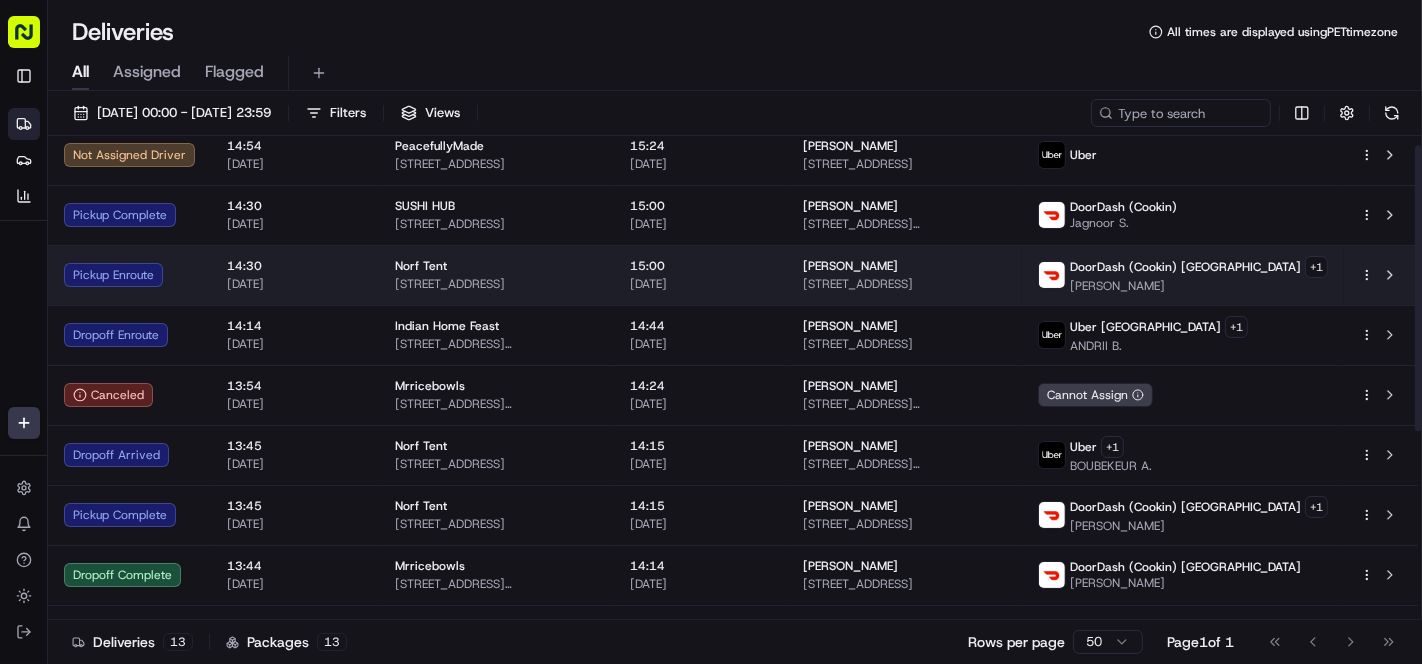 scroll, scrollTop: 0, scrollLeft: 0, axis: both 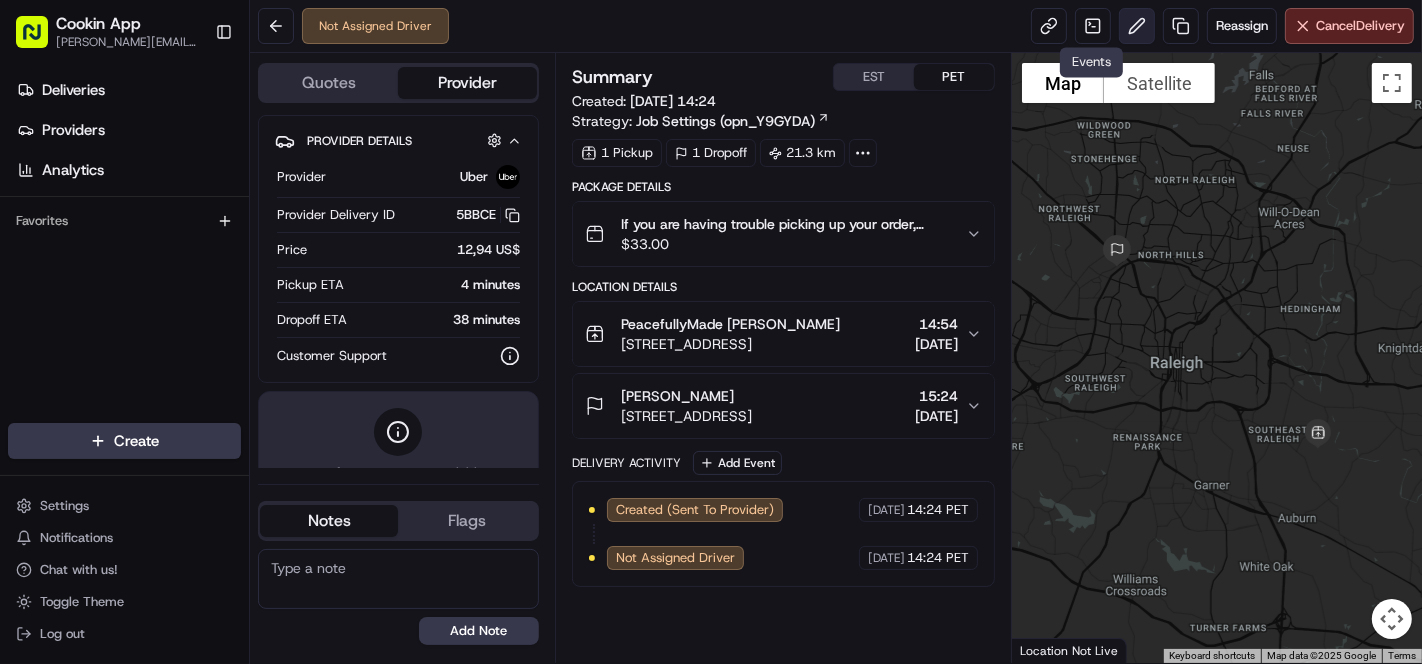 click at bounding box center (1137, 26) 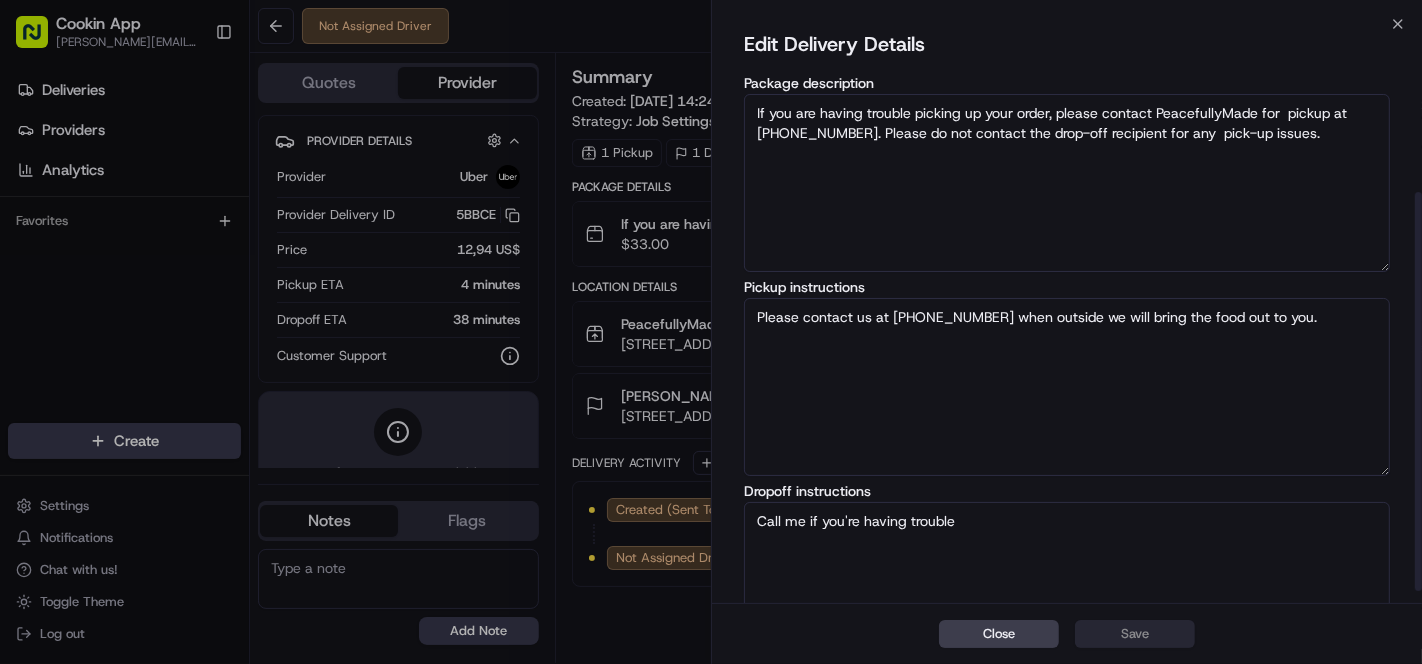 scroll, scrollTop: 264, scrollLeft: 0, axis: vertical 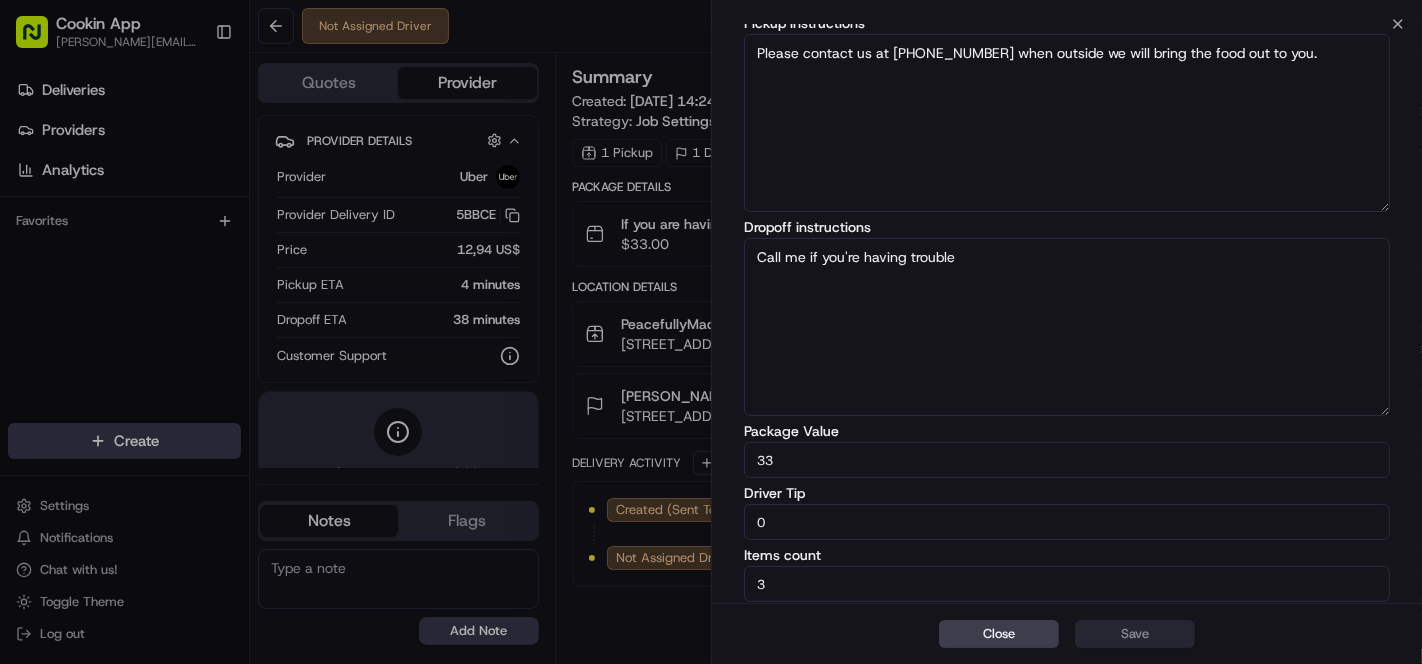 drag, startPoint x: 751, startPoint y: 523, endPoint x: 640, endPoint y: 523, distance: 111 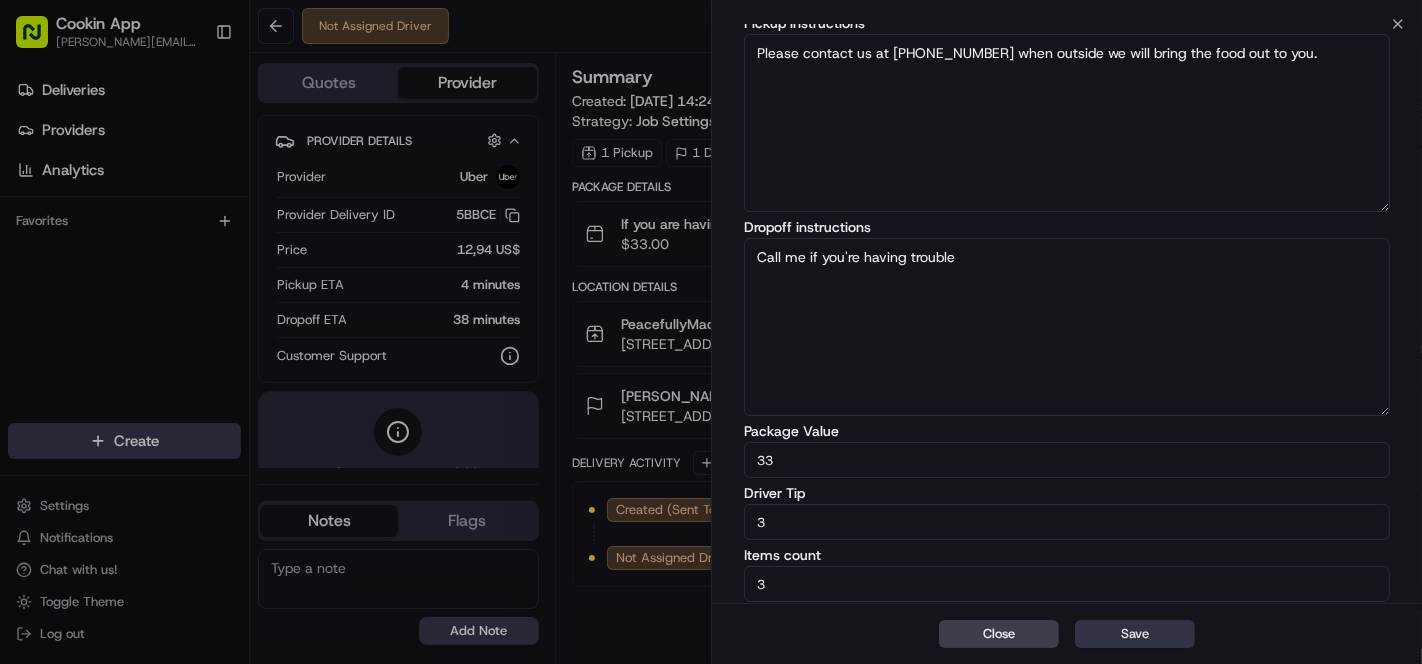 type on "3" 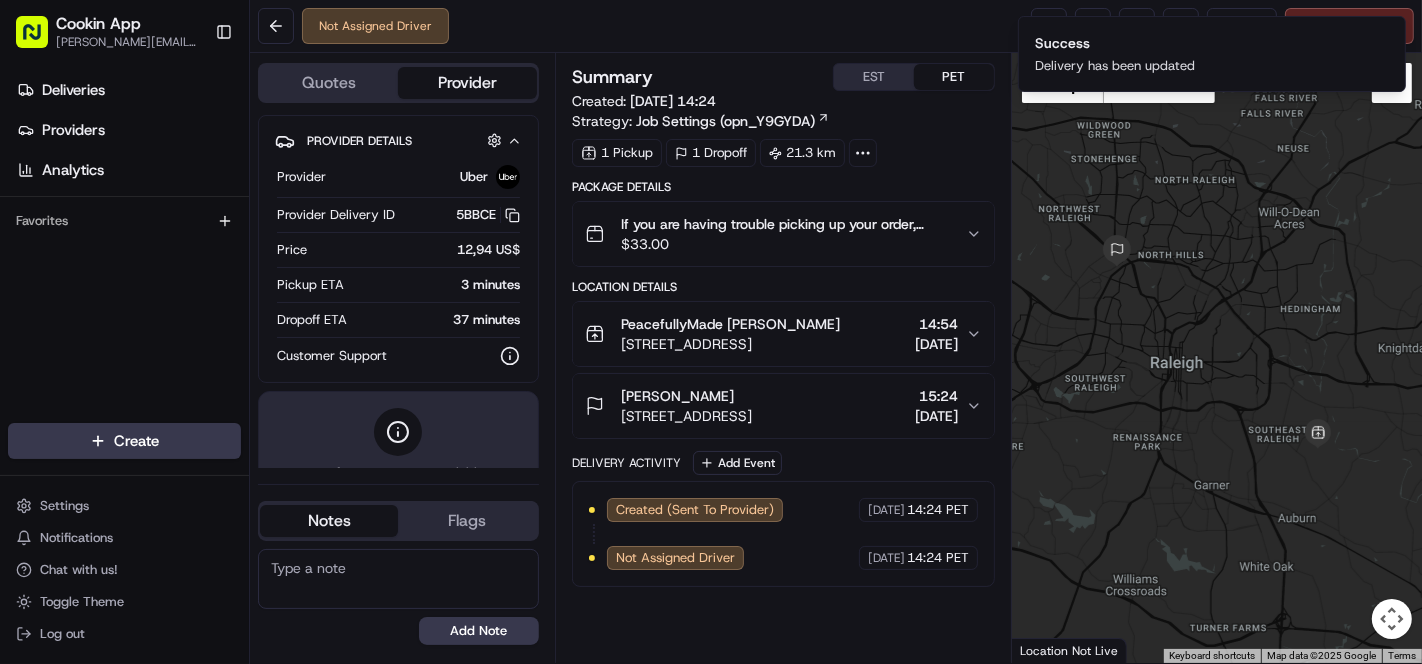 click on "Not Assigned Driver Reassign Cancel  Delivery" at bounding box center [836, 26] 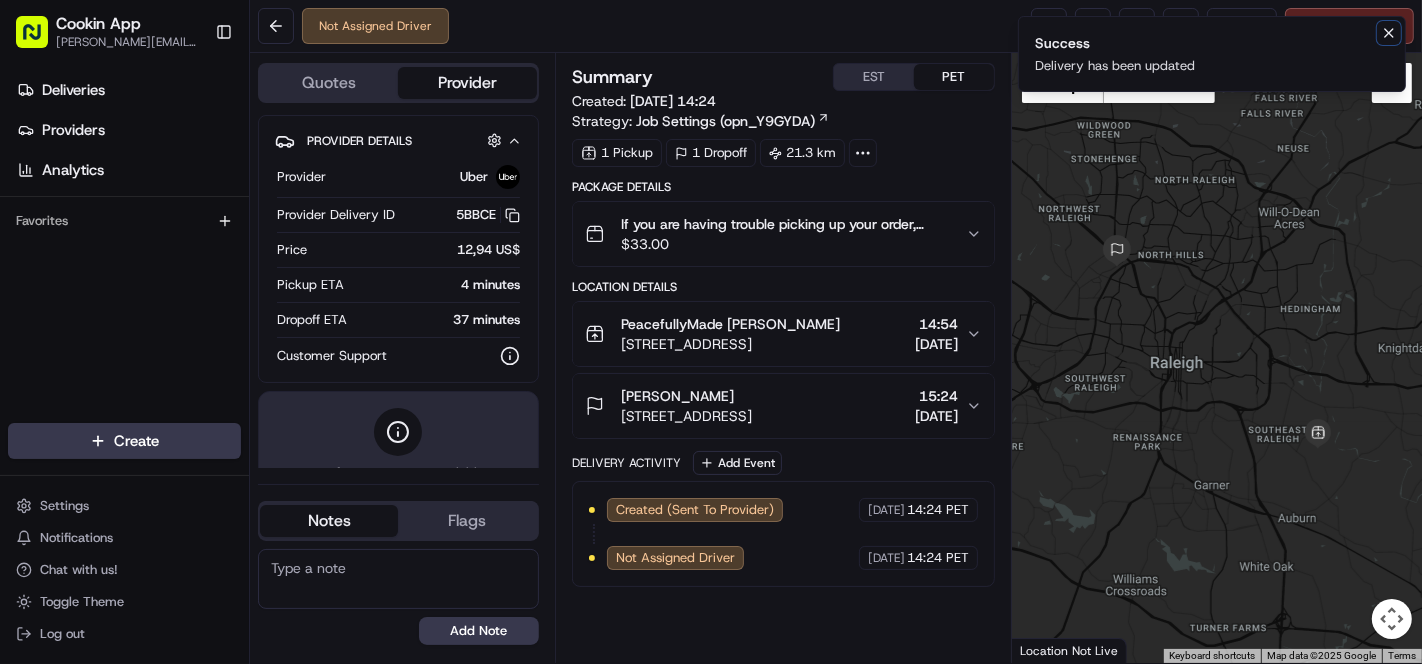 click 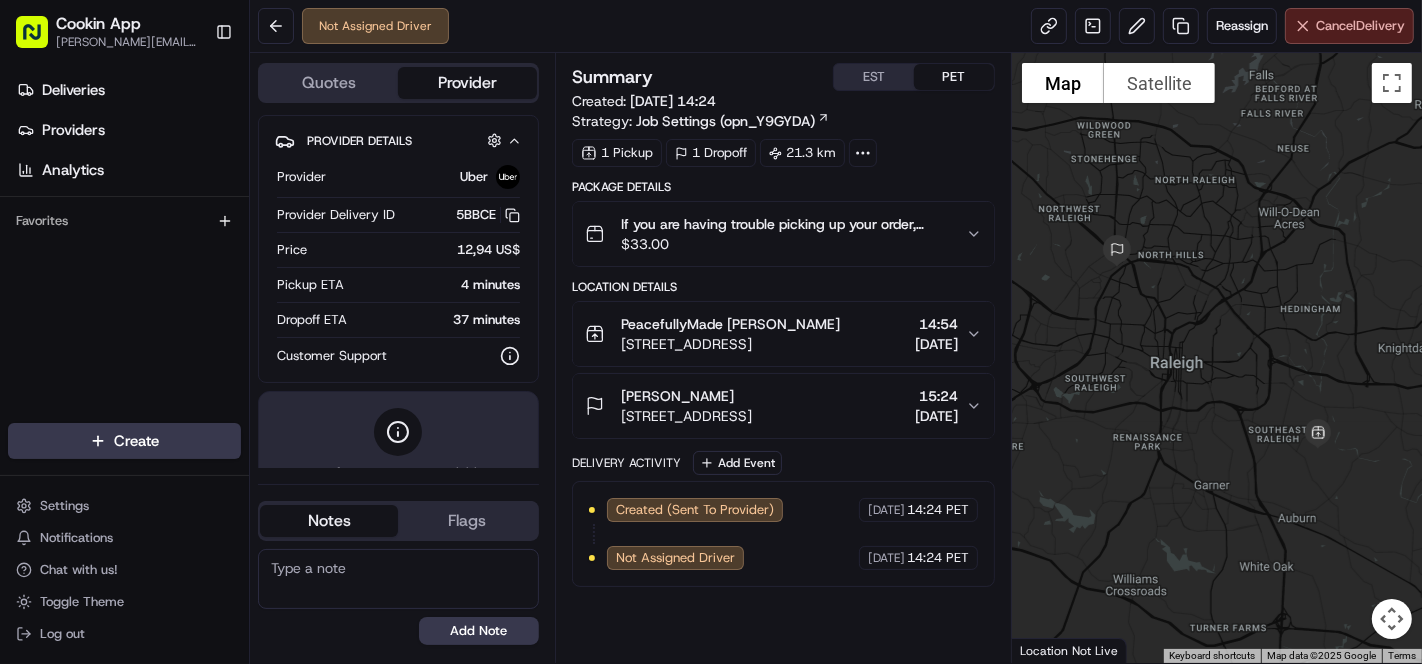 click on "Cancel  Delivery" at bounding box center (1360, 26) 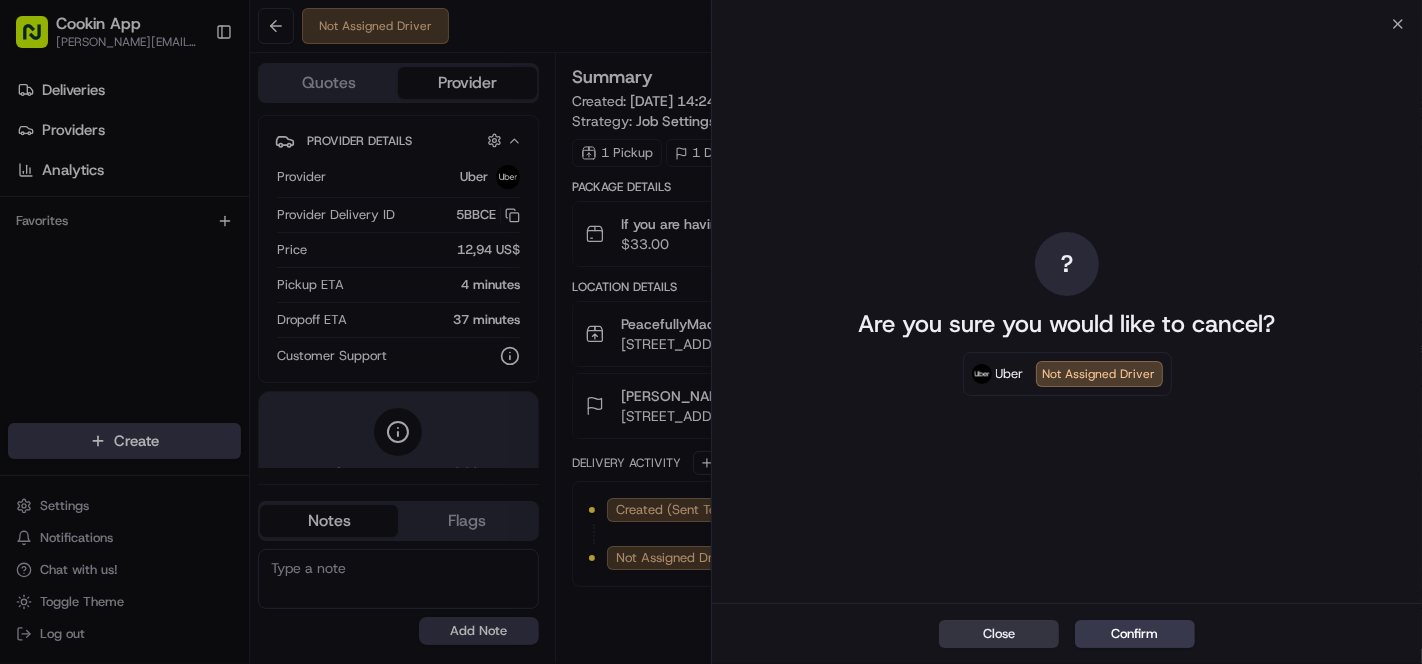click on "Close" at bounding box center [999, 634] 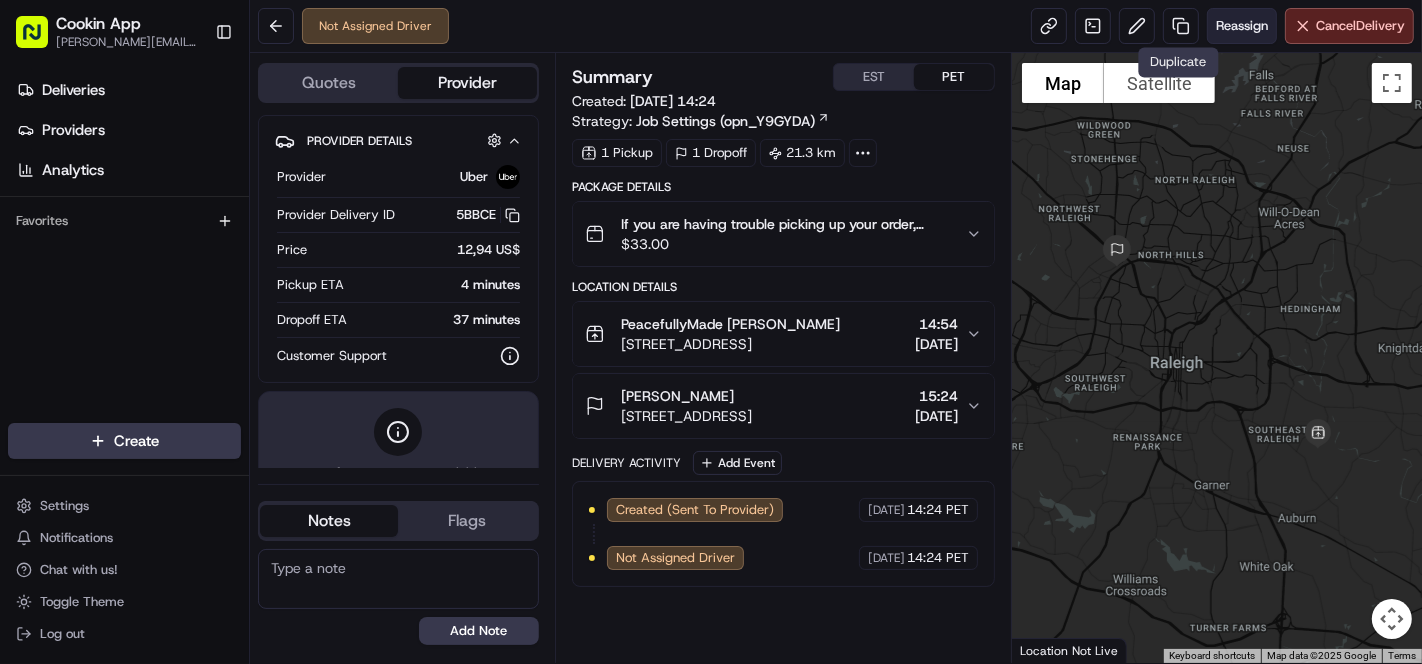 click on "Reassign" at bounding box center (1242, 26) 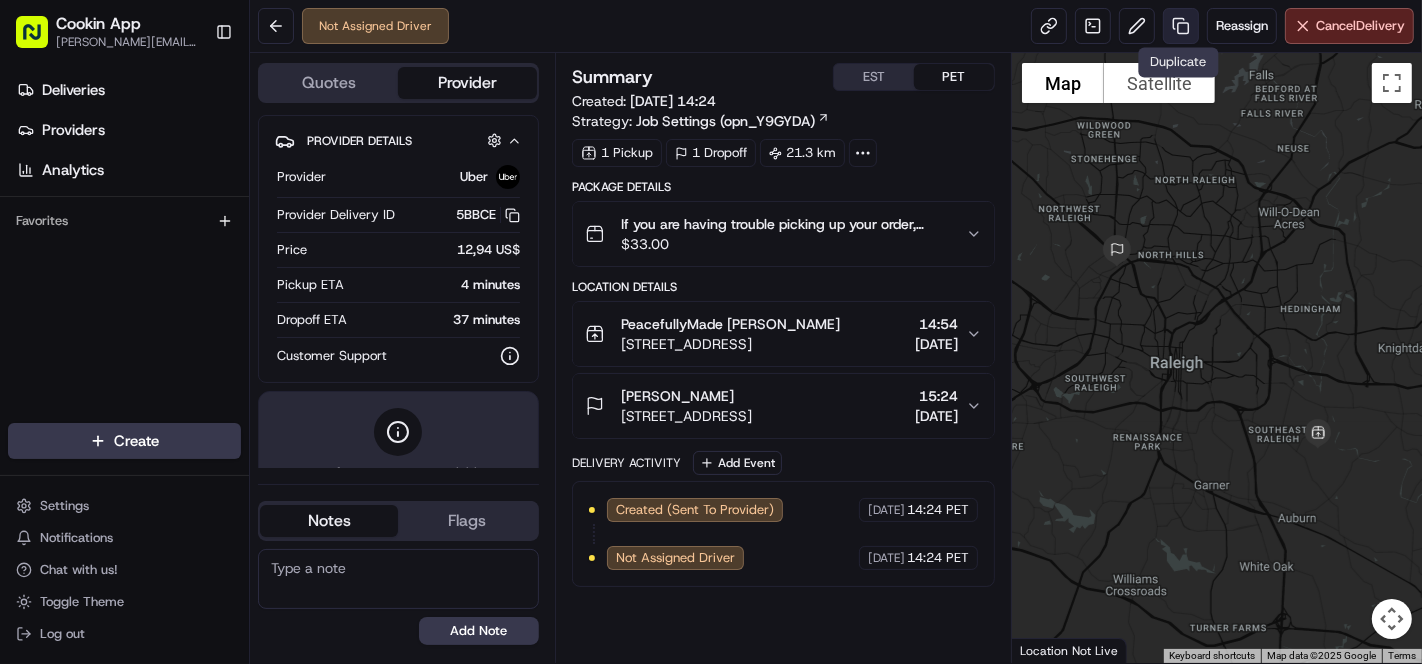 click at bounding box center [1181, 26] 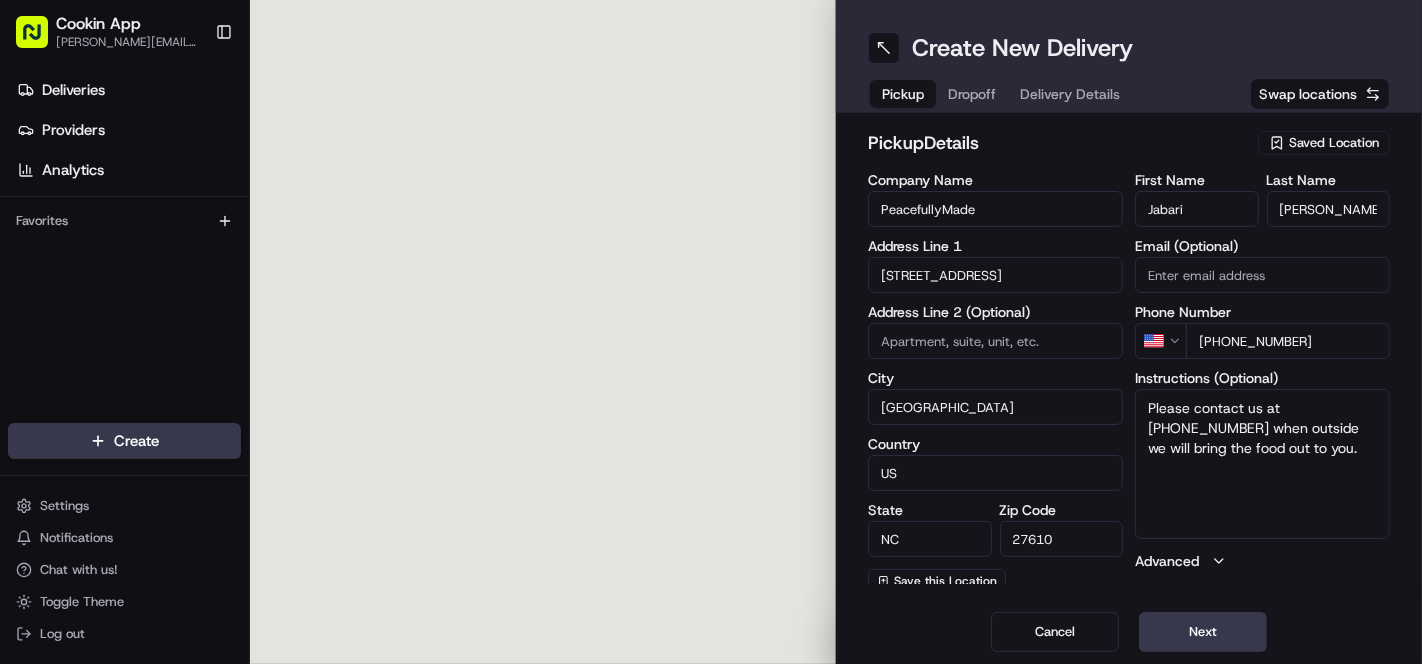 type on "[STREET_ADDRESS]" 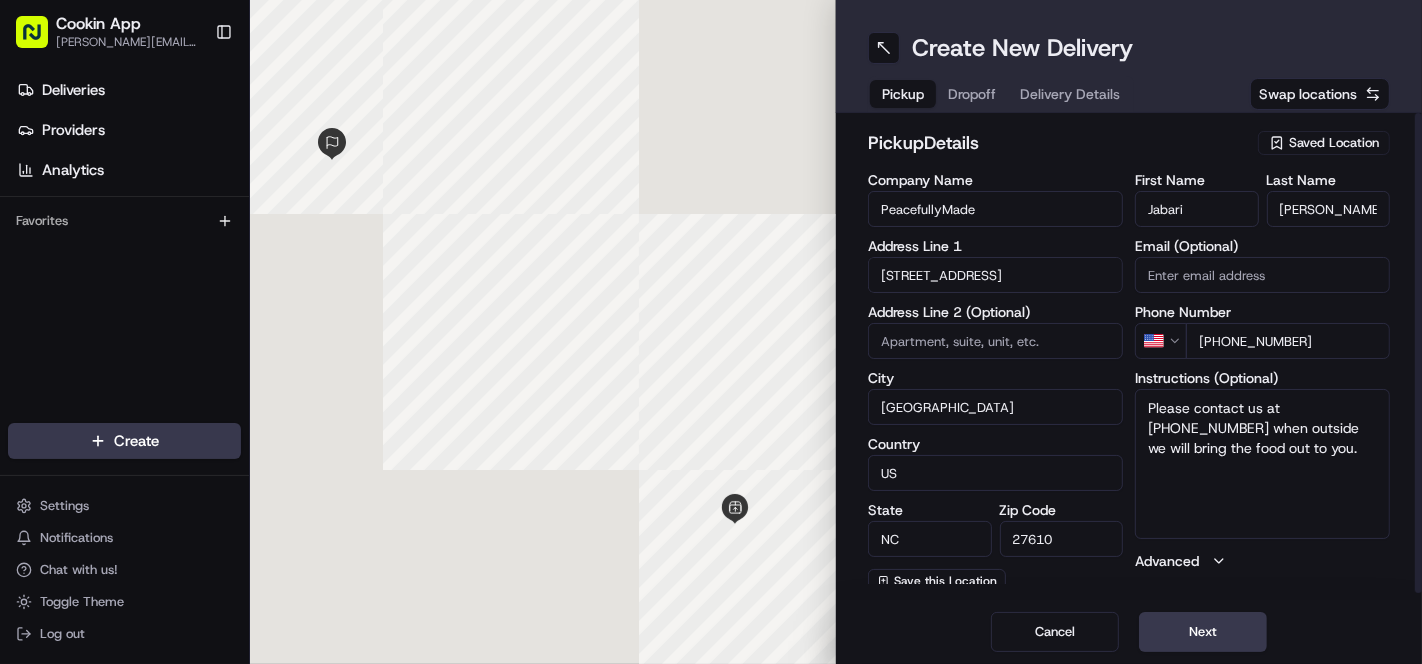 click on "Cancel" at bounding box center [1055, 632] 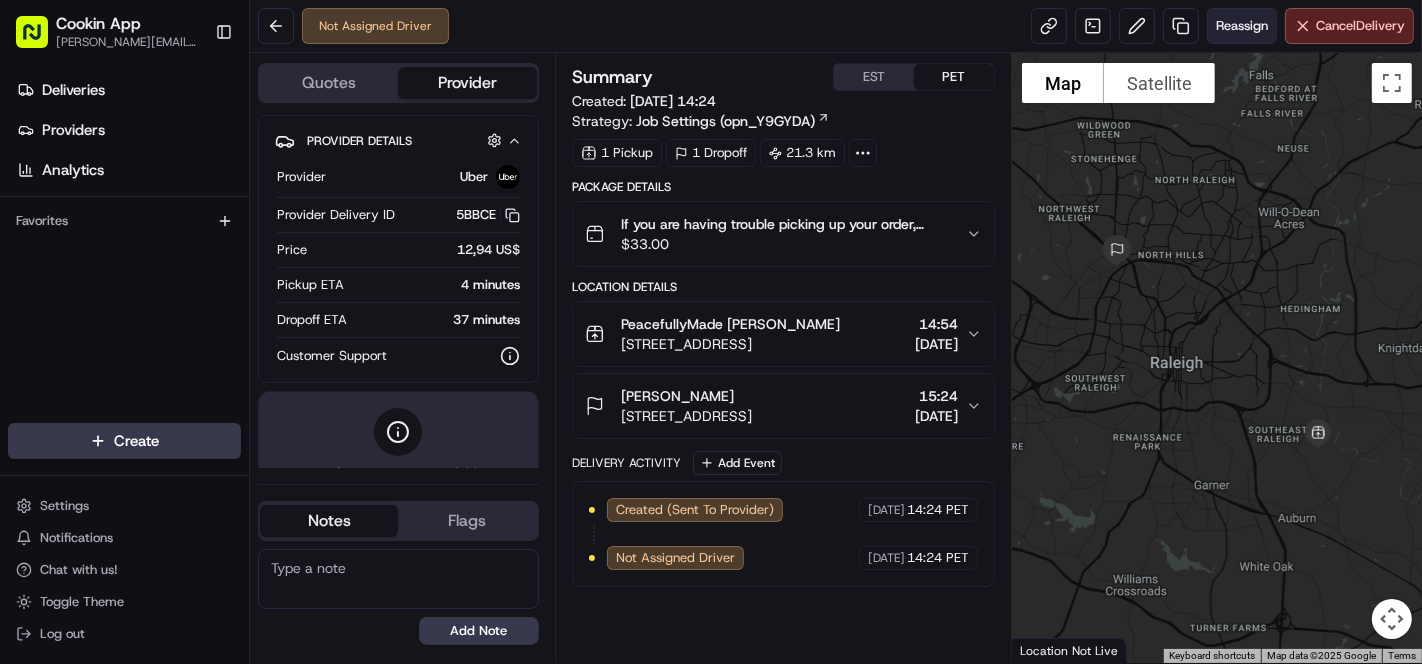 click on "Reassign" at bounding box center (1242, 26) 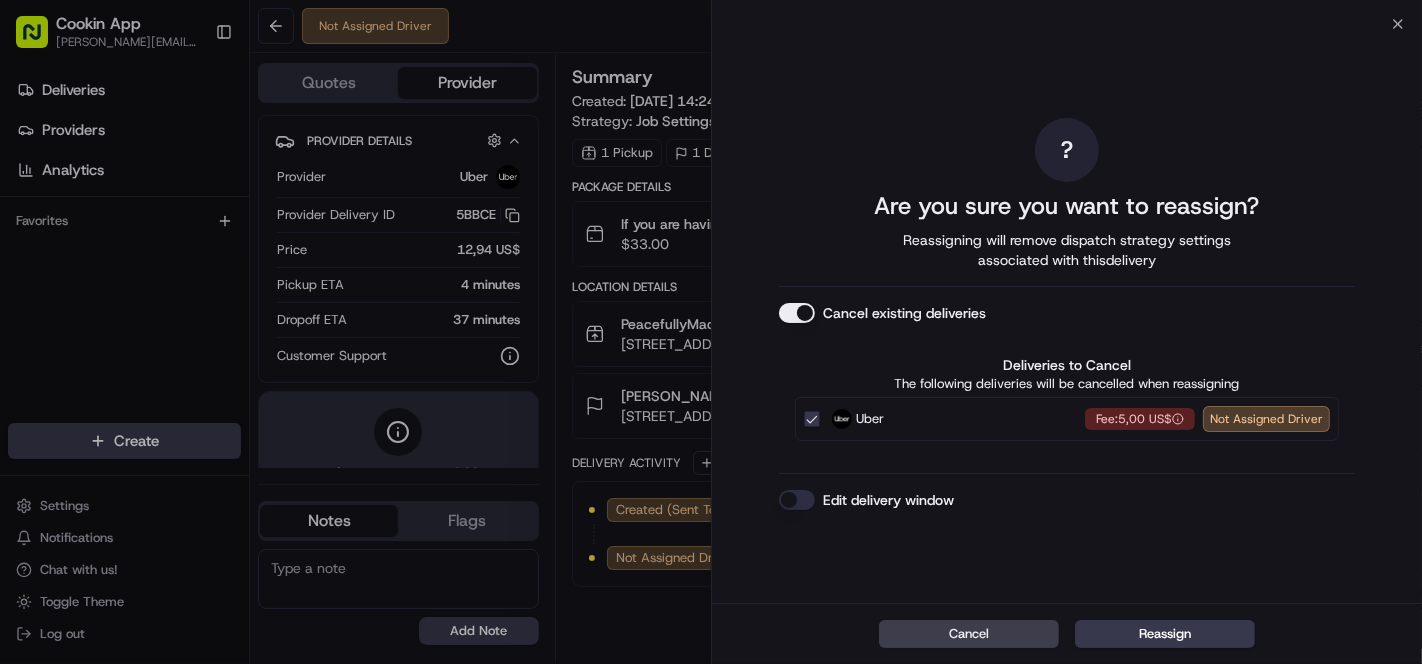 click on "Cancel existing deliveries" at bounding box center (797, 313) 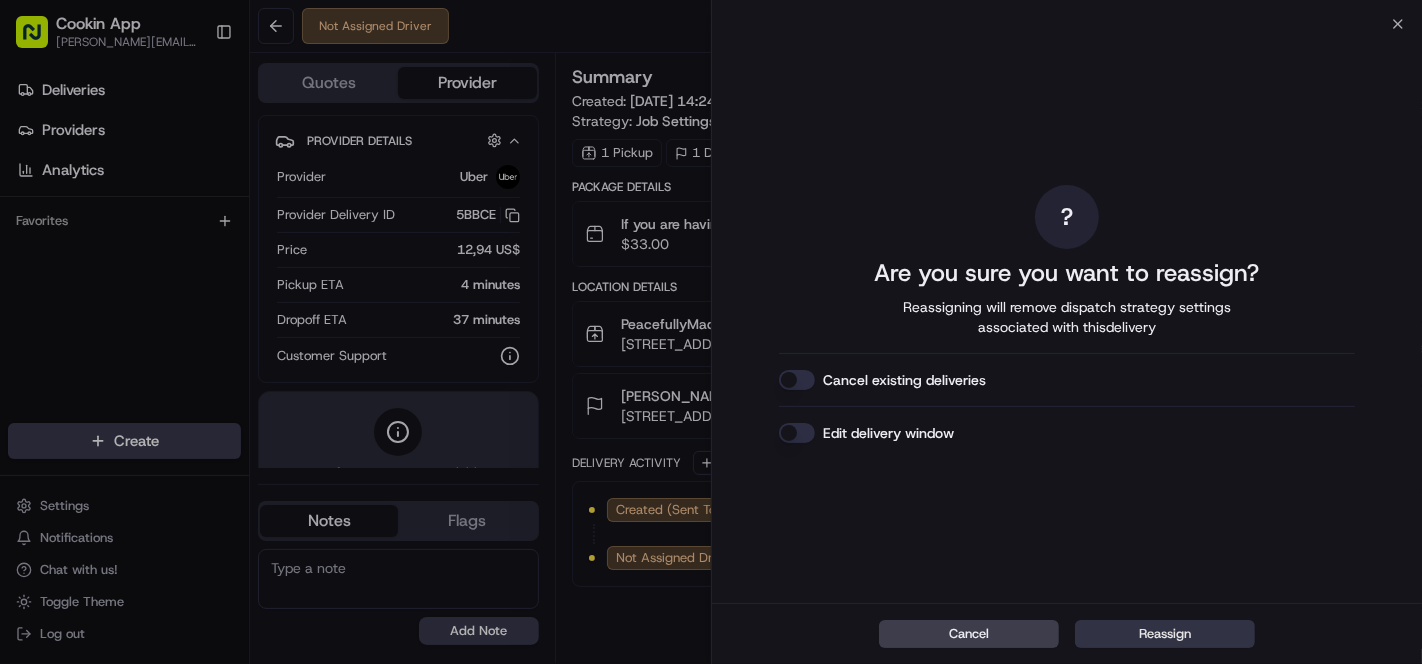 click on "Reassign" at bounding box center (1165, 634) 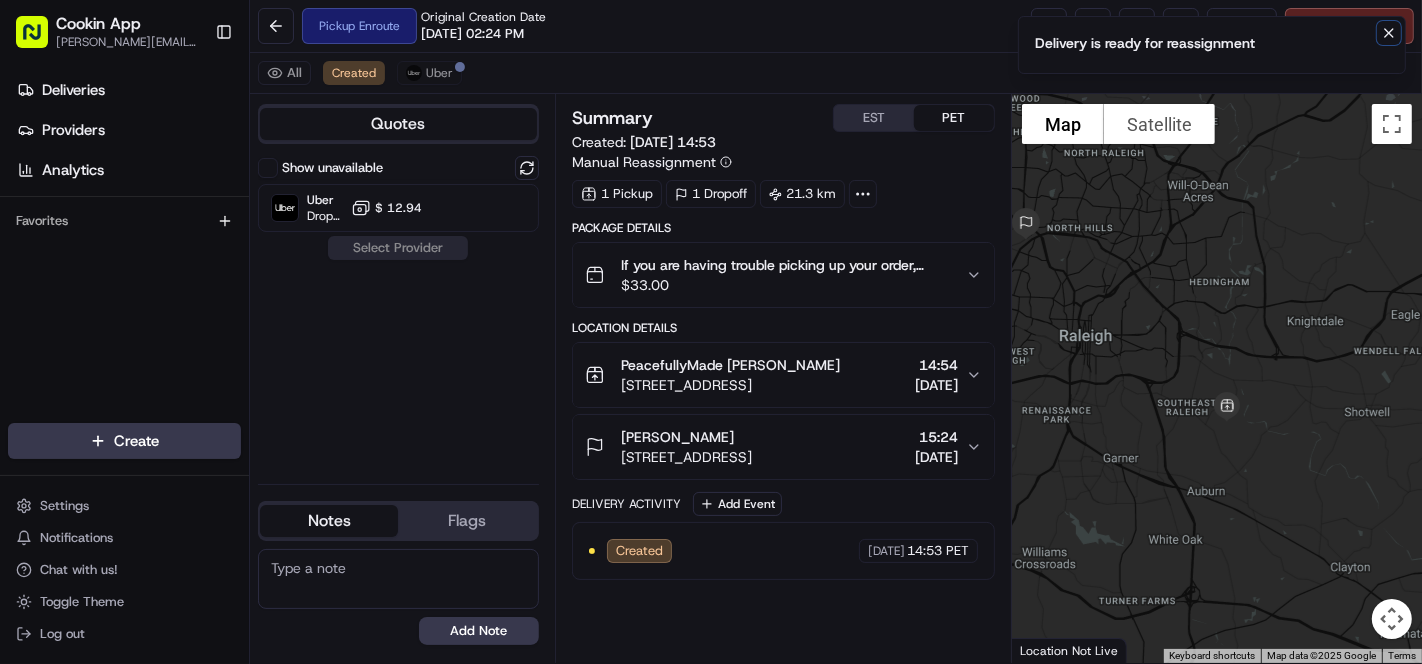 click 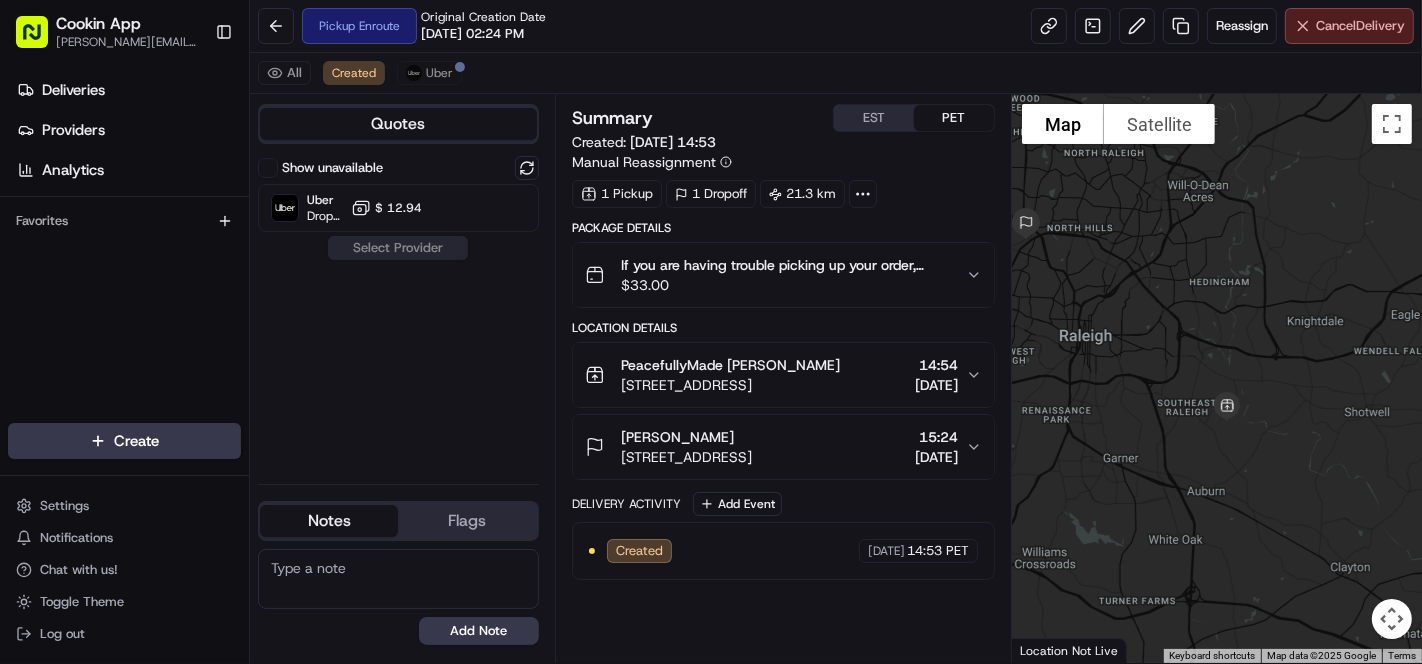 click on "Cancel  Delivery" at bounding box center [1360, 26] 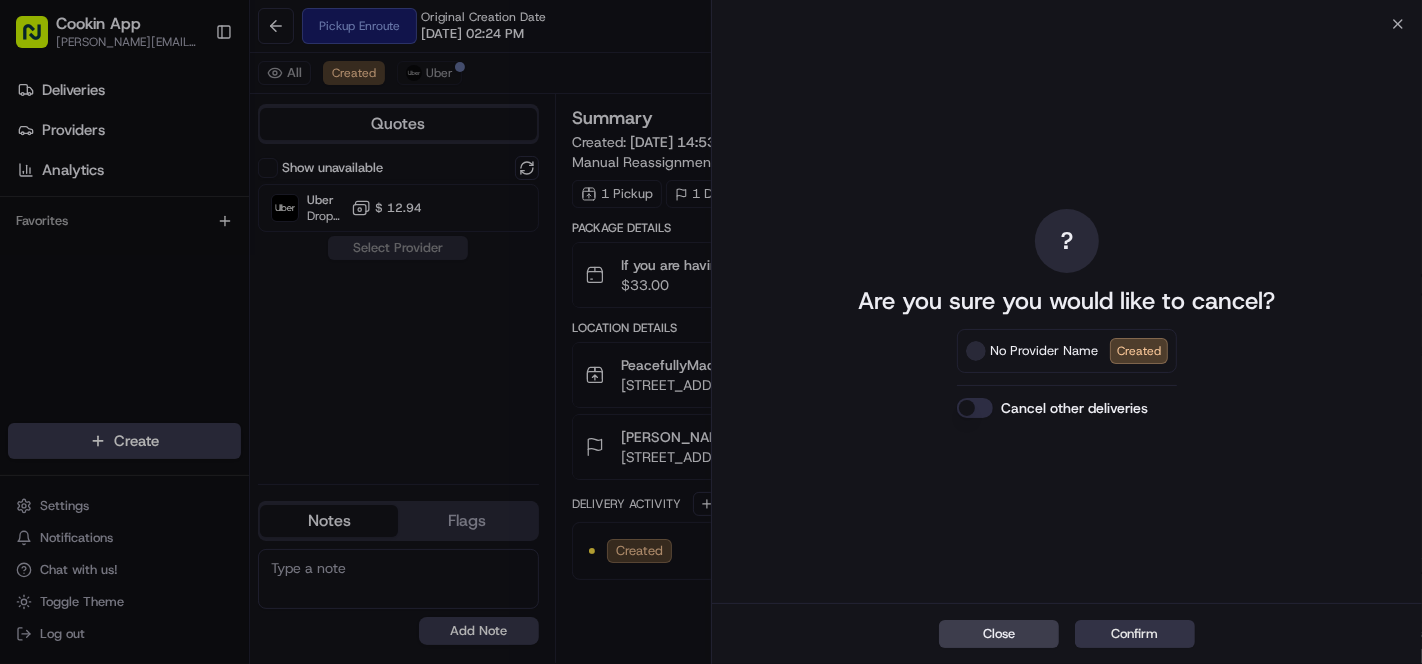 click on "Confirm" at bounding box center [1135, 634] 